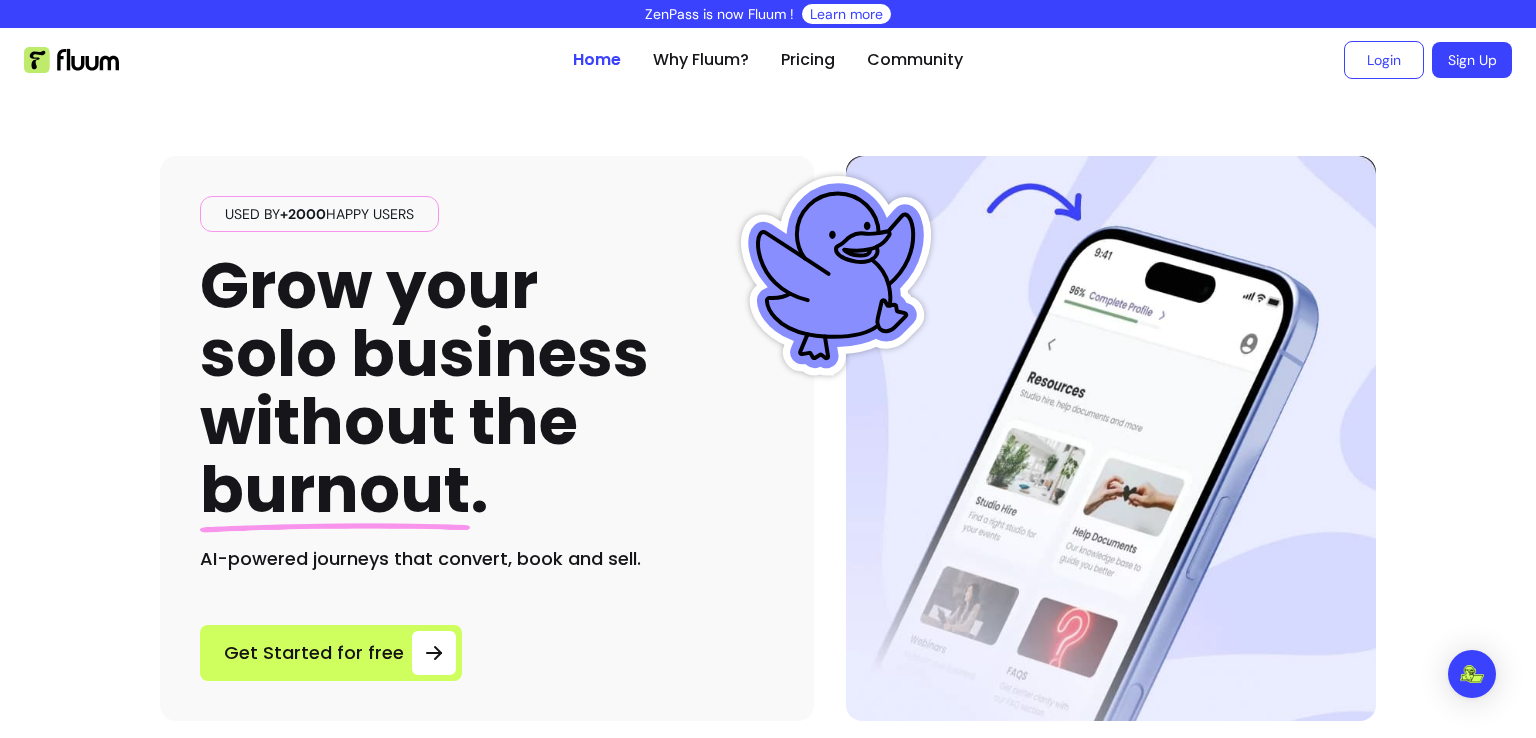 scroll, scrollTop: 0, scrollLeft: 0, axis: both 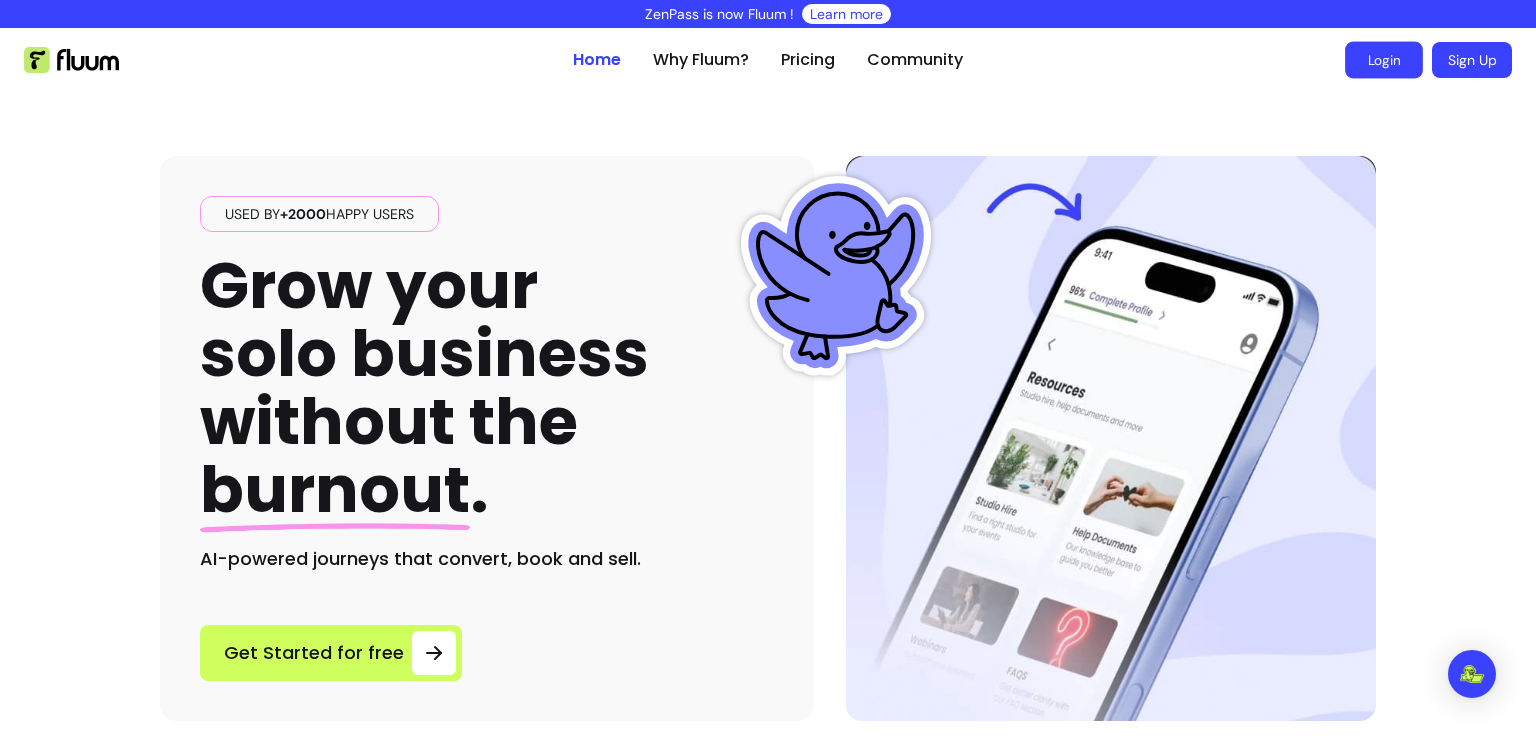 click on "Login" at bounding box center [1384, 60] 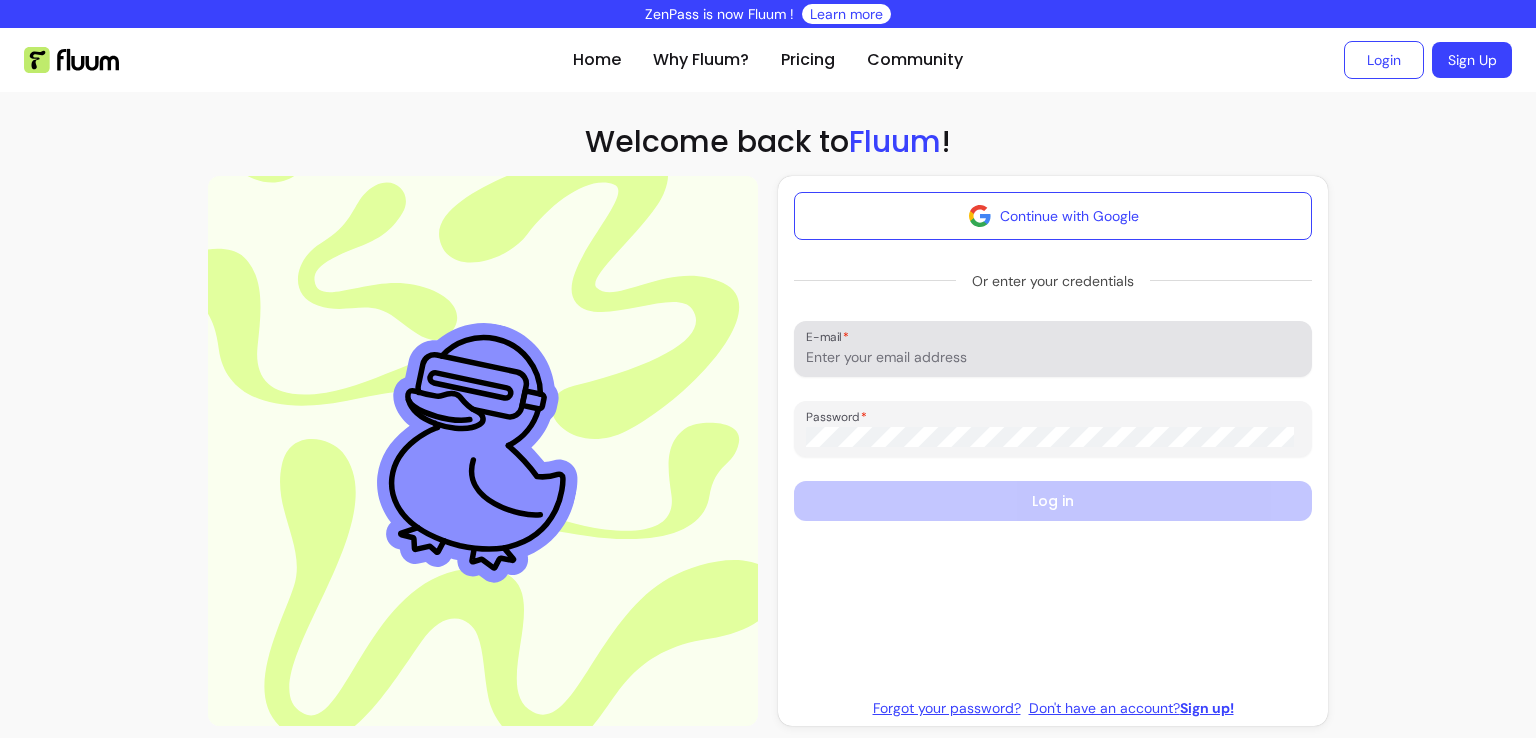 scroll, scrollTop: 0, scrollLeft: 0, axis: both 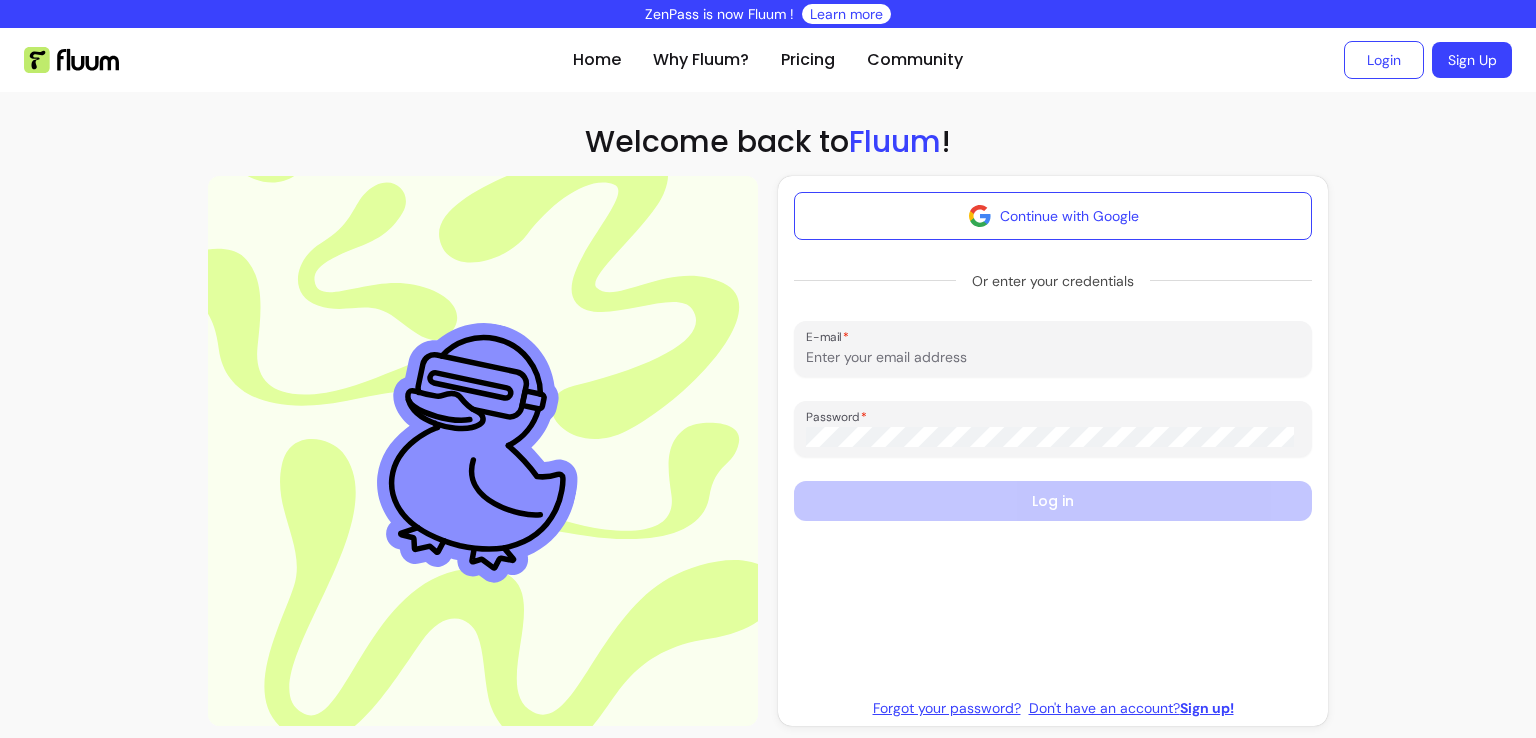 click on "E-mail" at bounding box center (1053, 357) 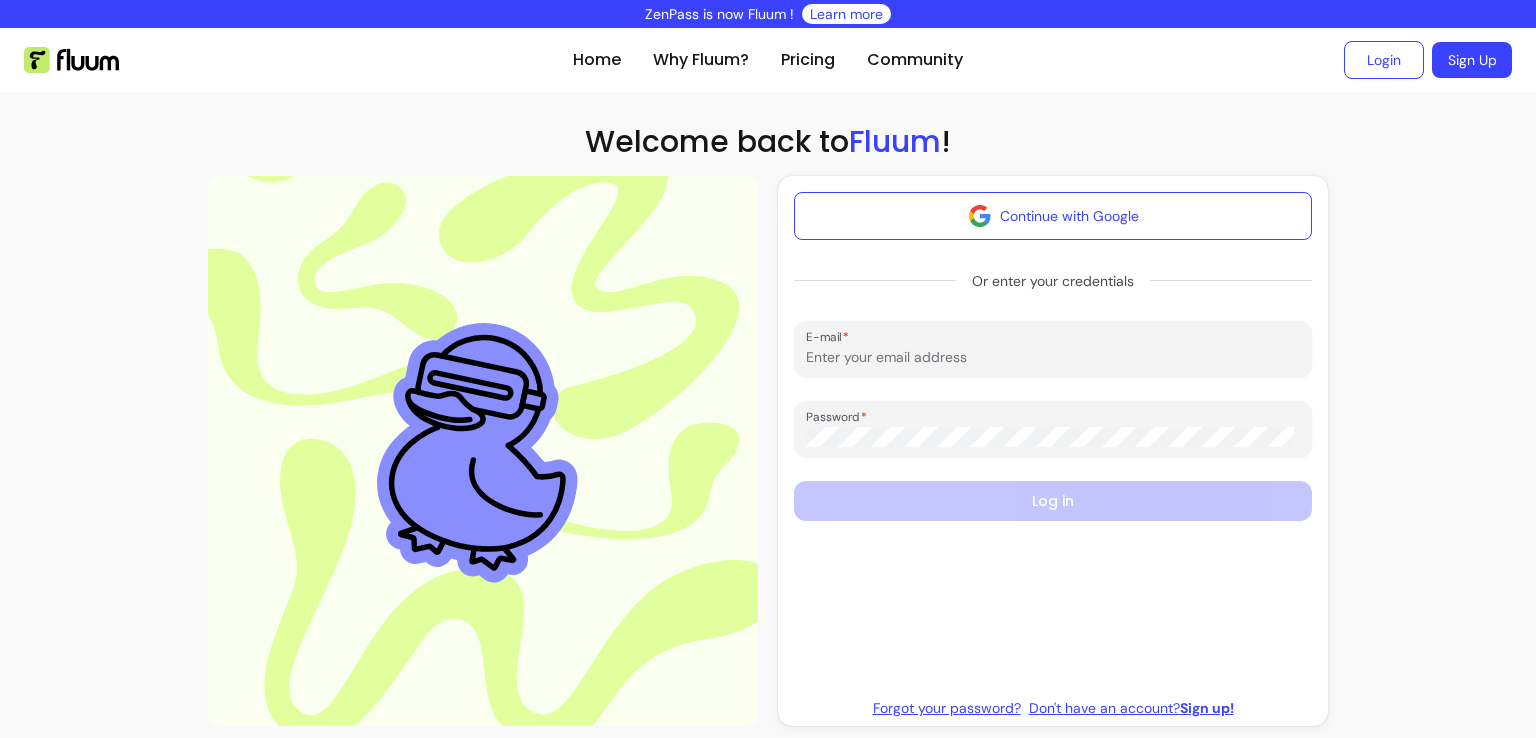 type on "youramazingselfyoga@[DOMAIN]" 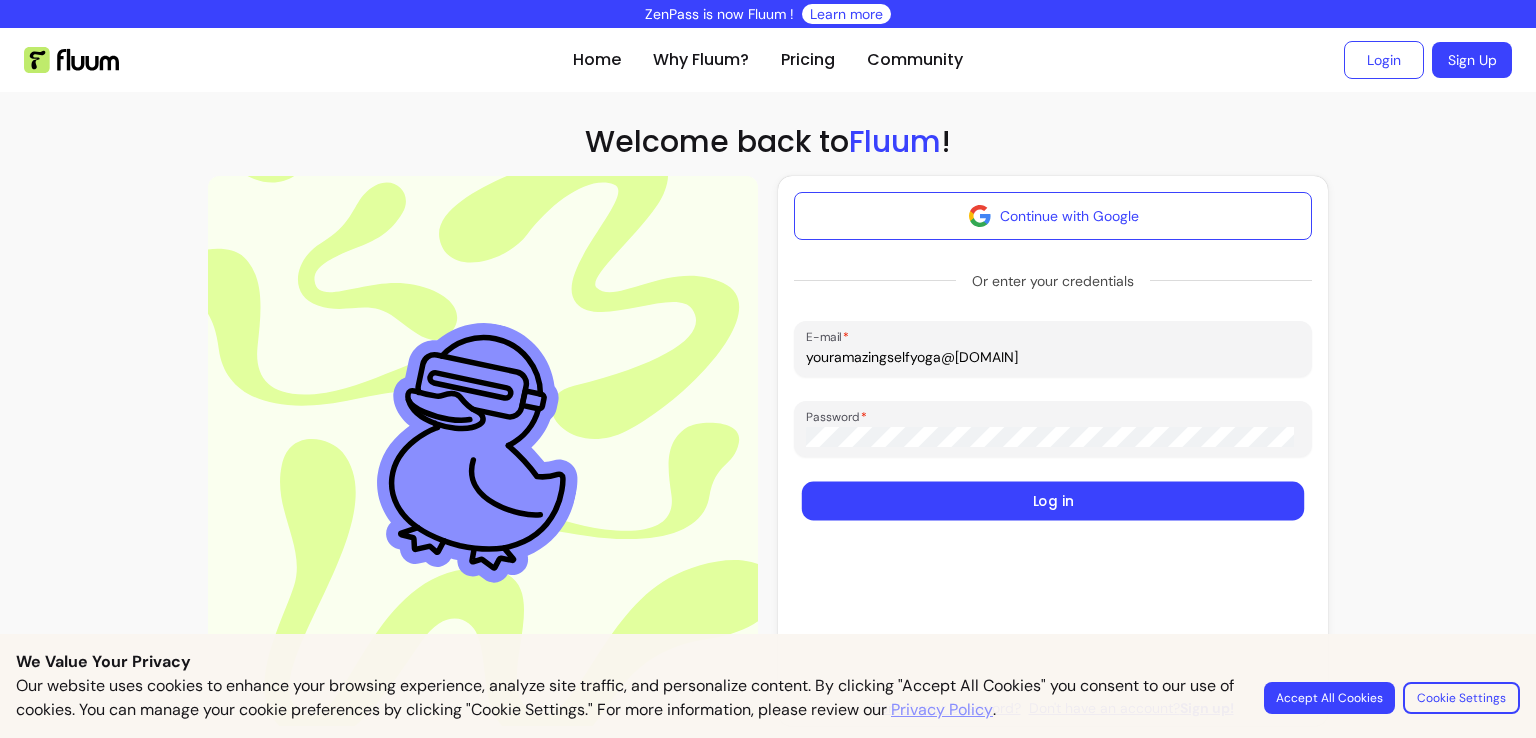 click on "Log in" at bounding box center [1053, 501] 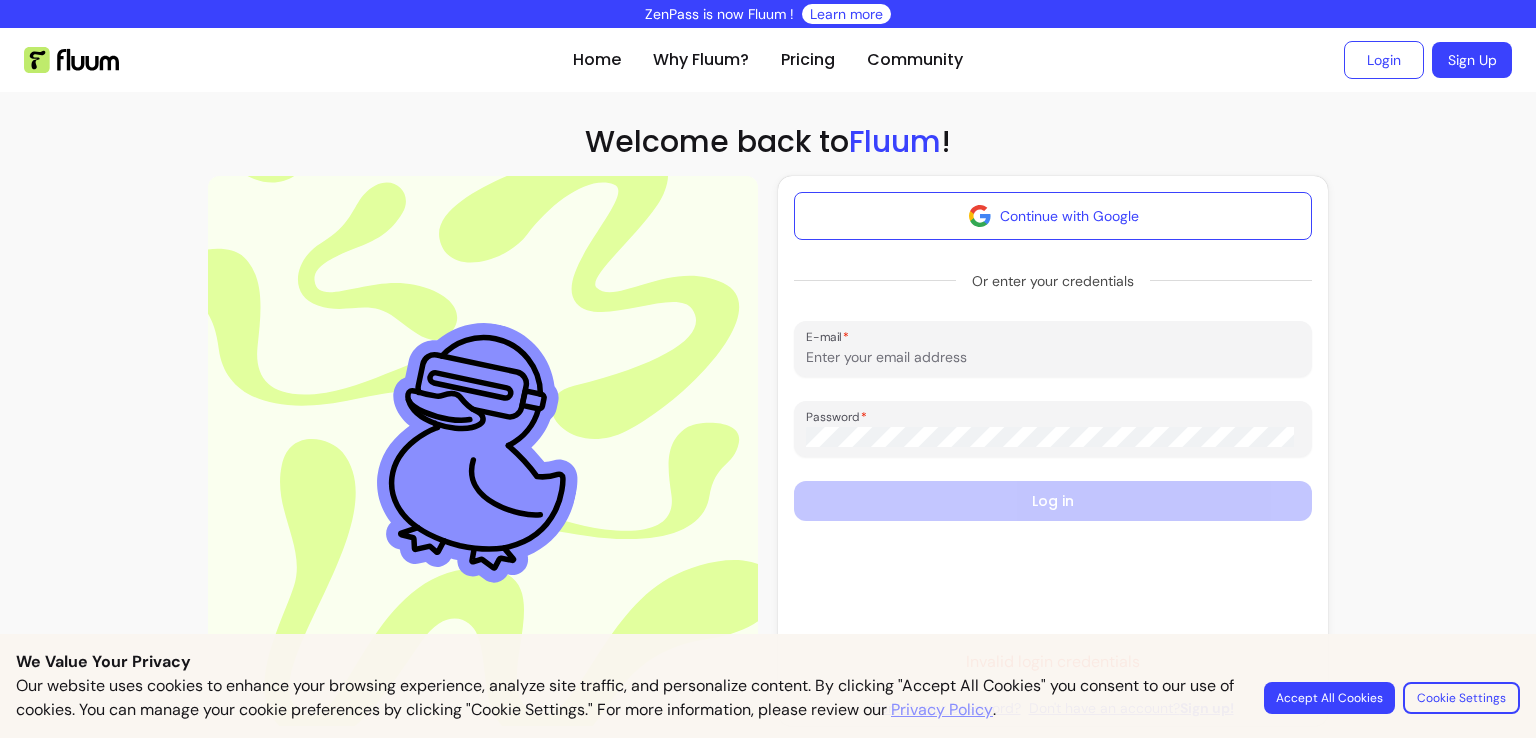 click on "E-mail" at bounding box center (1053, 357) 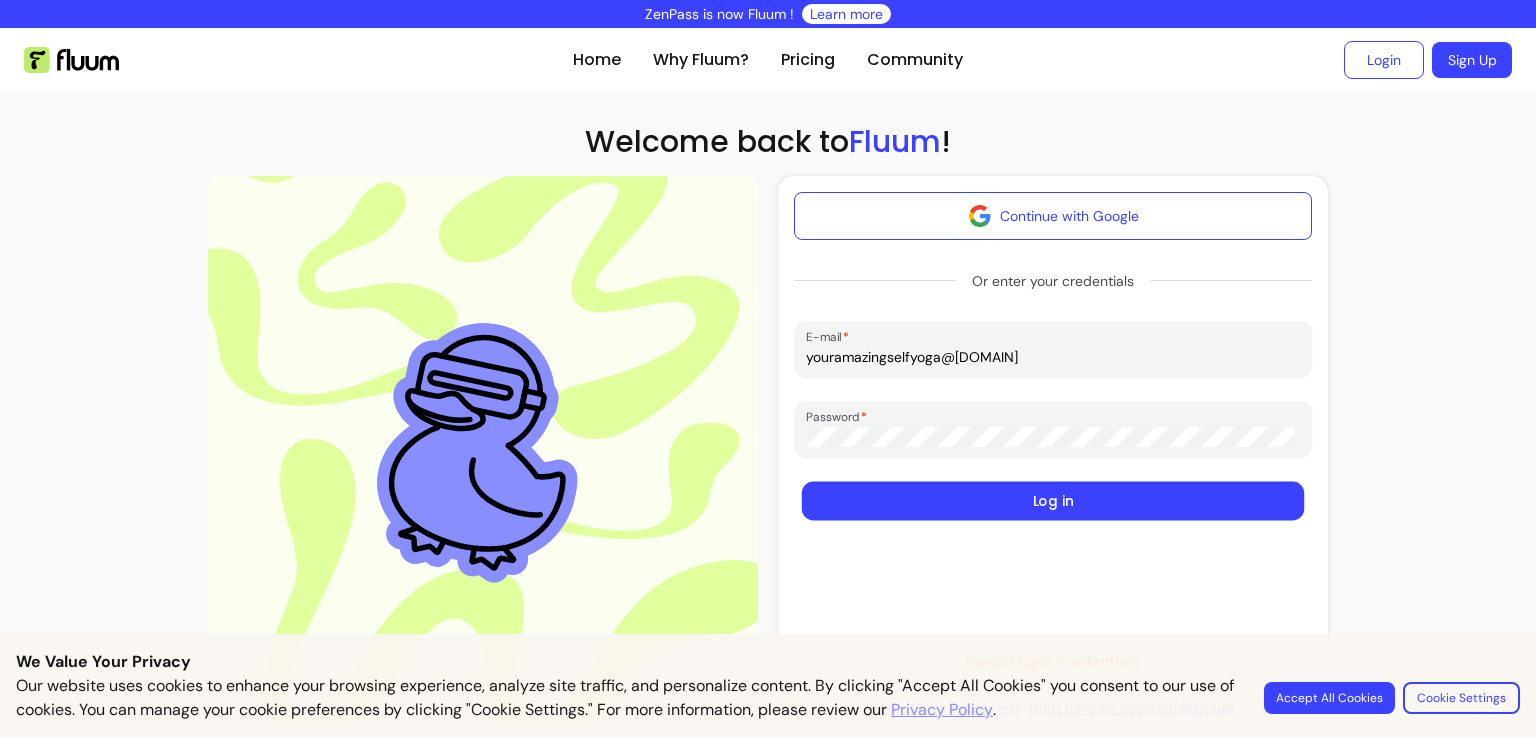 click on "Log in" at bounding box center (1053, 501) 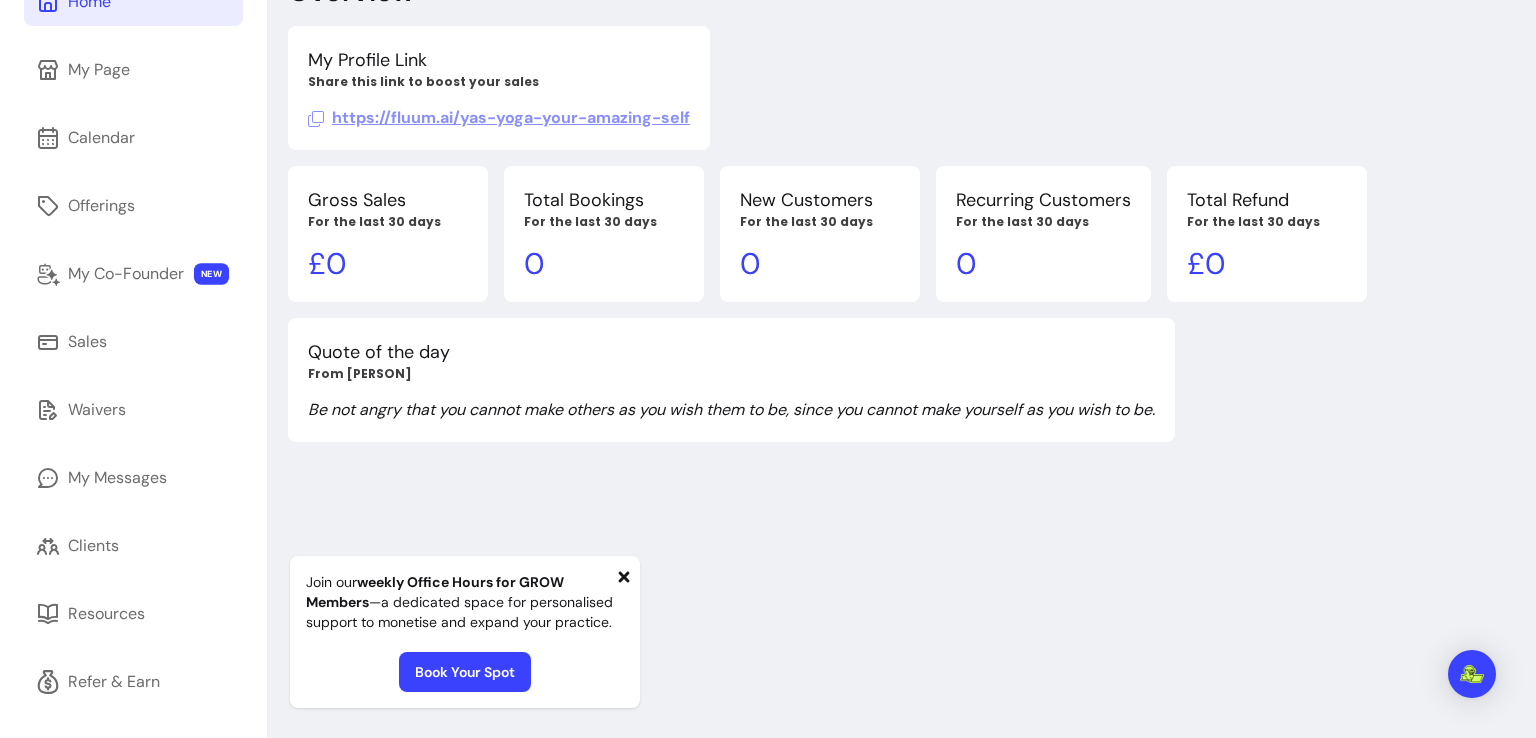 scroll, scrollTop: 216, scrollLeft: 0, axis: vertical 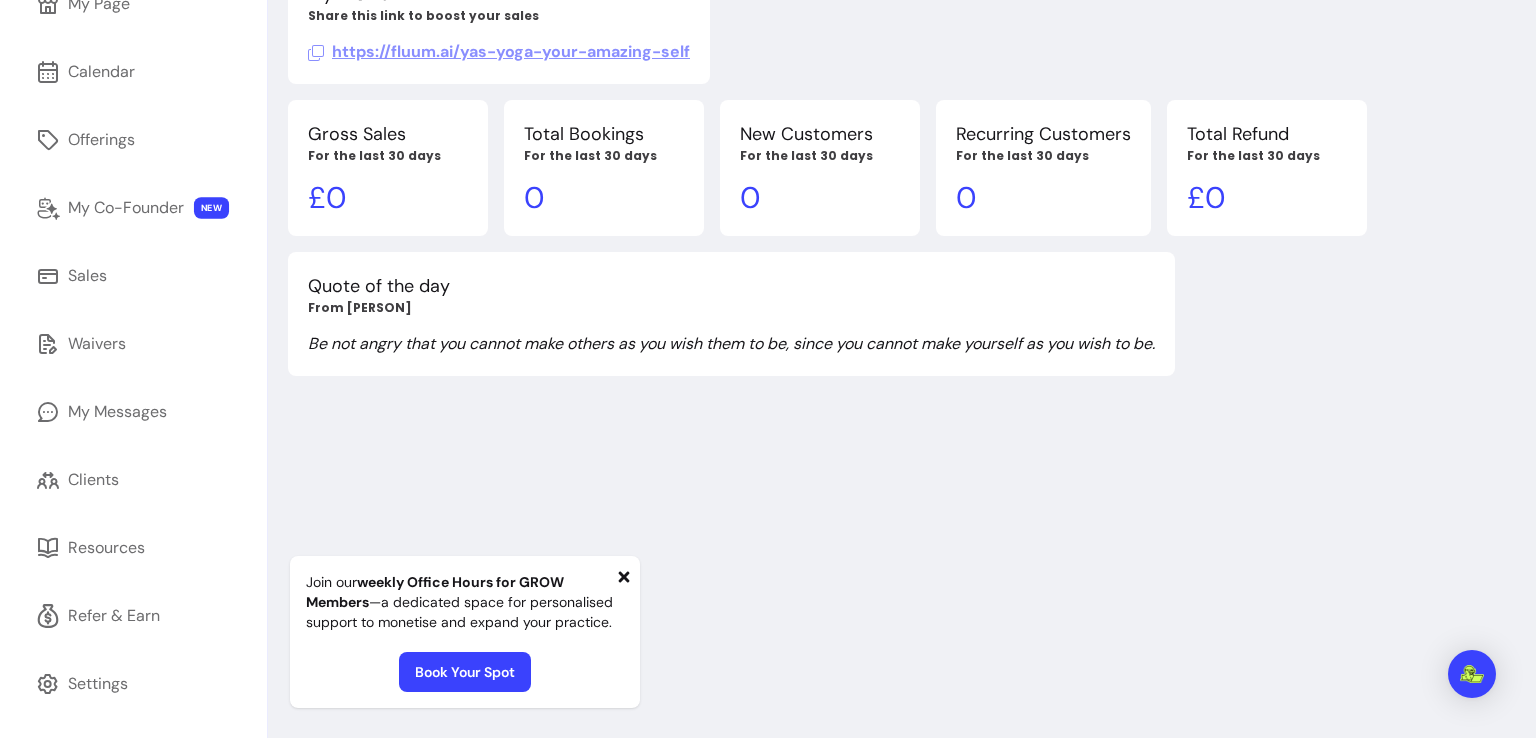 click at bounding box center [624, 576] 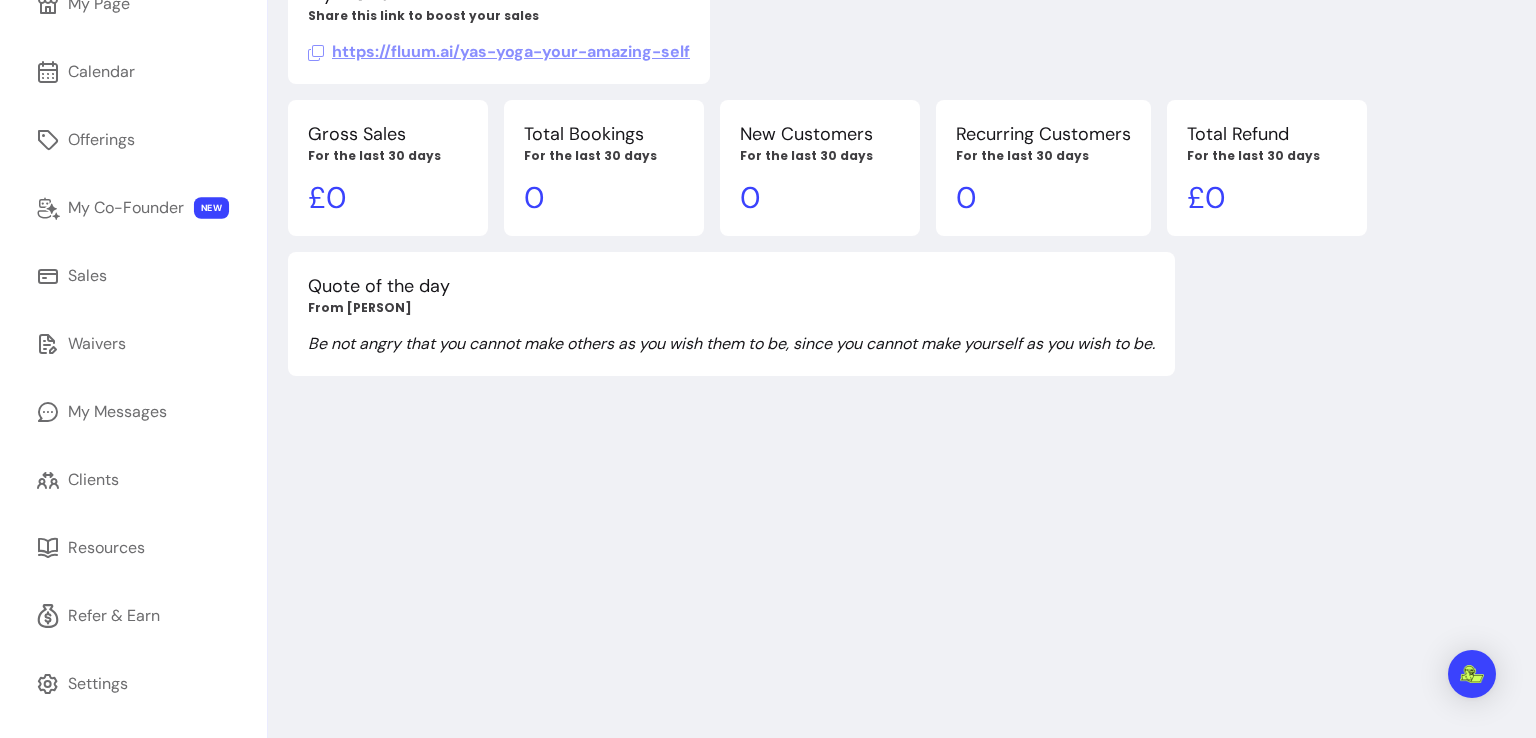 click on "Overview My Profile Link Share this link to boost your sales https://fluum.ai/yas-yoga-your-amazing-self Gross Sales For the last 30 days £ 0 Total Bookings For the last 30 days 0 New Customers For the last 30 days 0 Recurring Customers For the last 30 days 0 Total Refund For the last 30 days £ 0 Quote of the day From Thomas Kempis Be not angry that you cannot make others as you wish them to be, since you cannot make yourself as you wish to be." at bounding box center (902, 310) 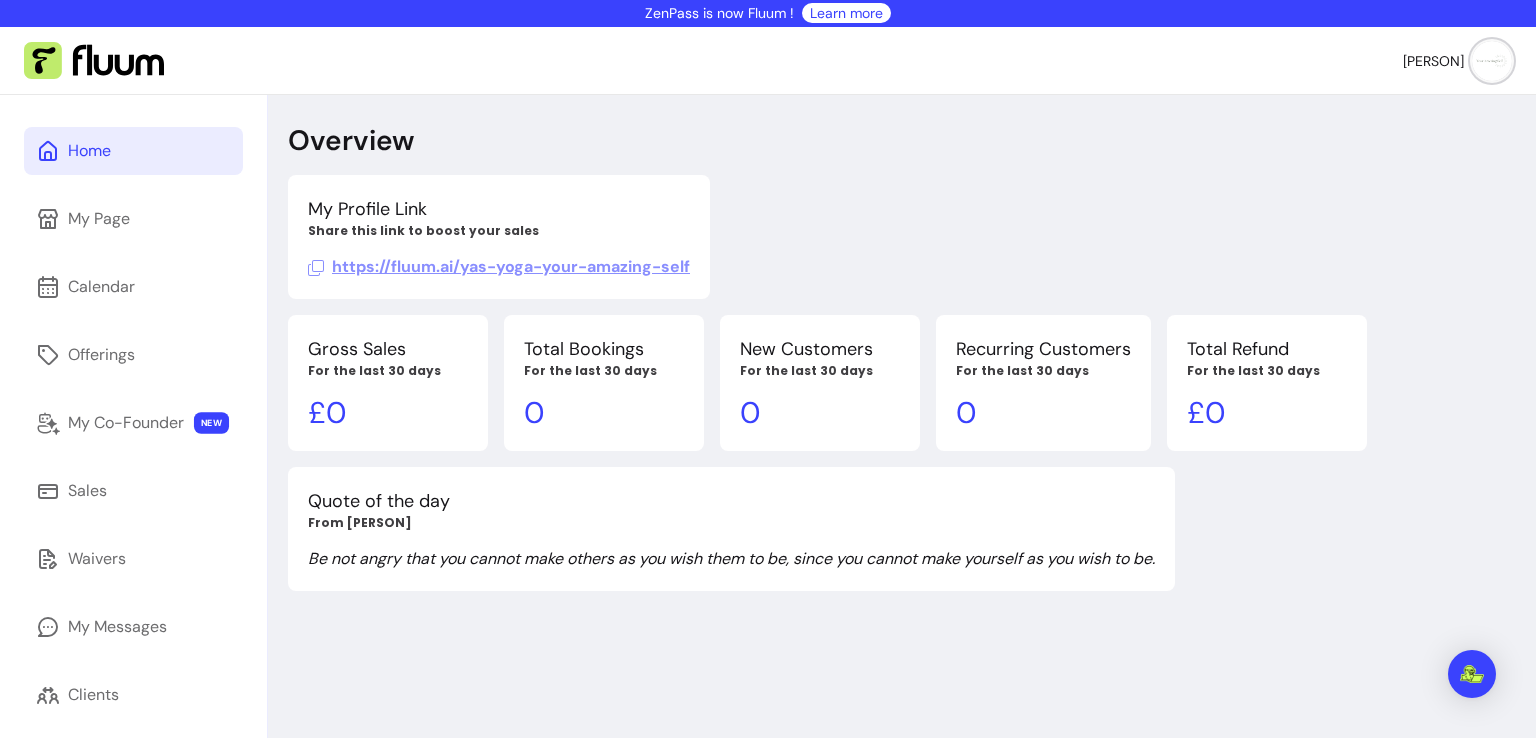 scroll, scrollTop: 0, scrollLeft: 0, axis: both 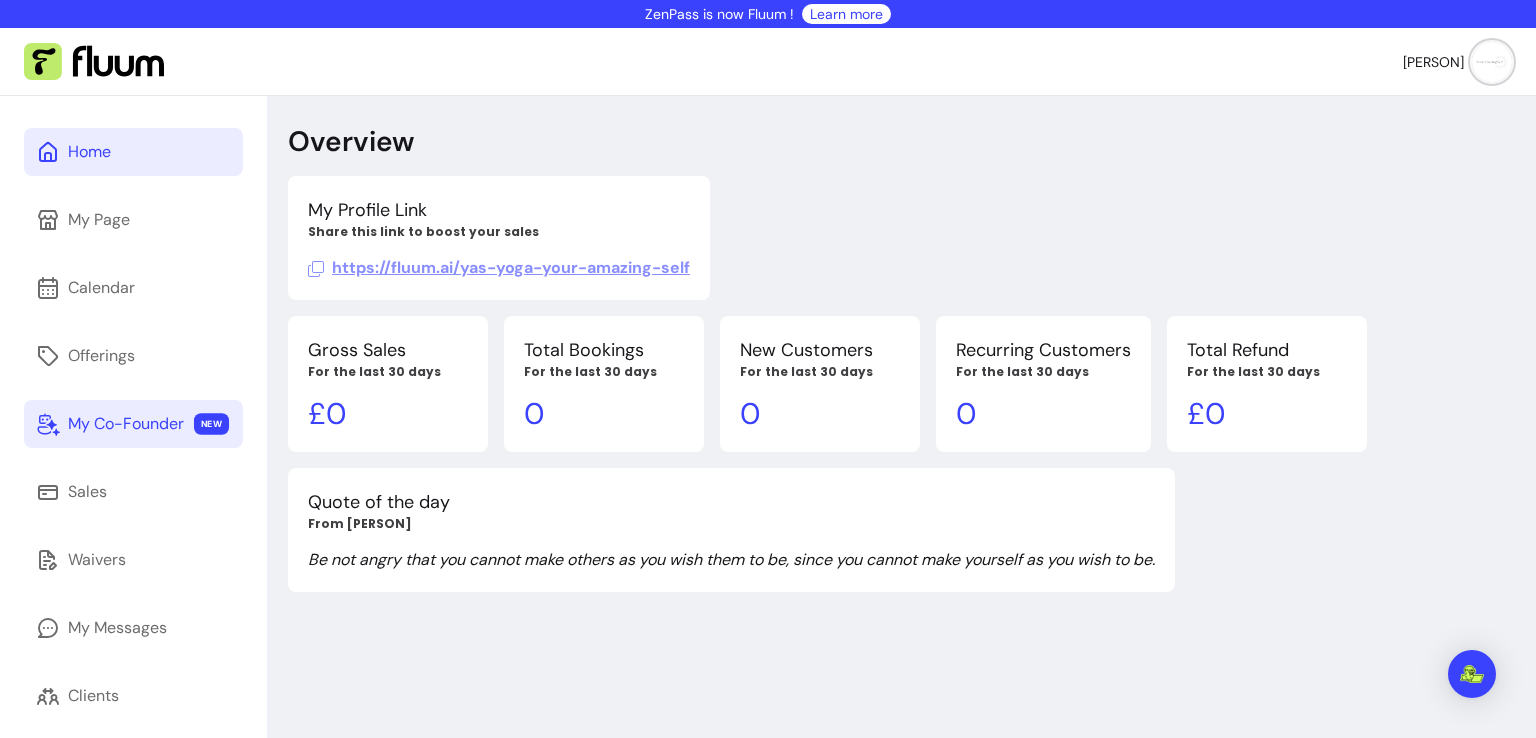 click on "My Co-Founder     NEW" at bounding box center (133, 424) 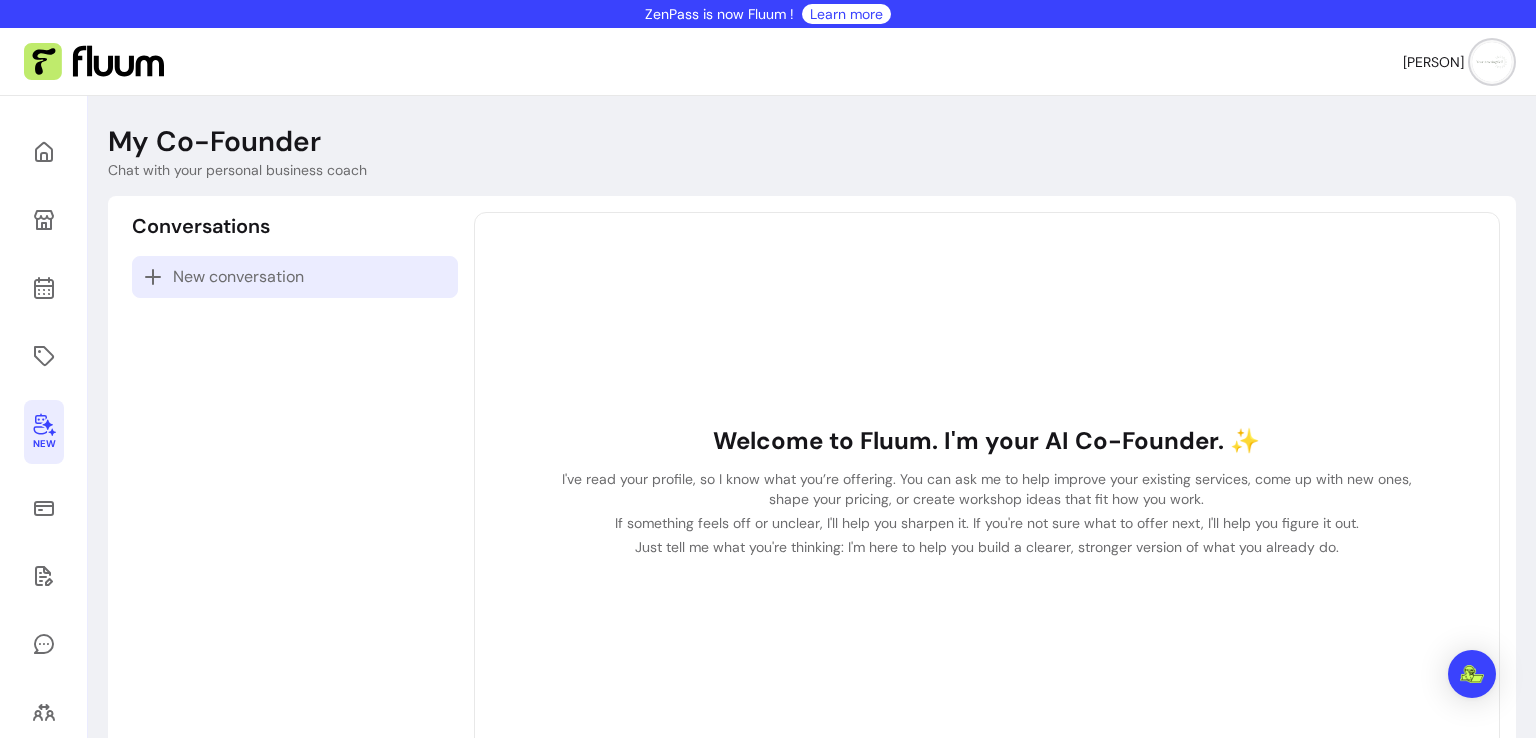 click on "New conversation" at bounding box center (238, 277) 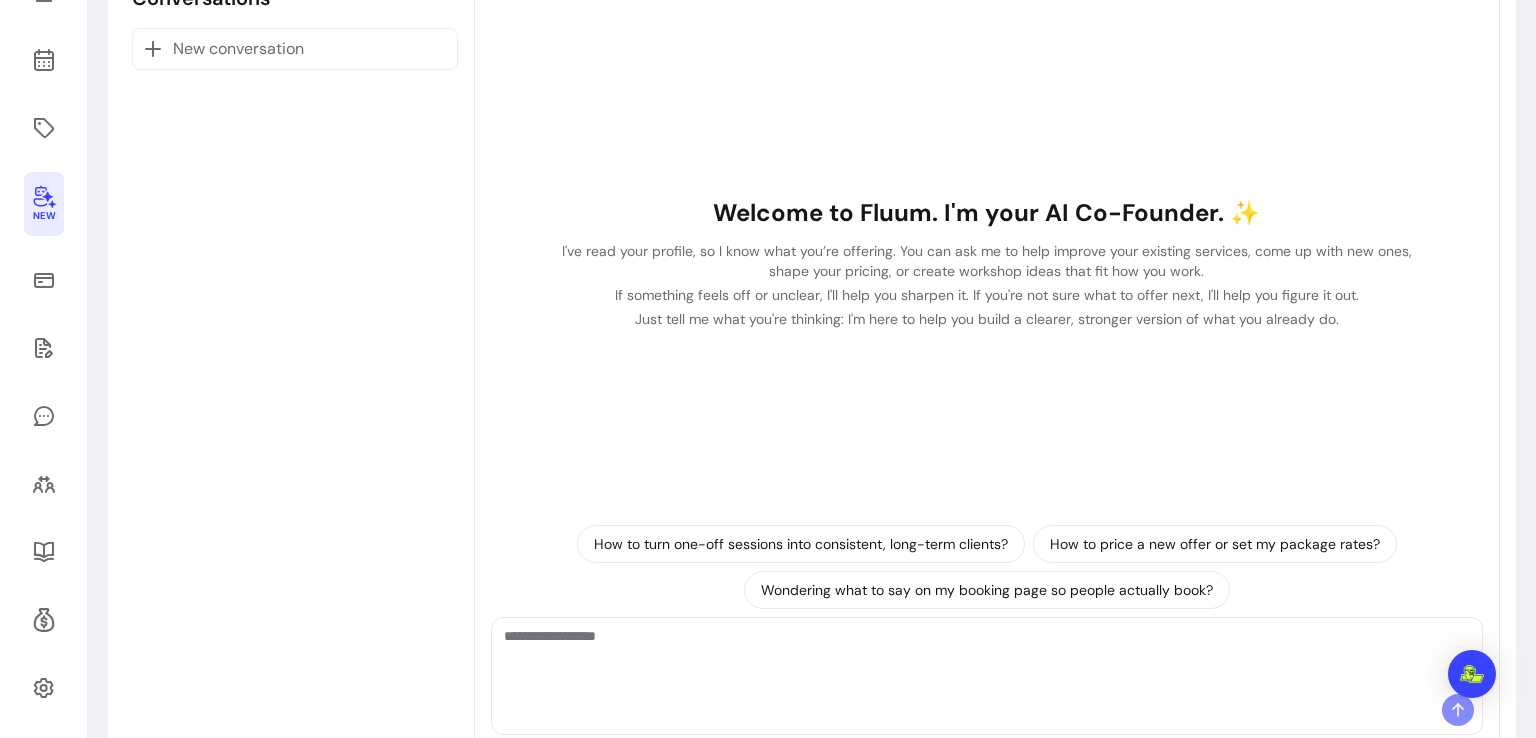 scroll, scrollTop: 286, scrollLeft: 0, axis: vertical 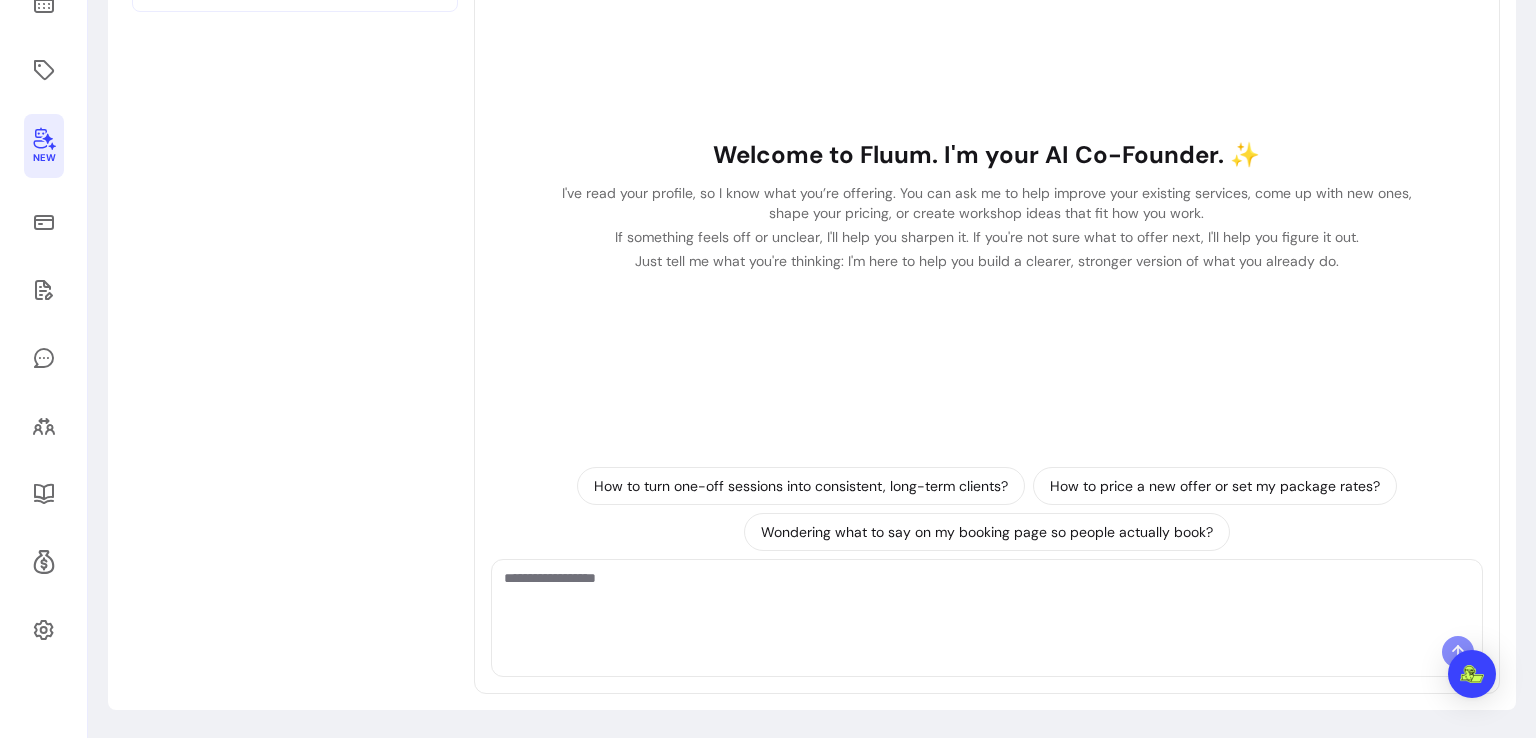 click at bounding box center [987, 598] 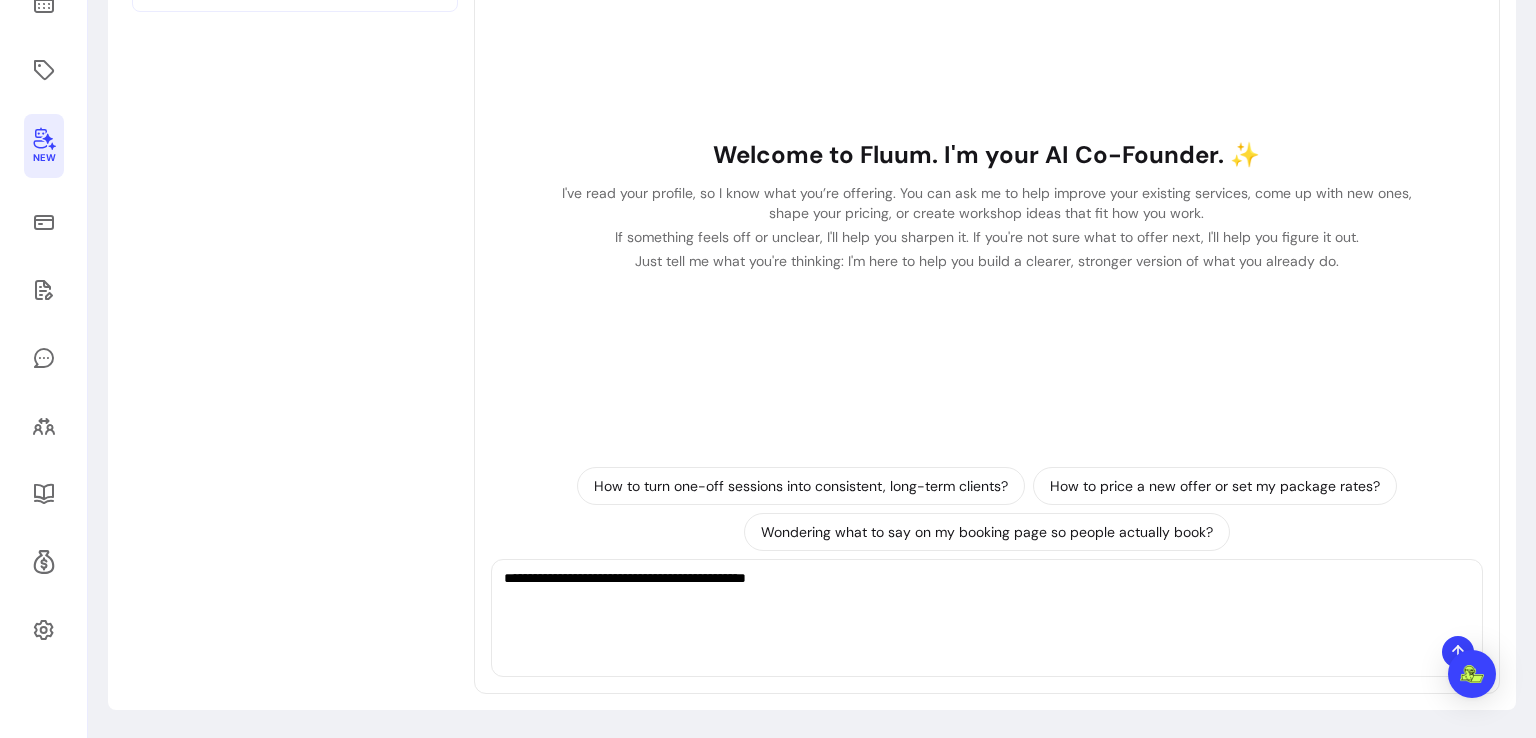 type on "**********" 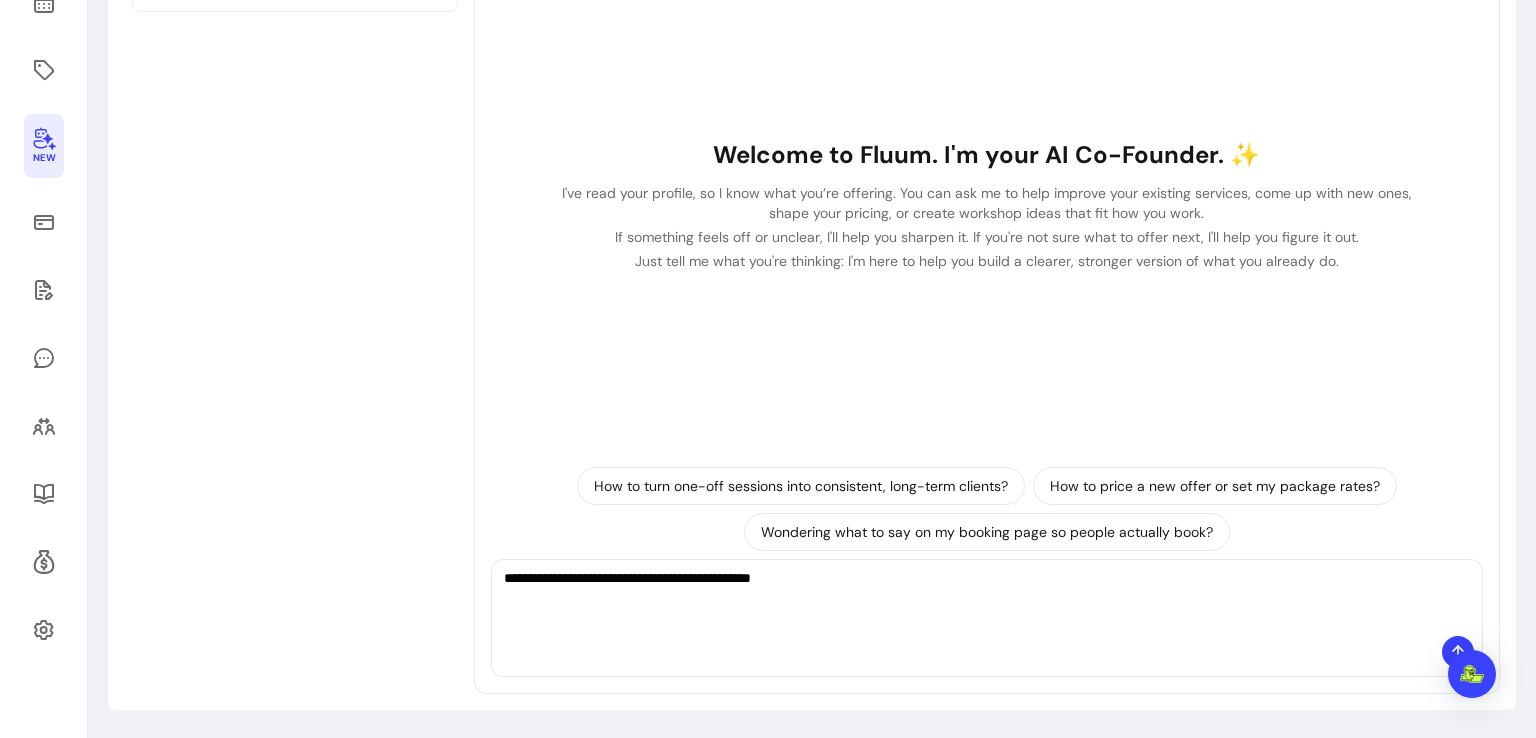 type 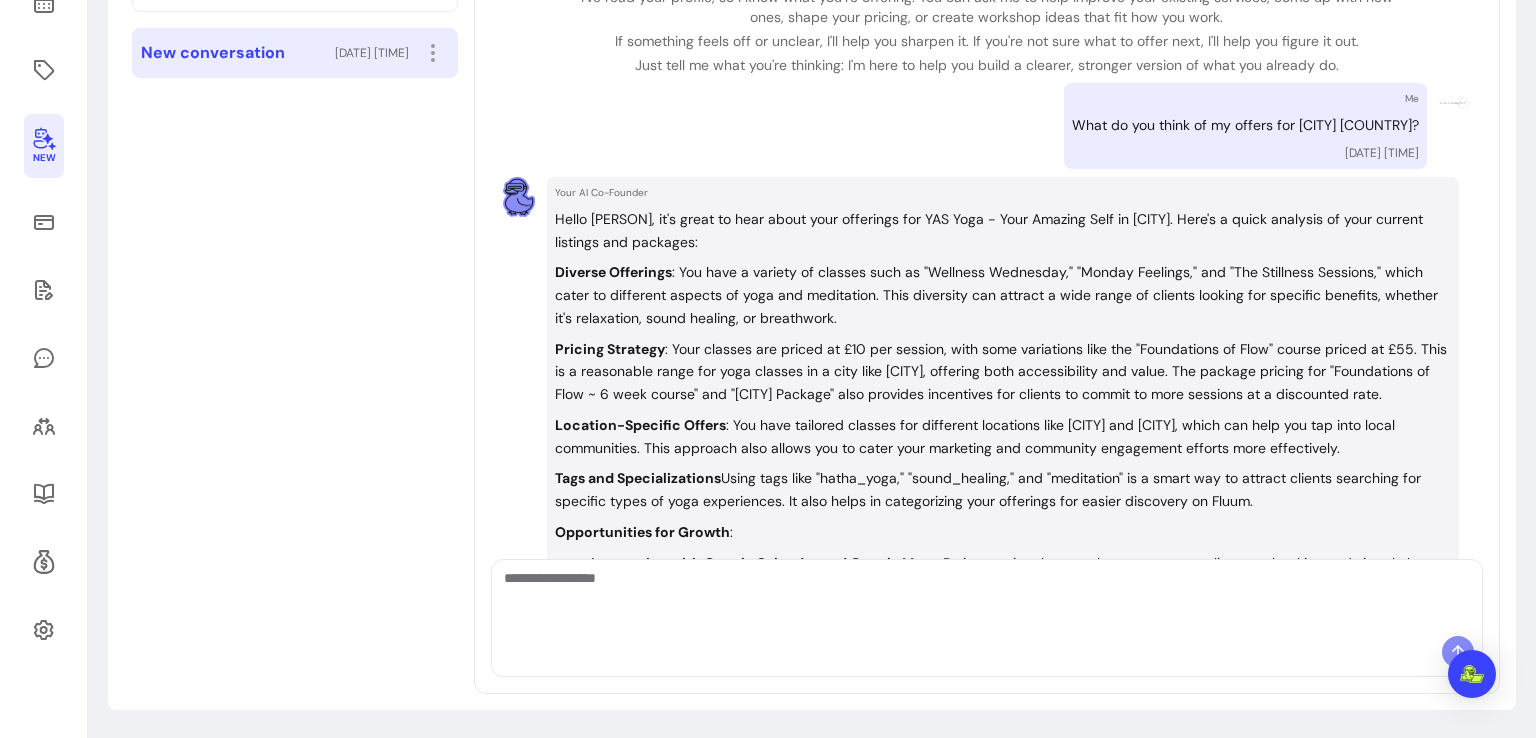 scroll, scrollTop: 331, scrollLeft: 0, axis: vertical 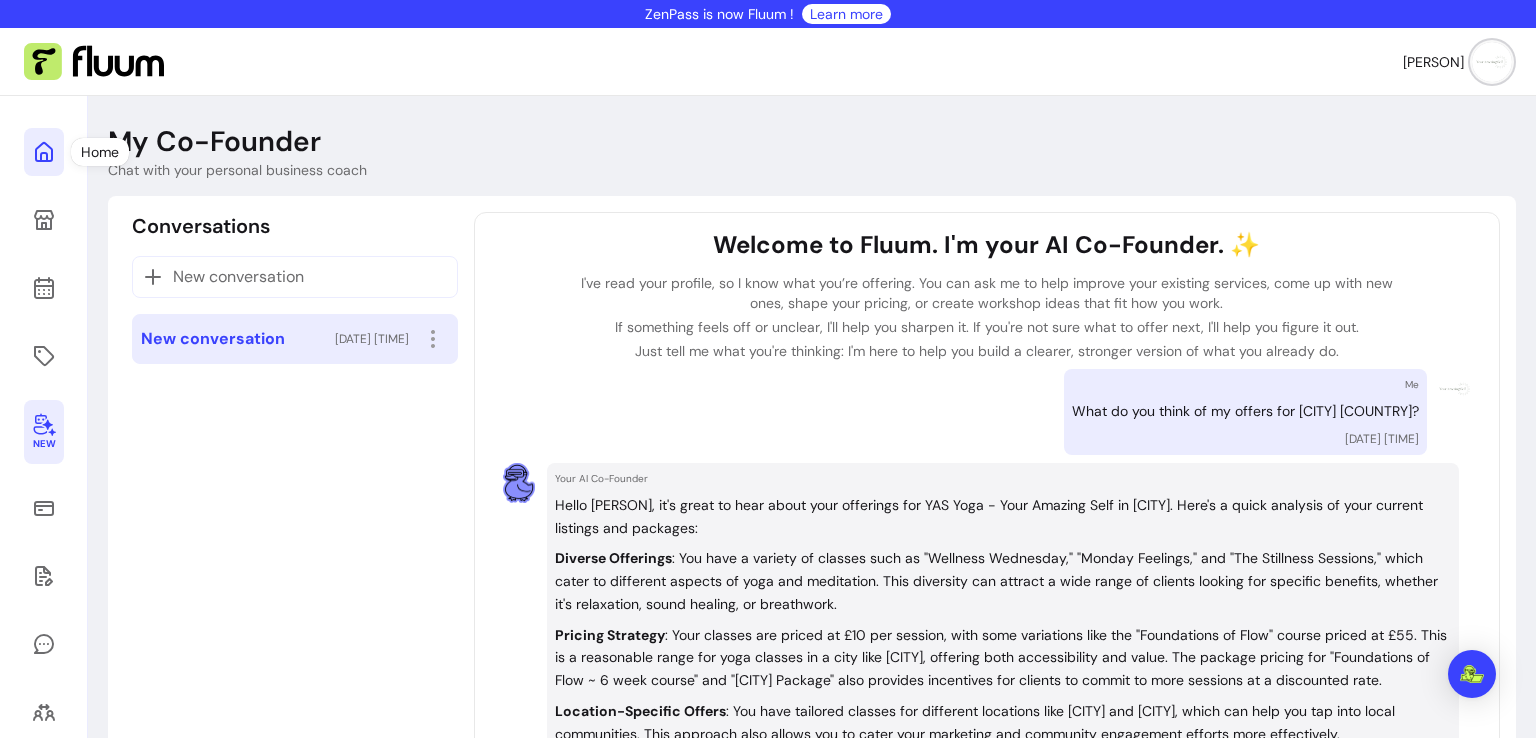 click 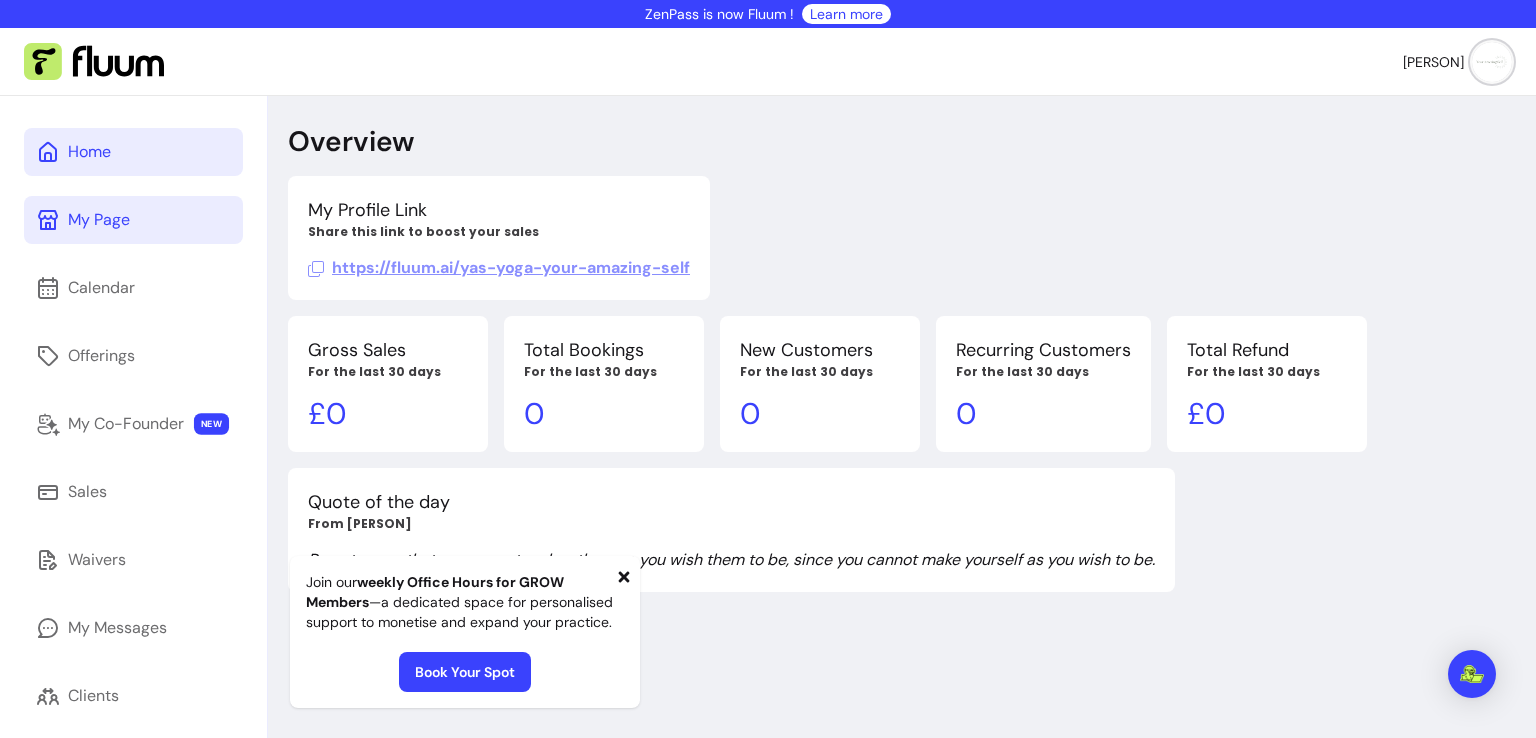 click on "My Page" at bounding box center [133, 220] 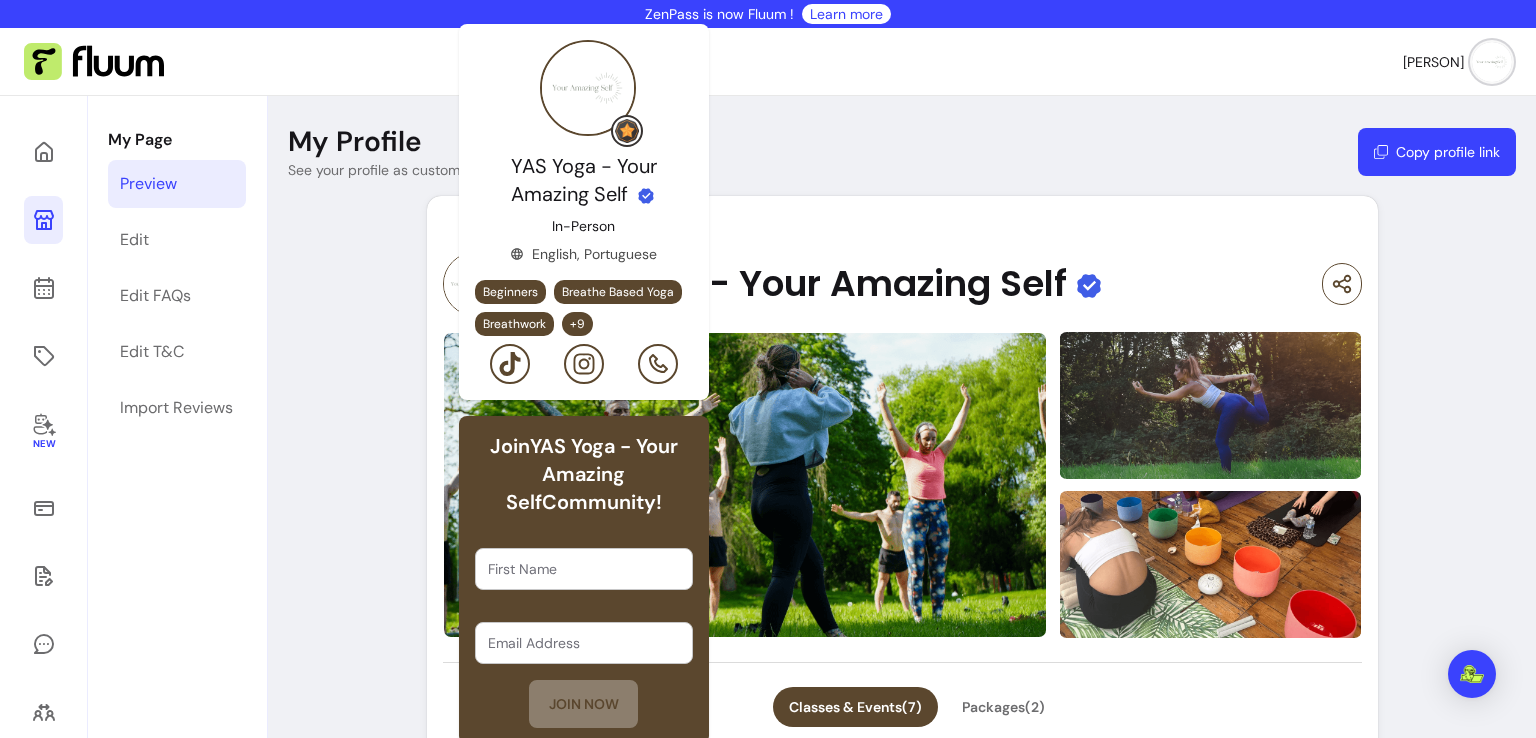 scroll, scrollTop: 1480, scrollLeft: 0, axis: vertical 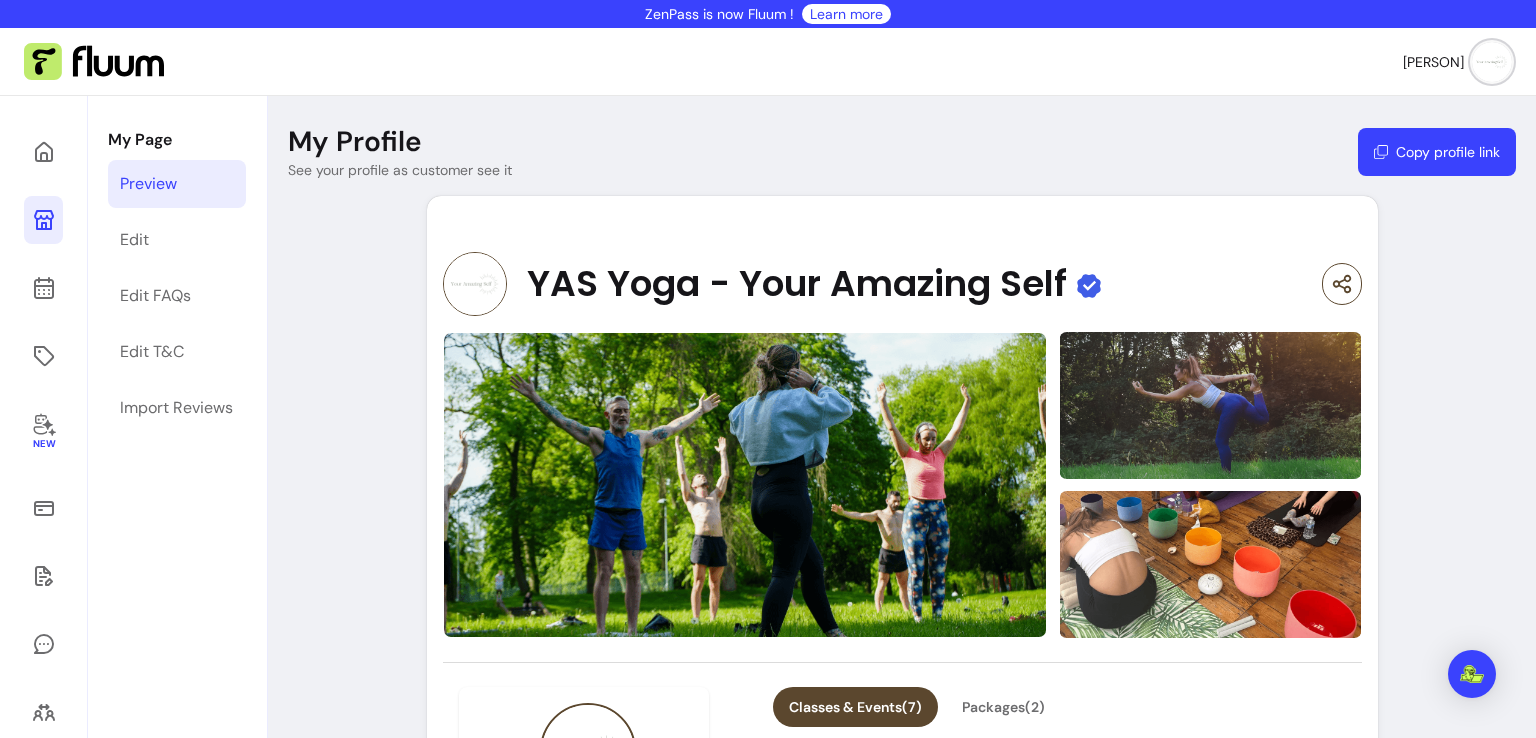 click on "Copy profile link" at bounding box center (1437, 152) 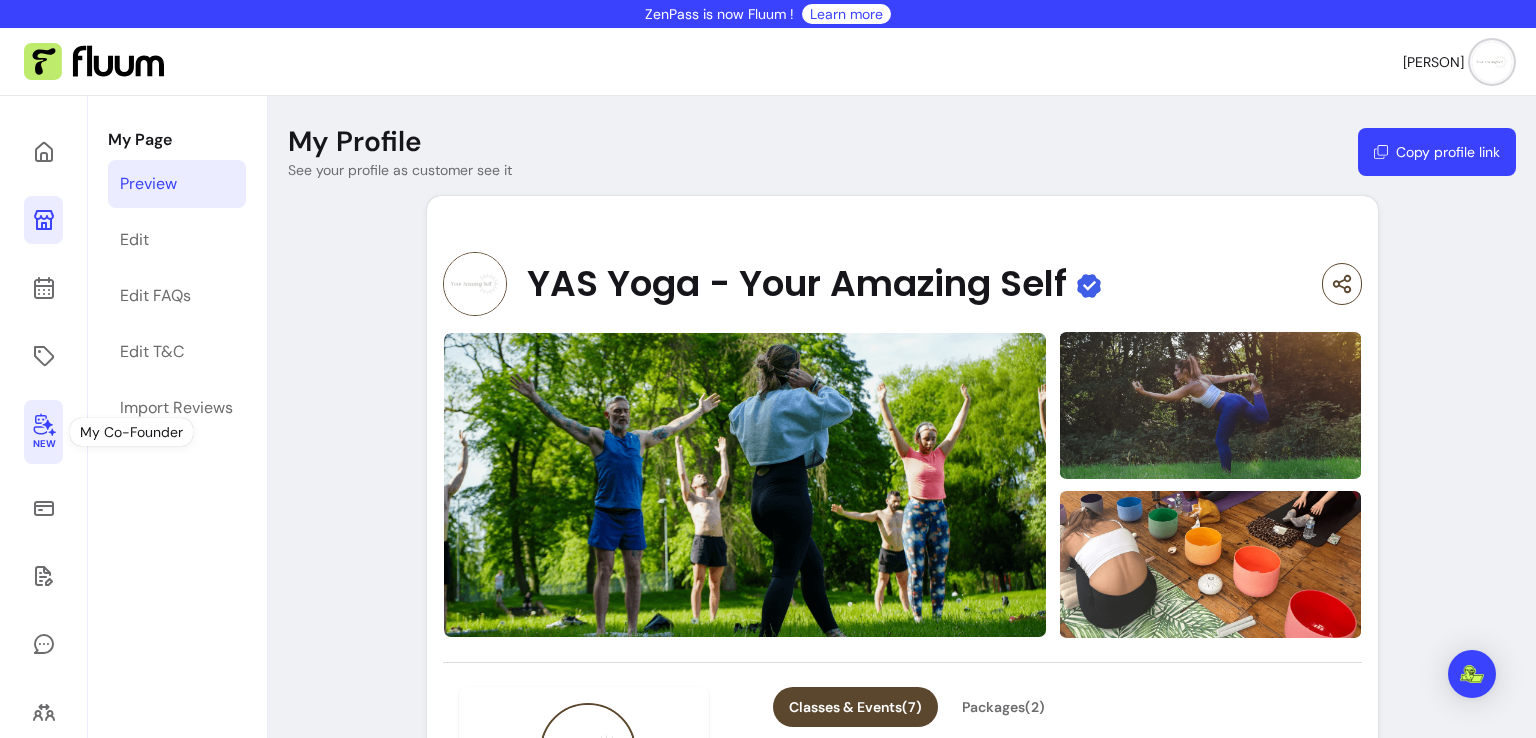 click 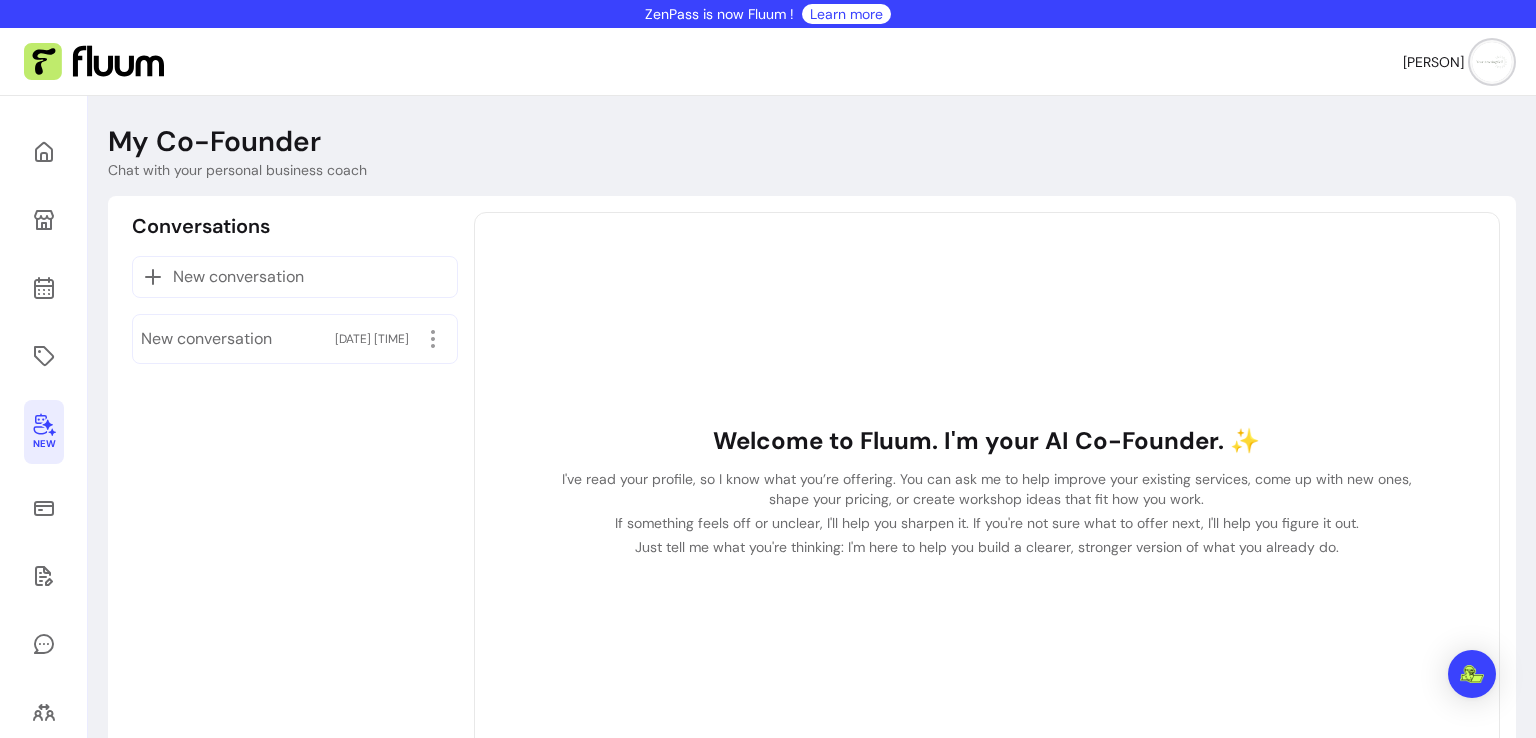 scroll, scrollTop: 248, scrollLeft: 0, axis: vertical 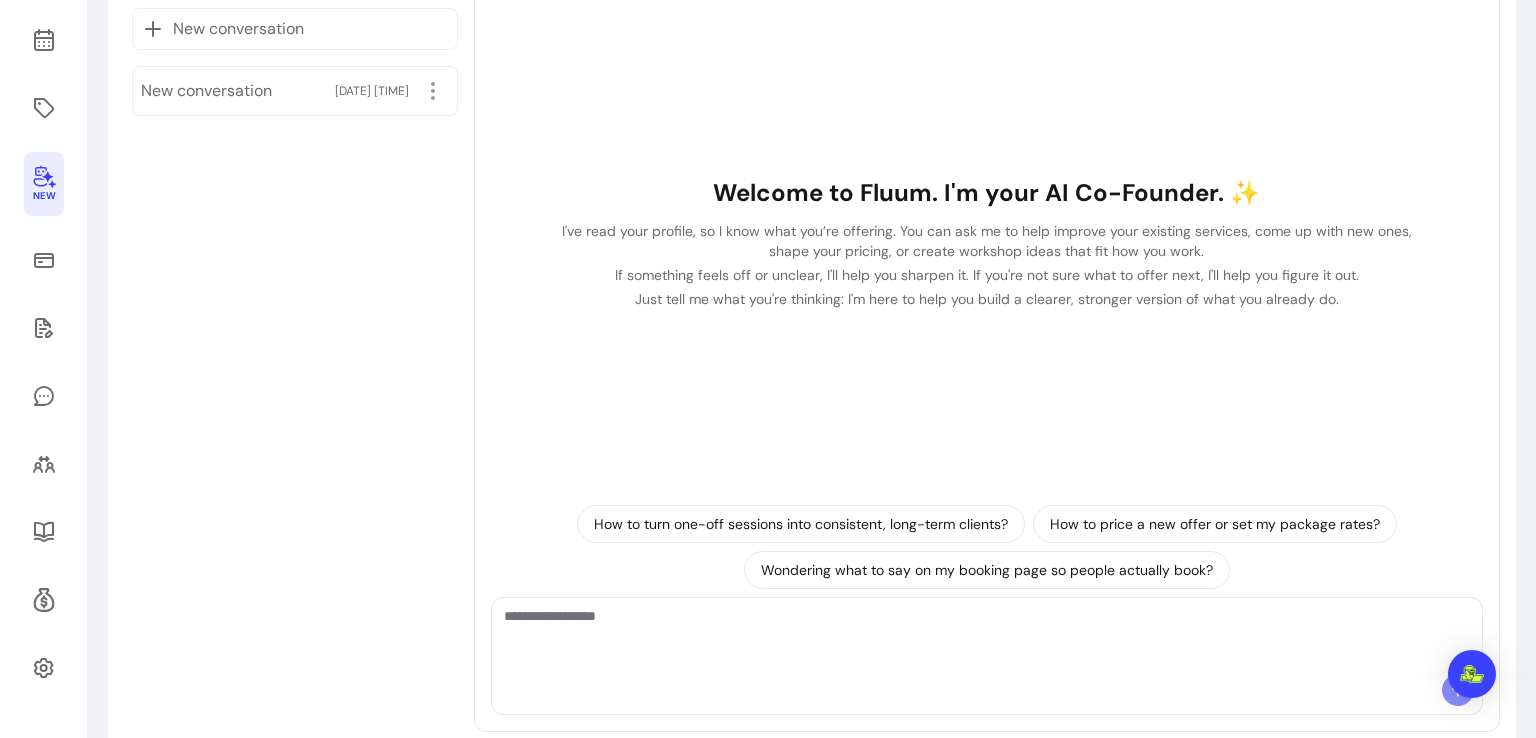 click at bounding box center [987, 636] 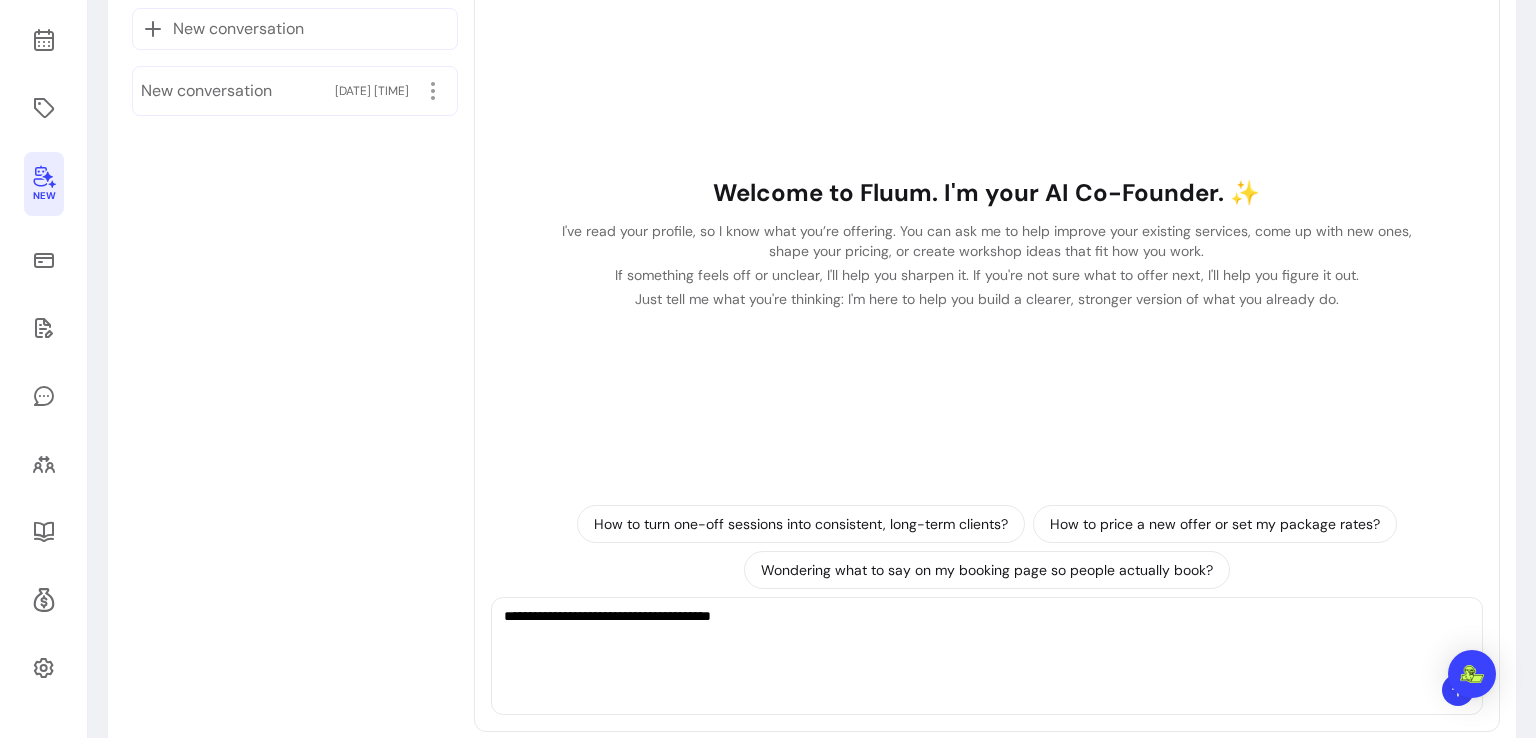 type on "**********" 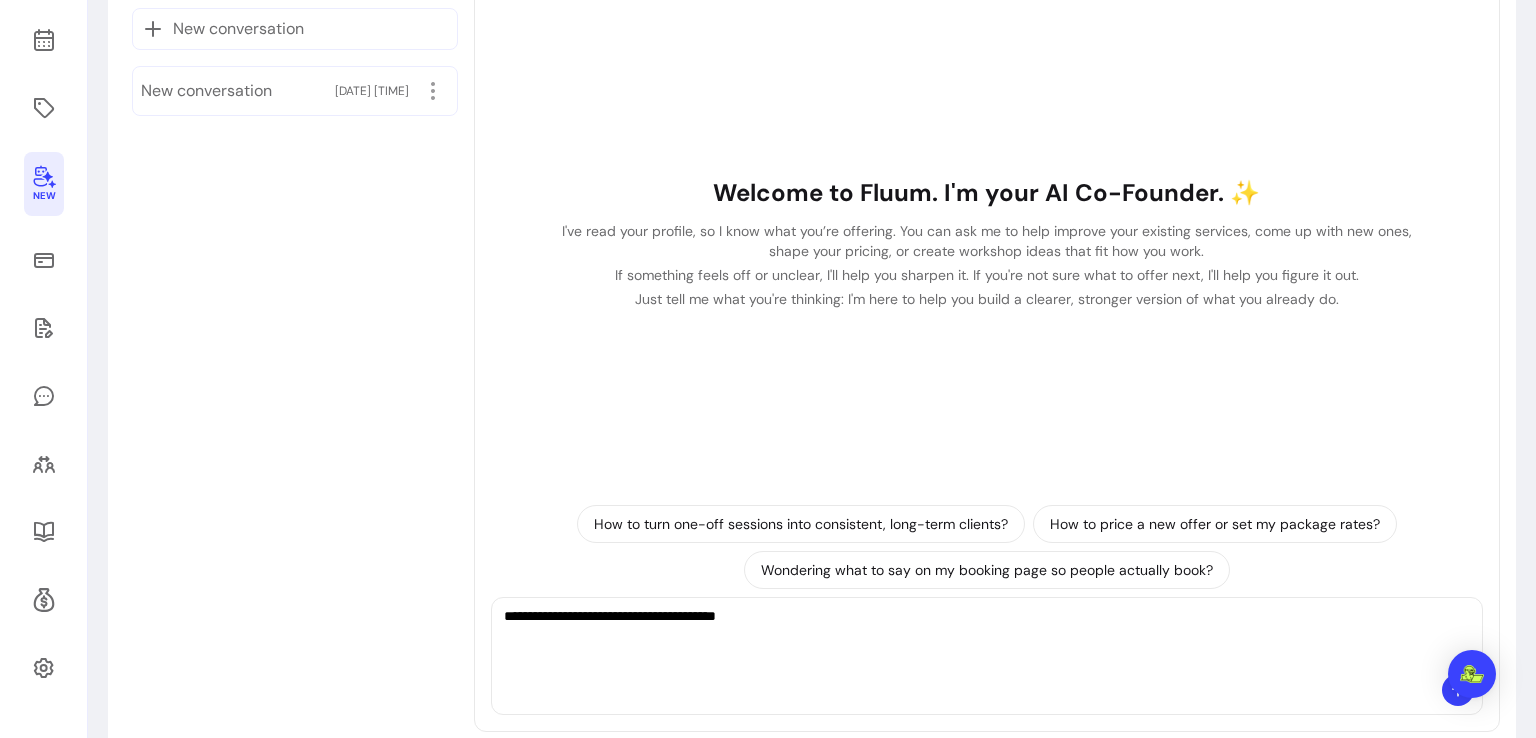 type 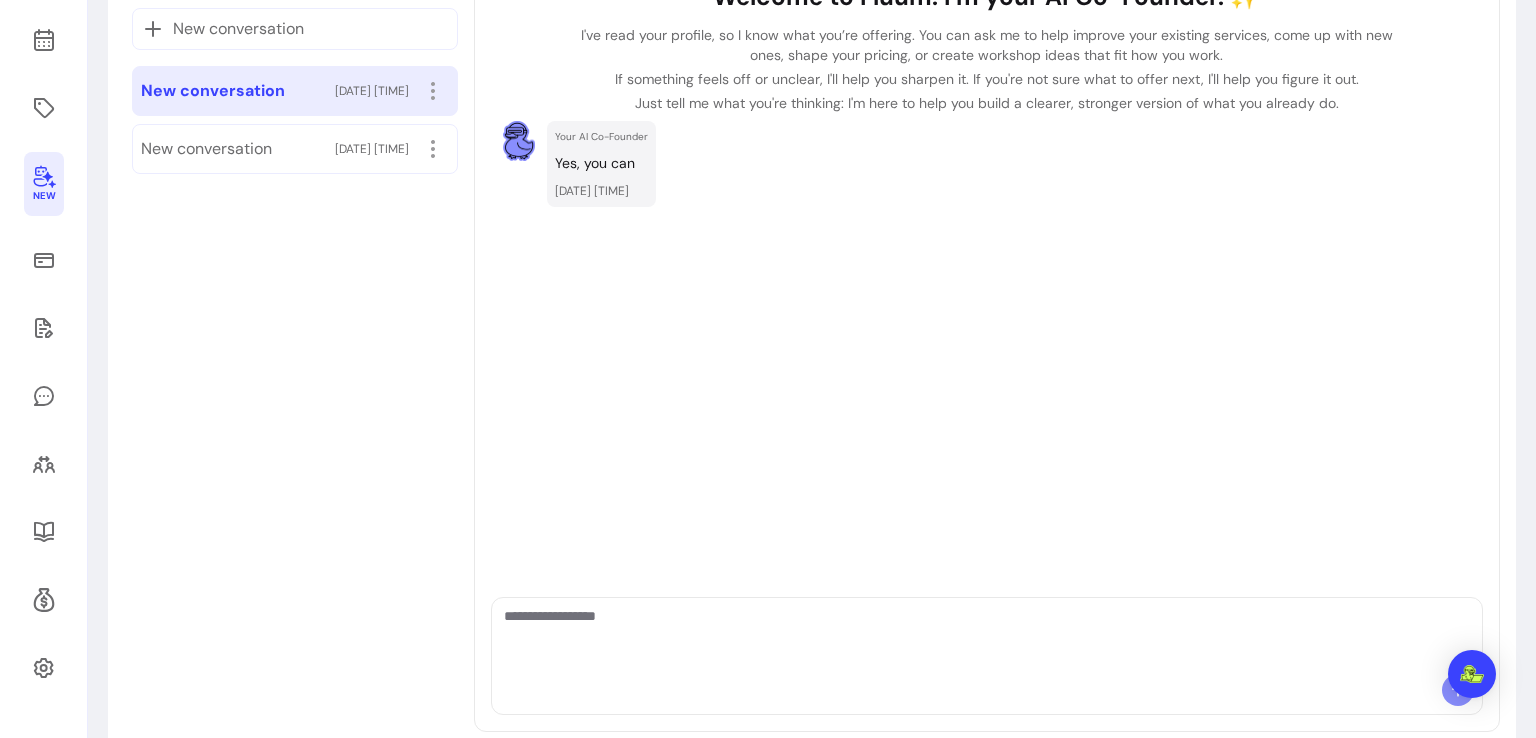scroll, scrollTop: 286, scrollLeft: 0, axis: vertical 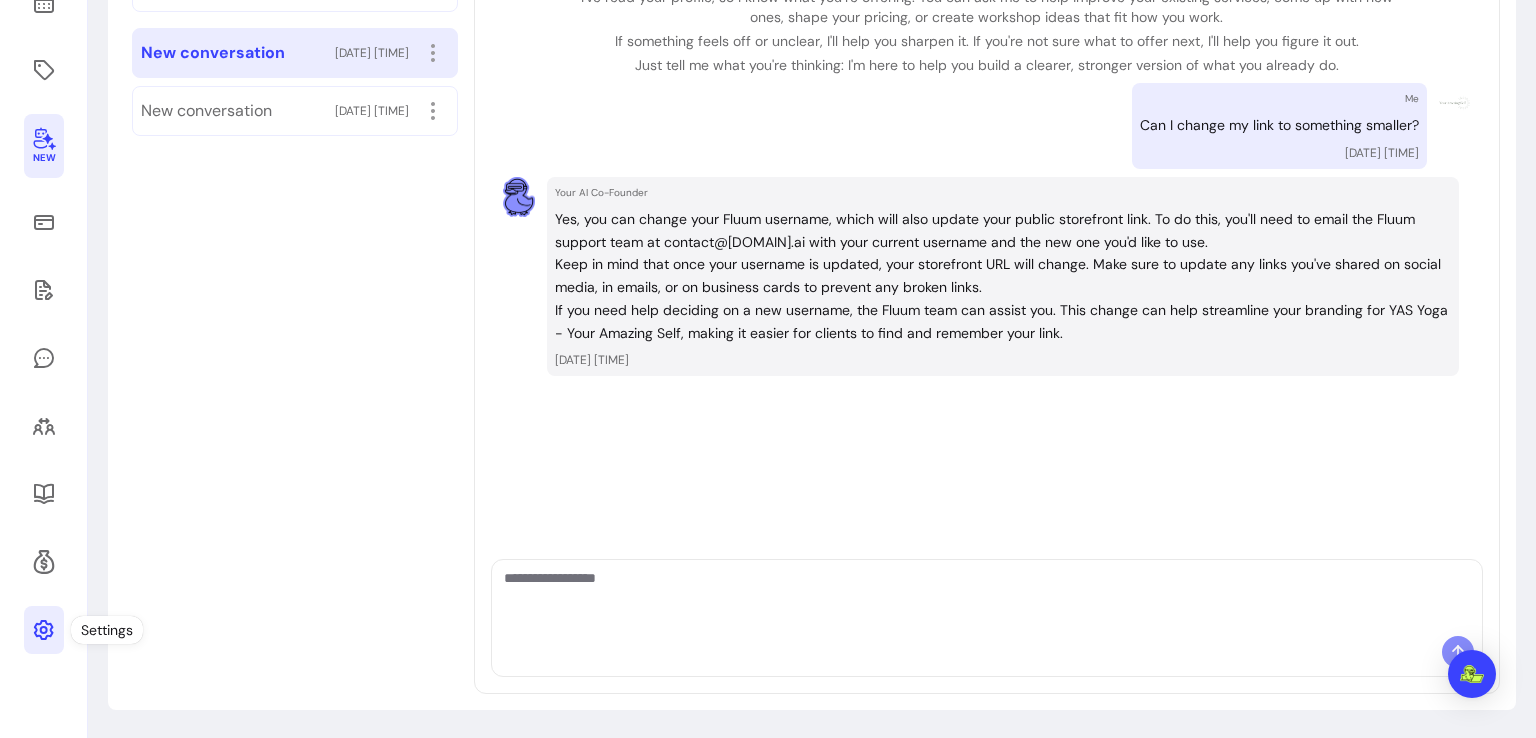 click 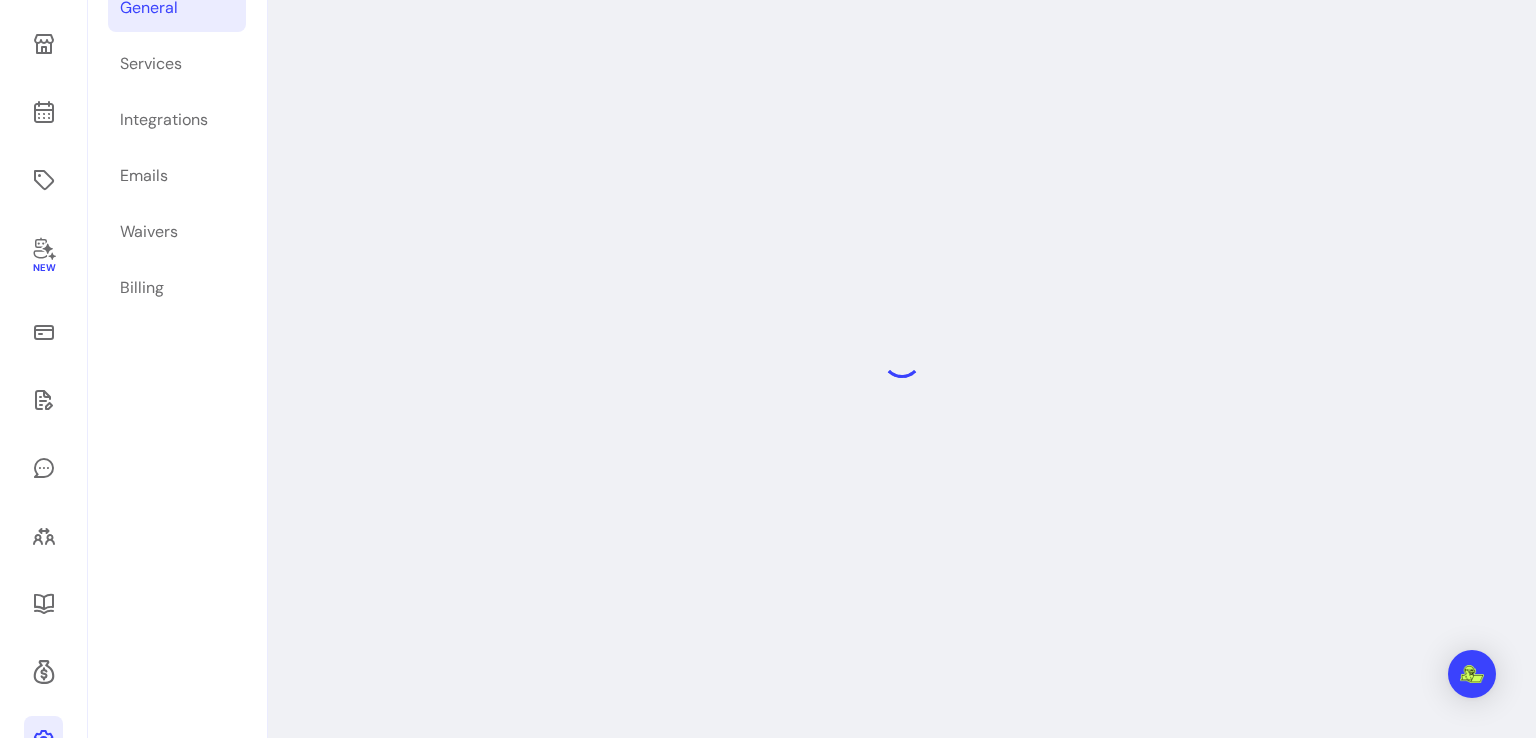 scroll, scrollTop: 96, scrollLeft: 0, axis: vertical 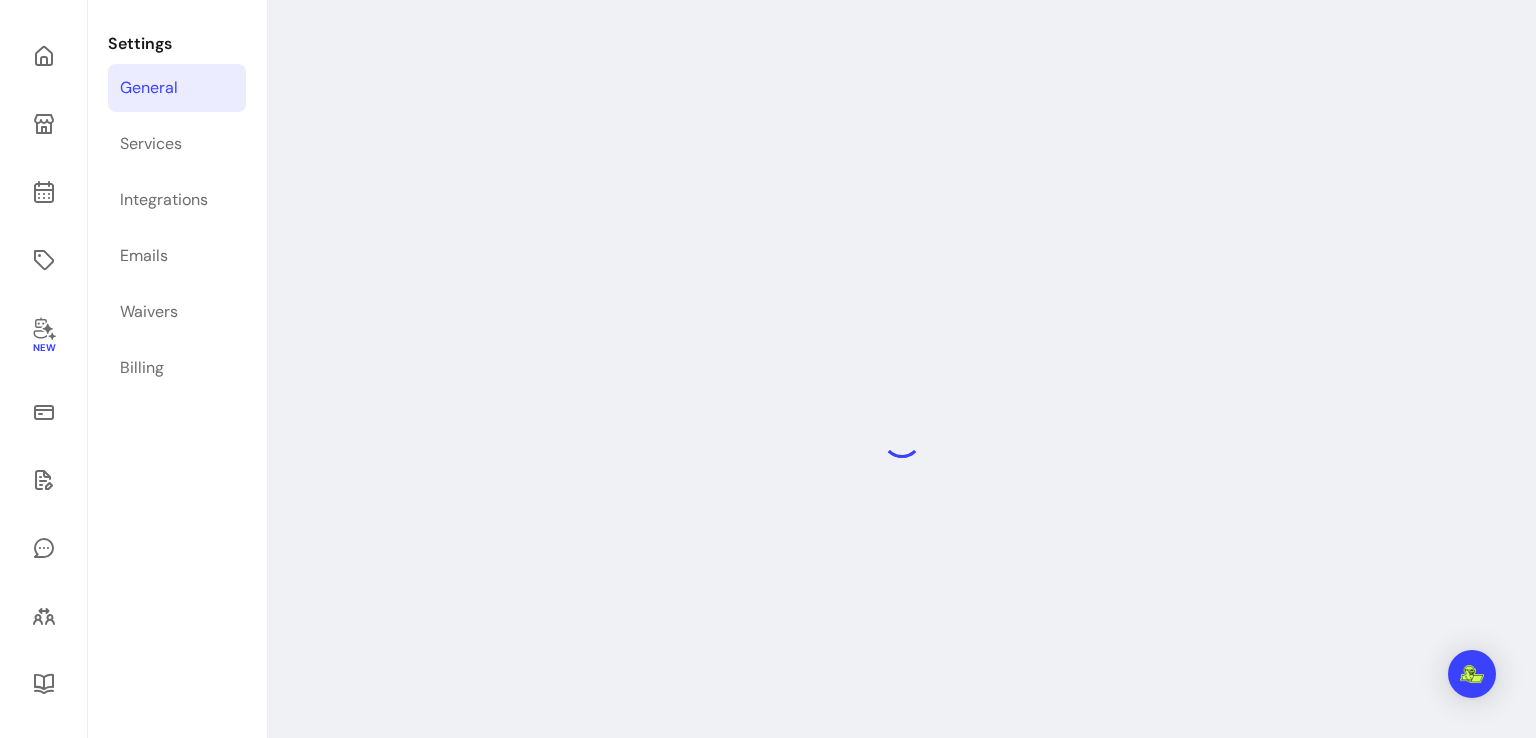 select on "**********" 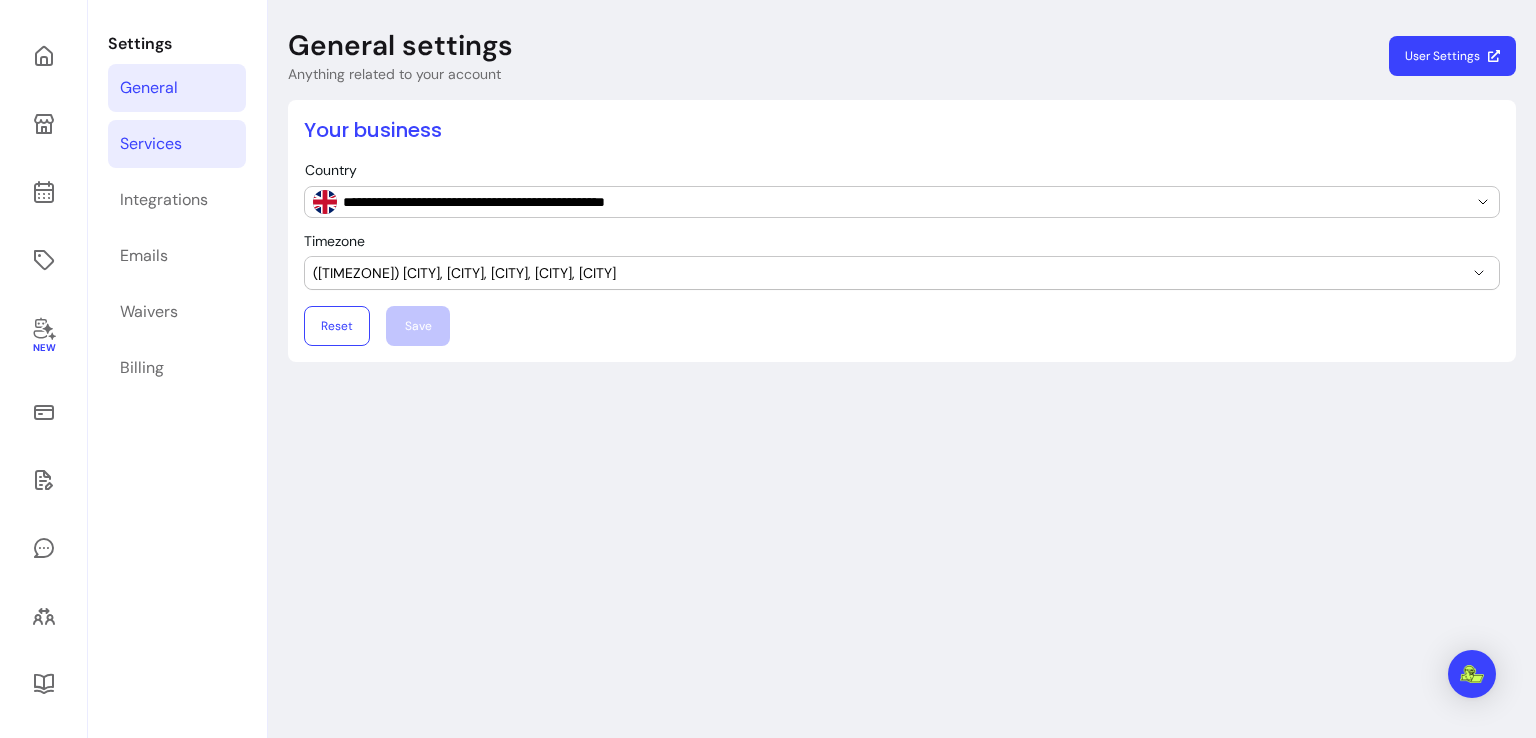 click on "Services" at bounding box center [177, 144] 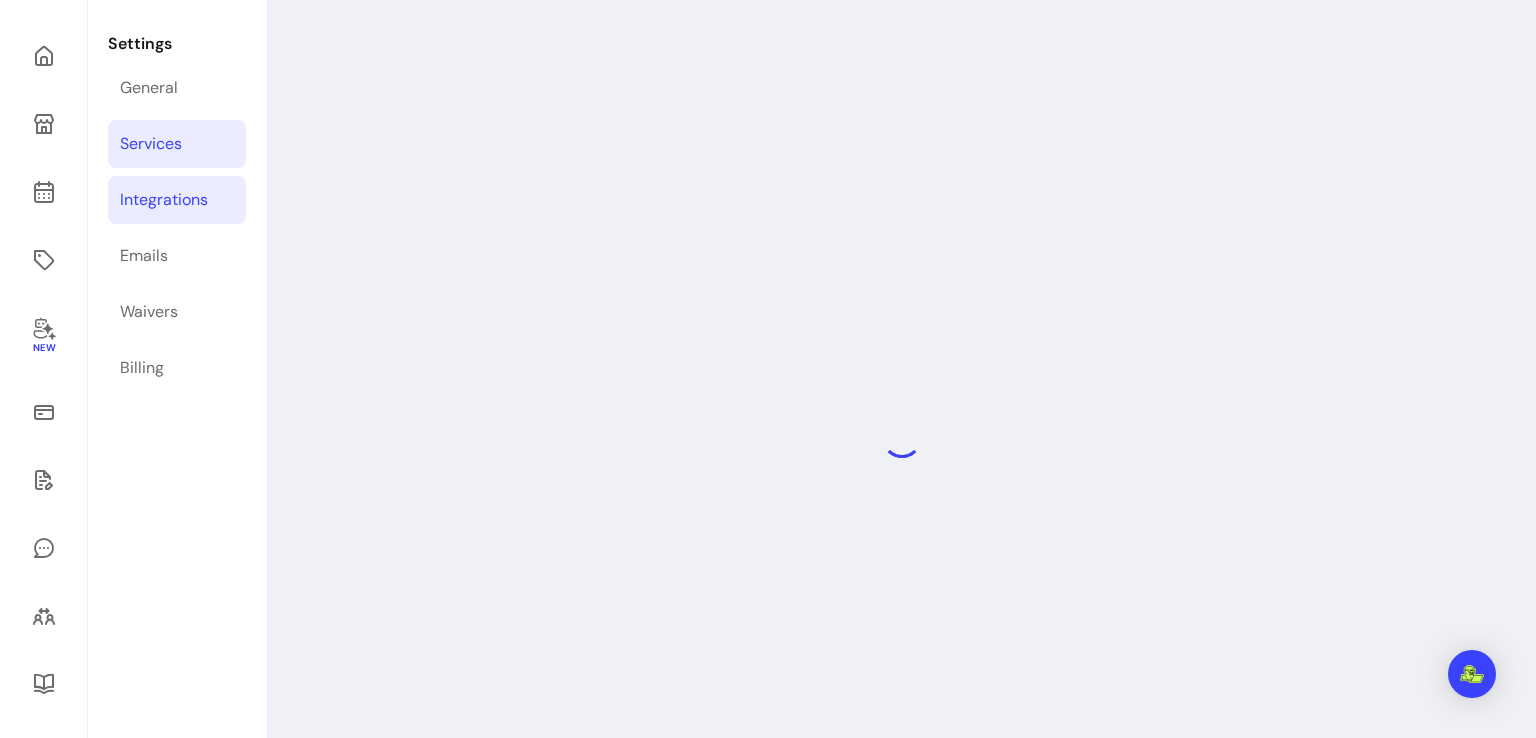 select on "***" 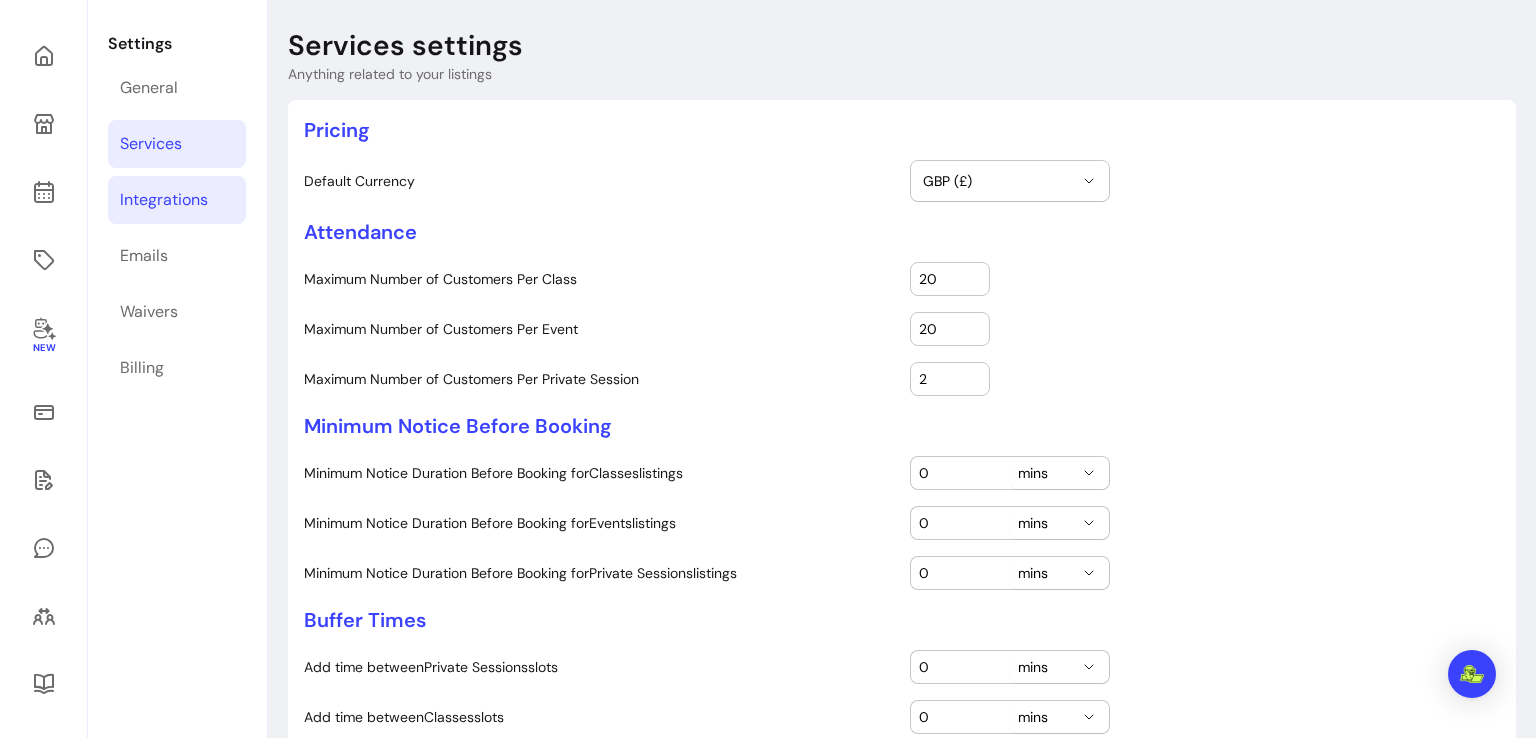click on "Integrations" at bounding box center [164, 200] 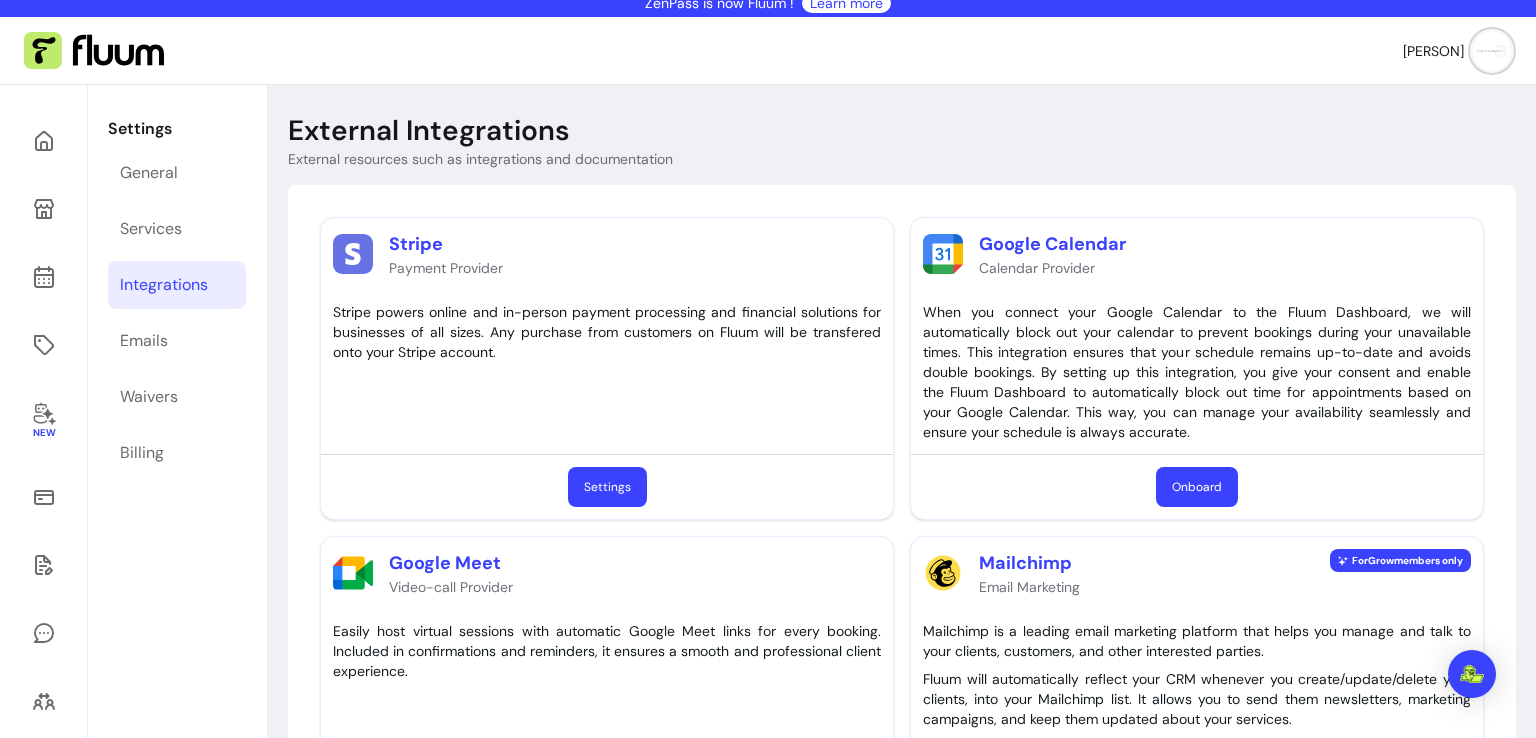 scroll, scrollTop: 8, scrollLeft: 0, axis: vertical 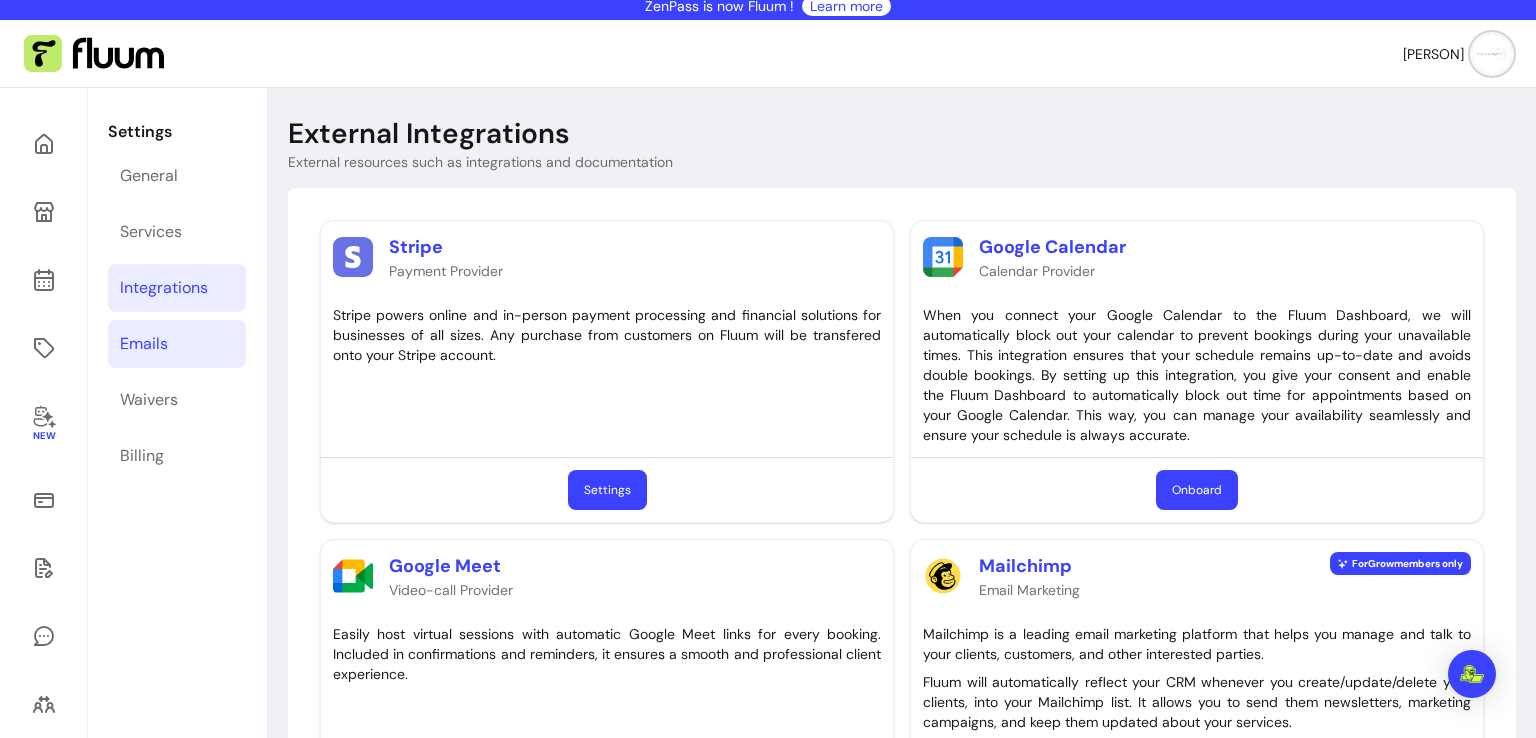 click on "Emails" at bounding box center (177, 344) 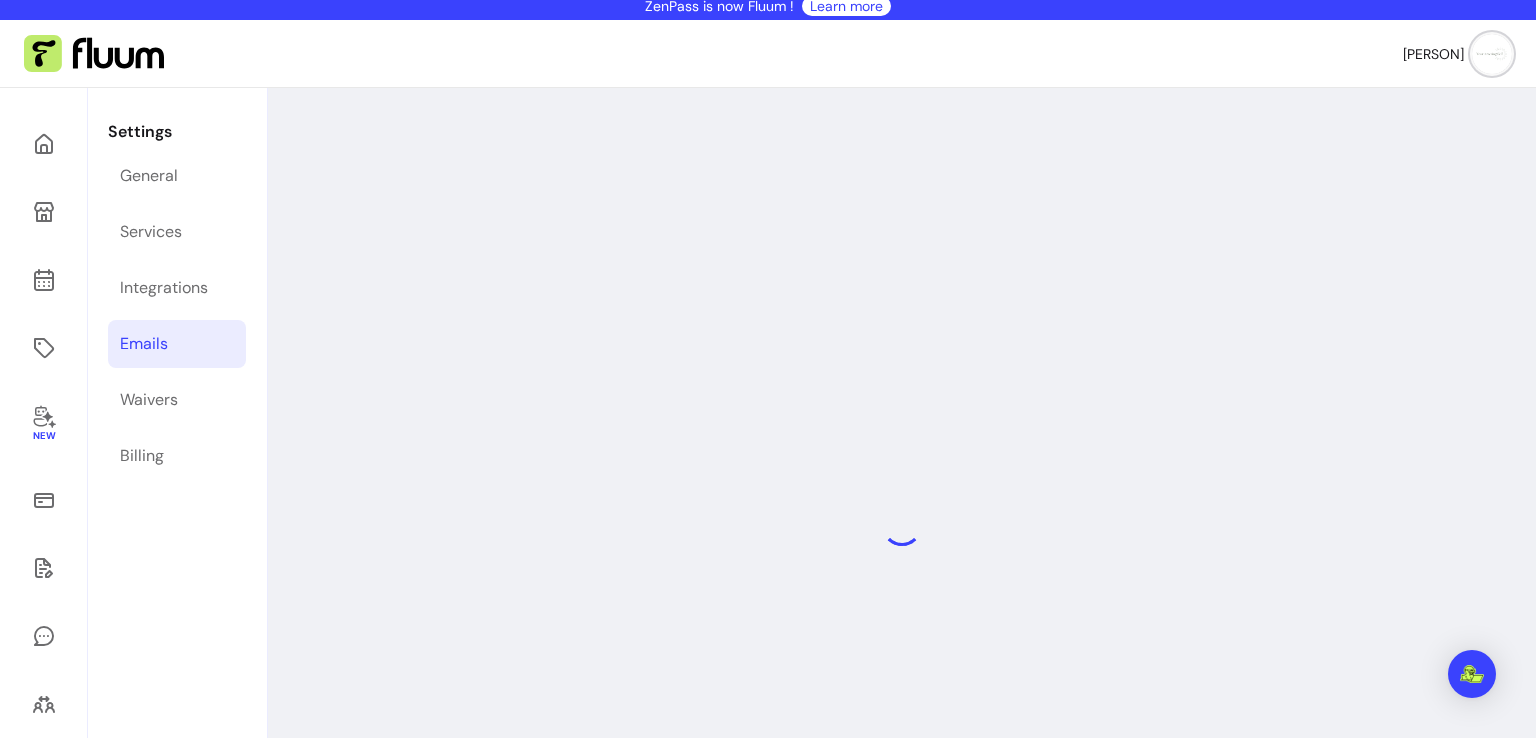 select on "**********" 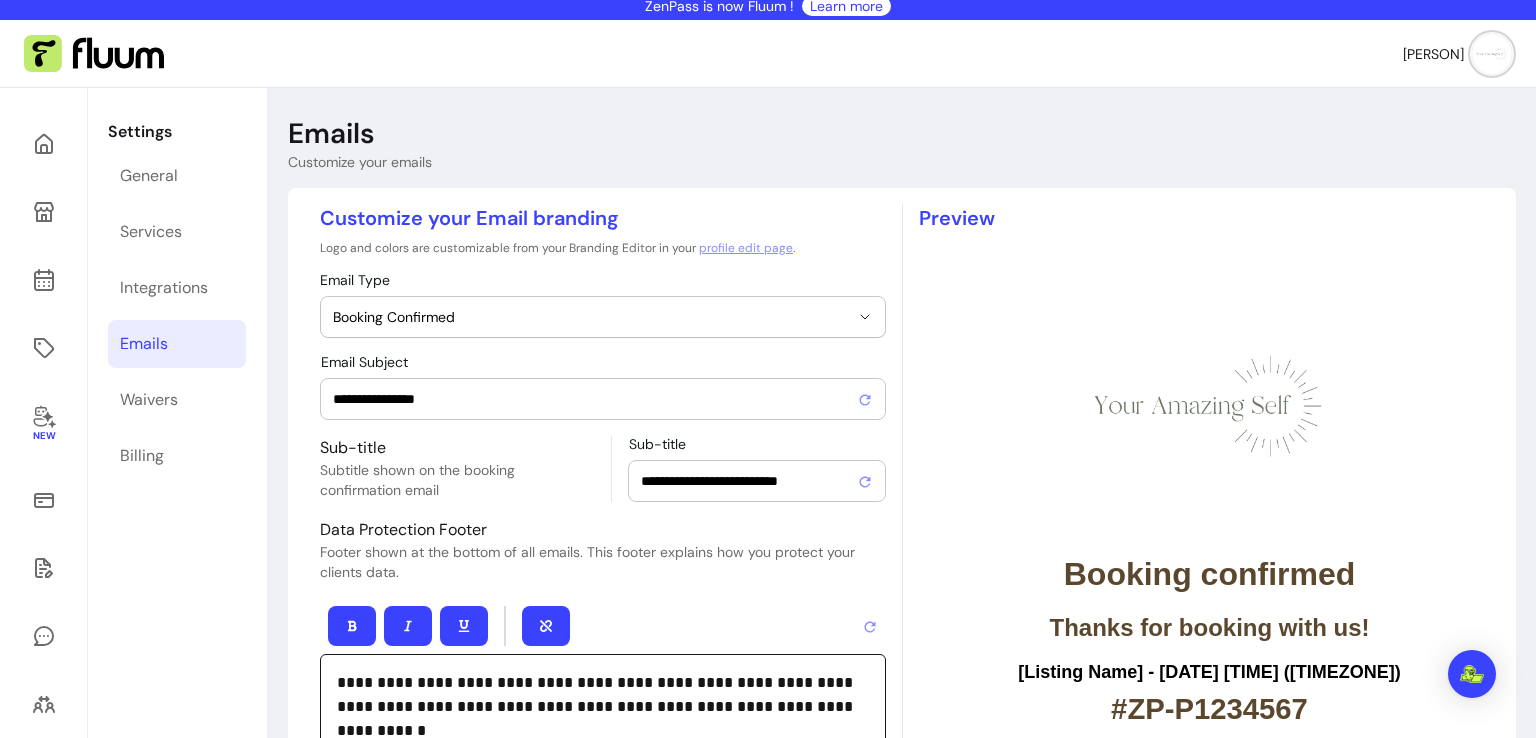 scroll, scrollTop: 0, scrollLeft: 0, axis: both 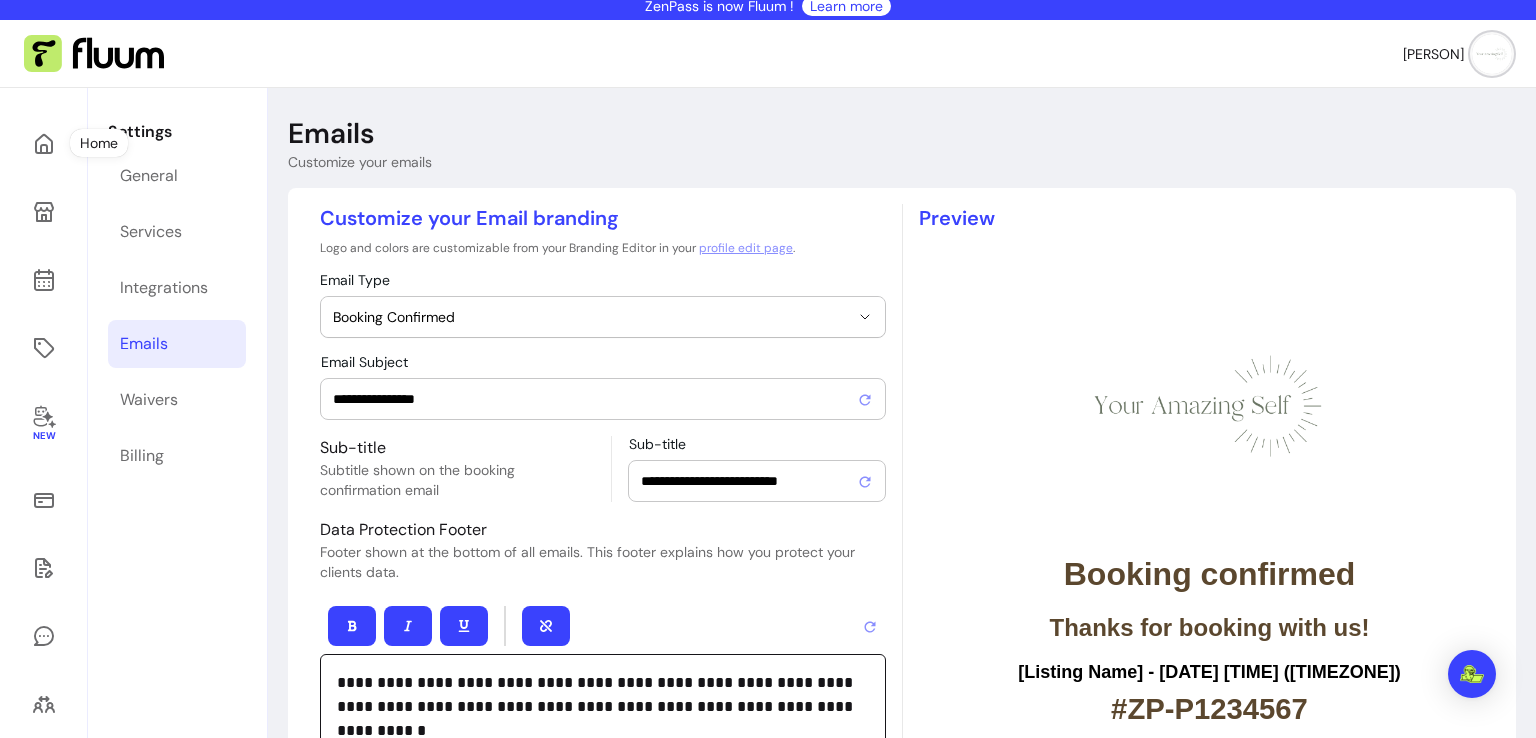 click on "New" at bounding box center (44, 800) 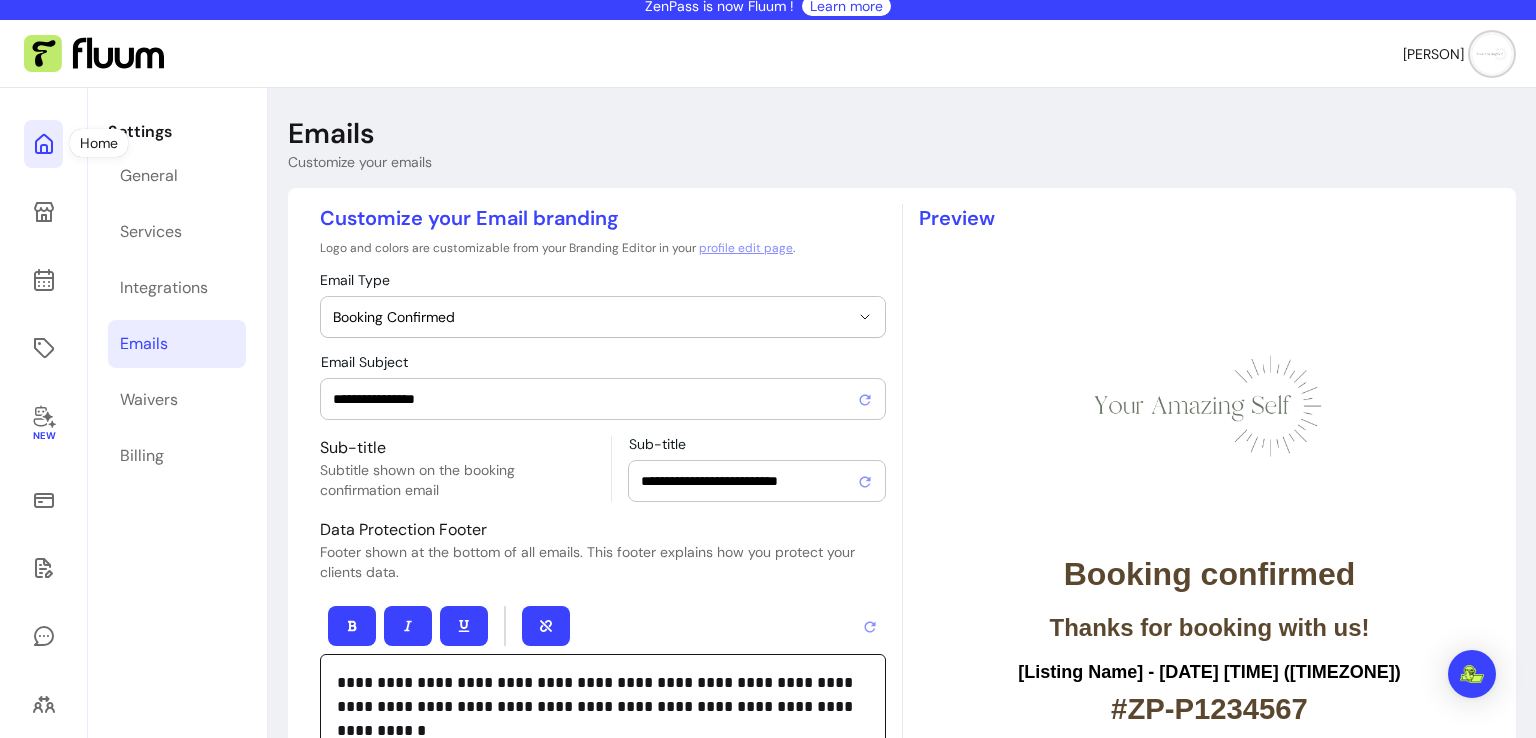 click 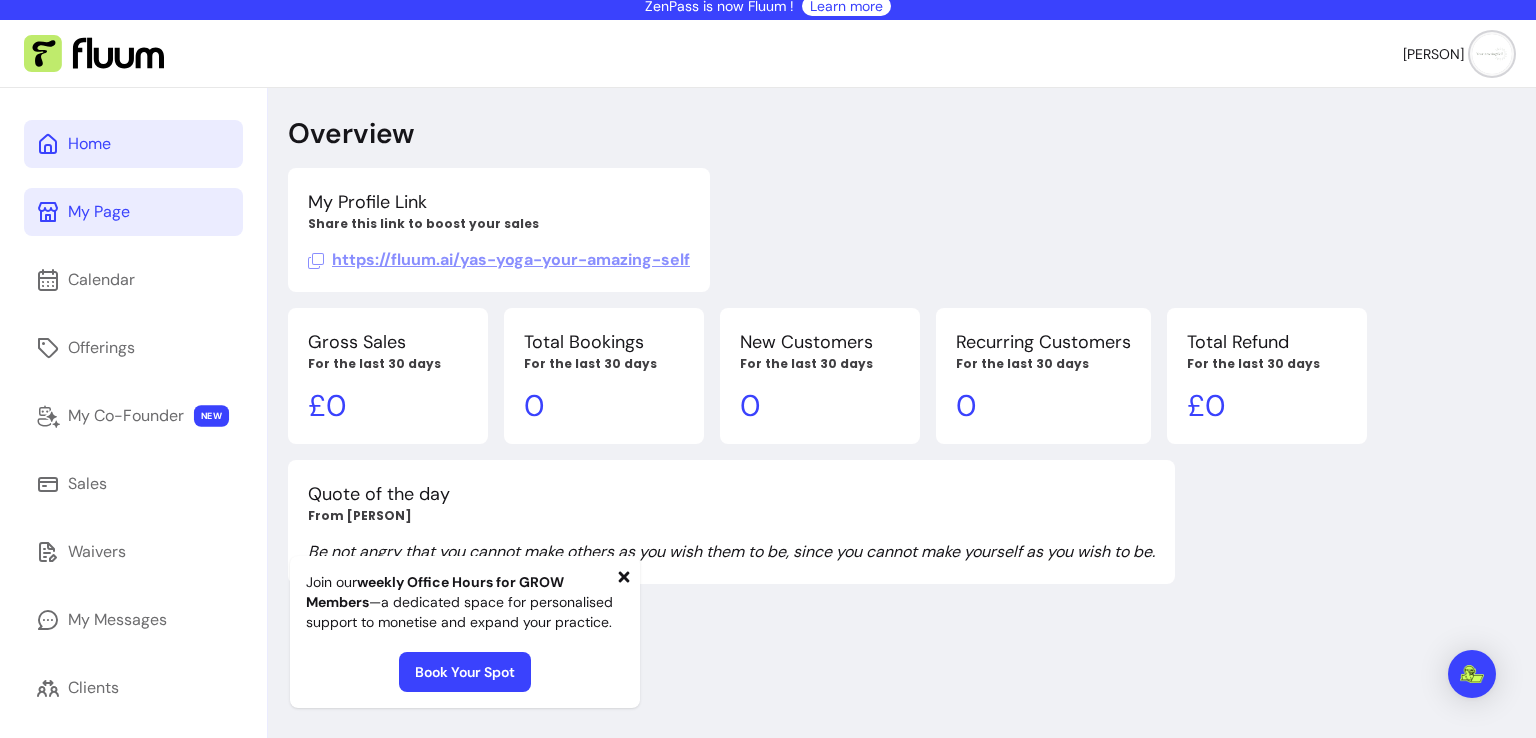 click on "My Page" at bounding box center (99, 212) 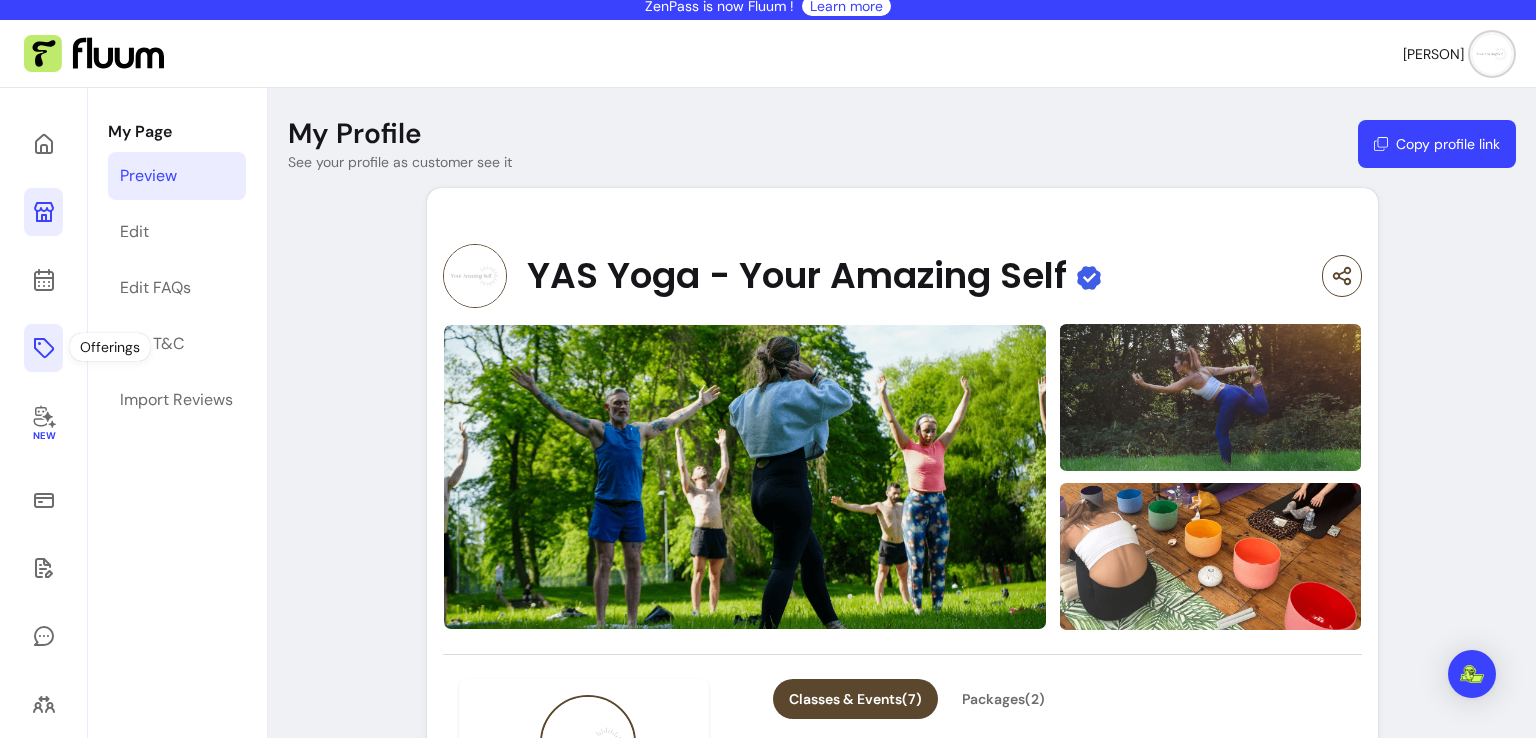click 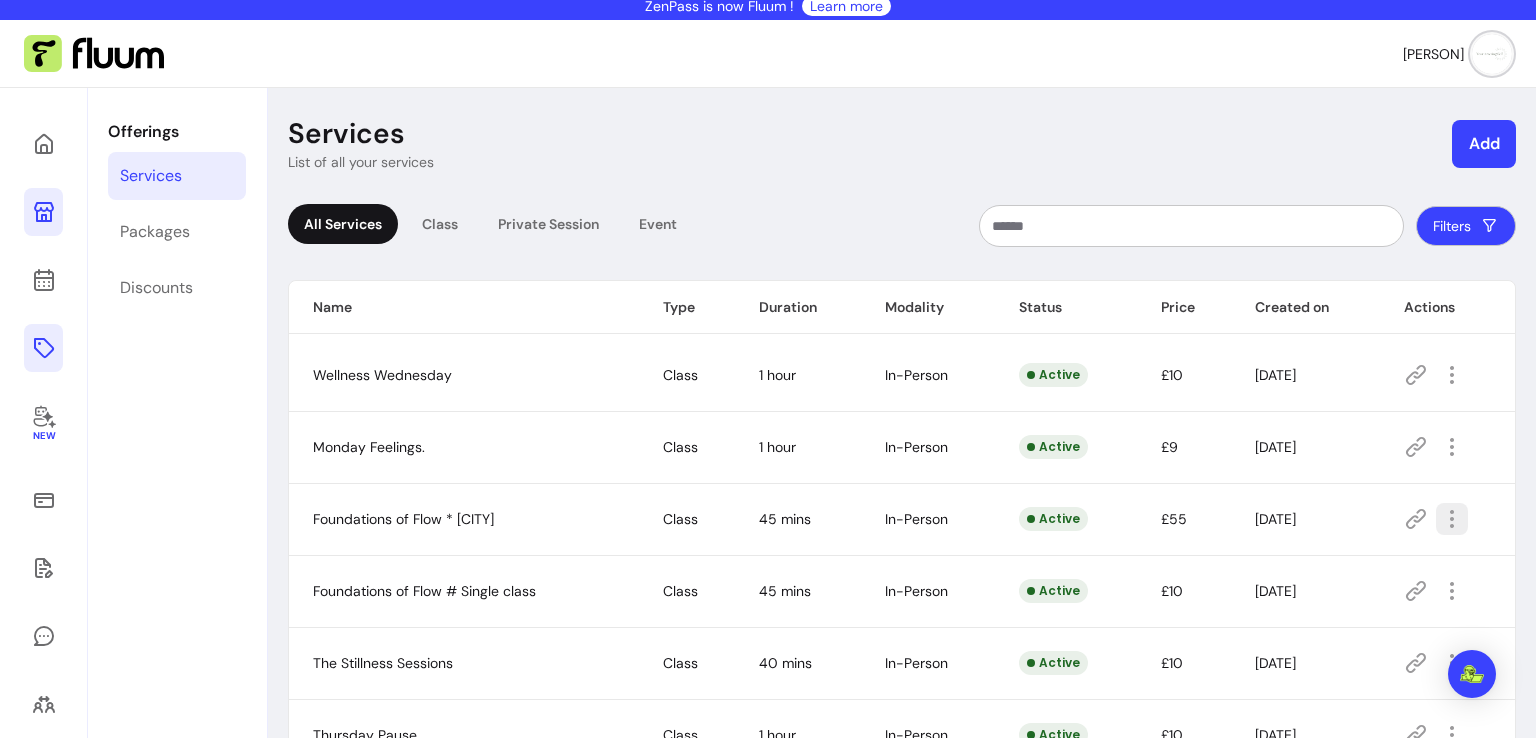 click 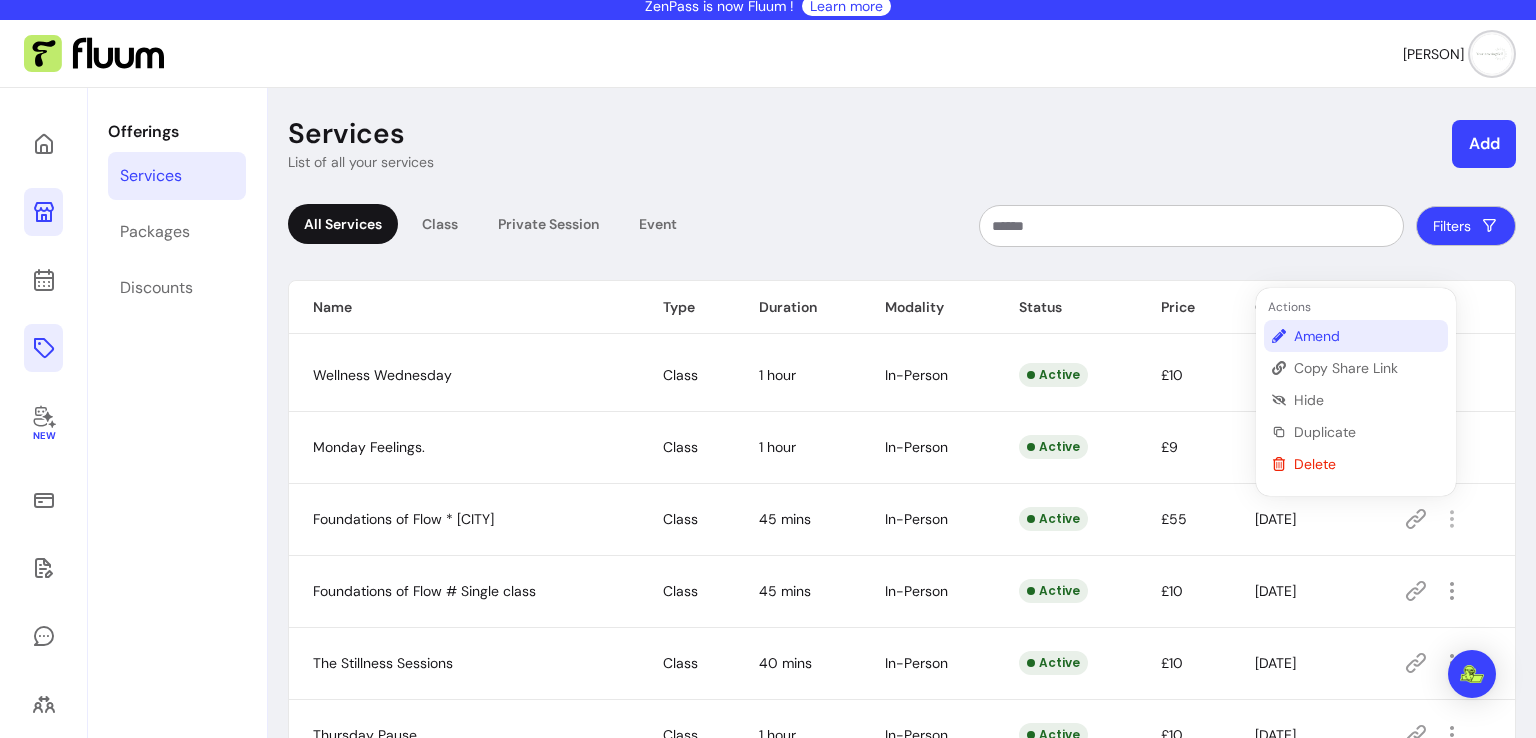 click on "Amend" at bounding box center [1367, 336] 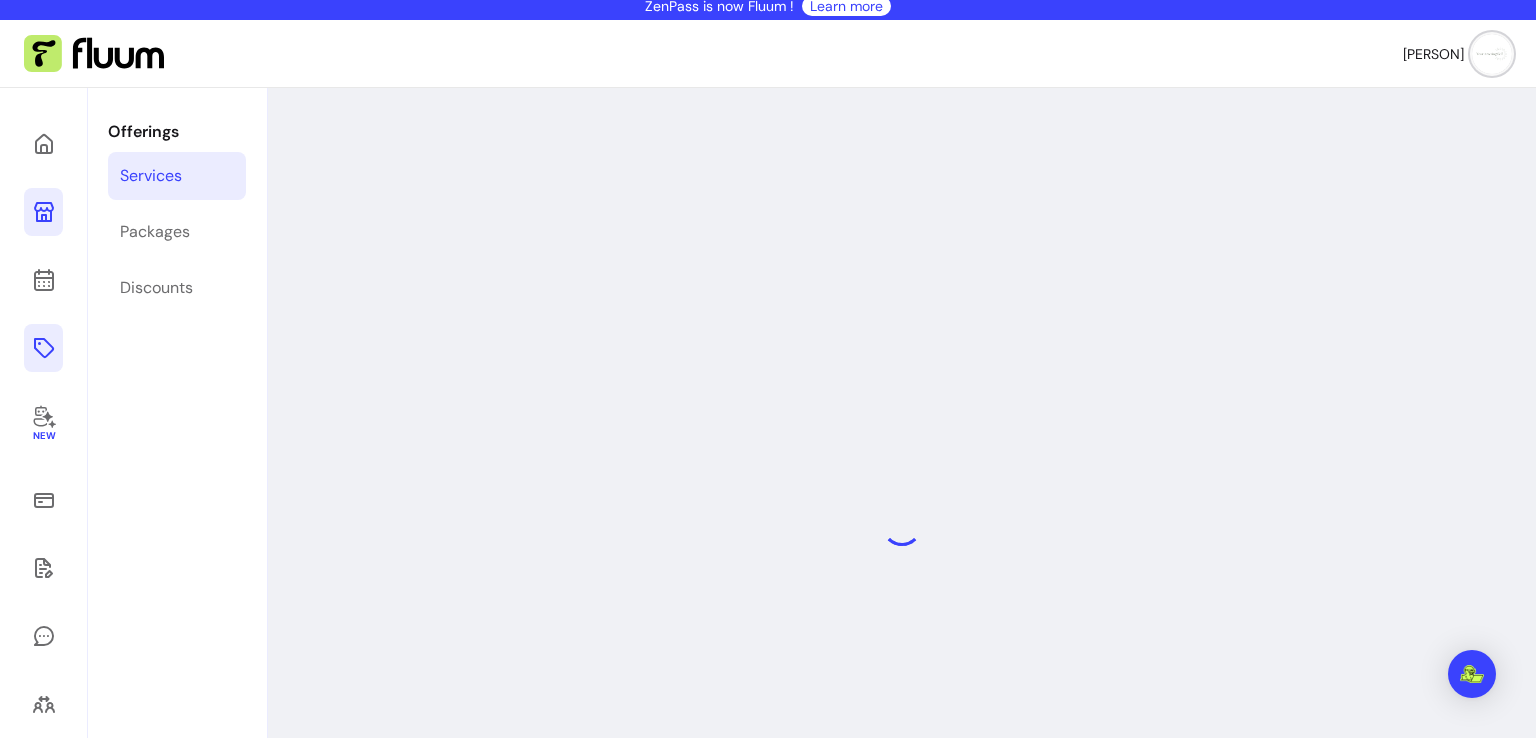 select on "**" 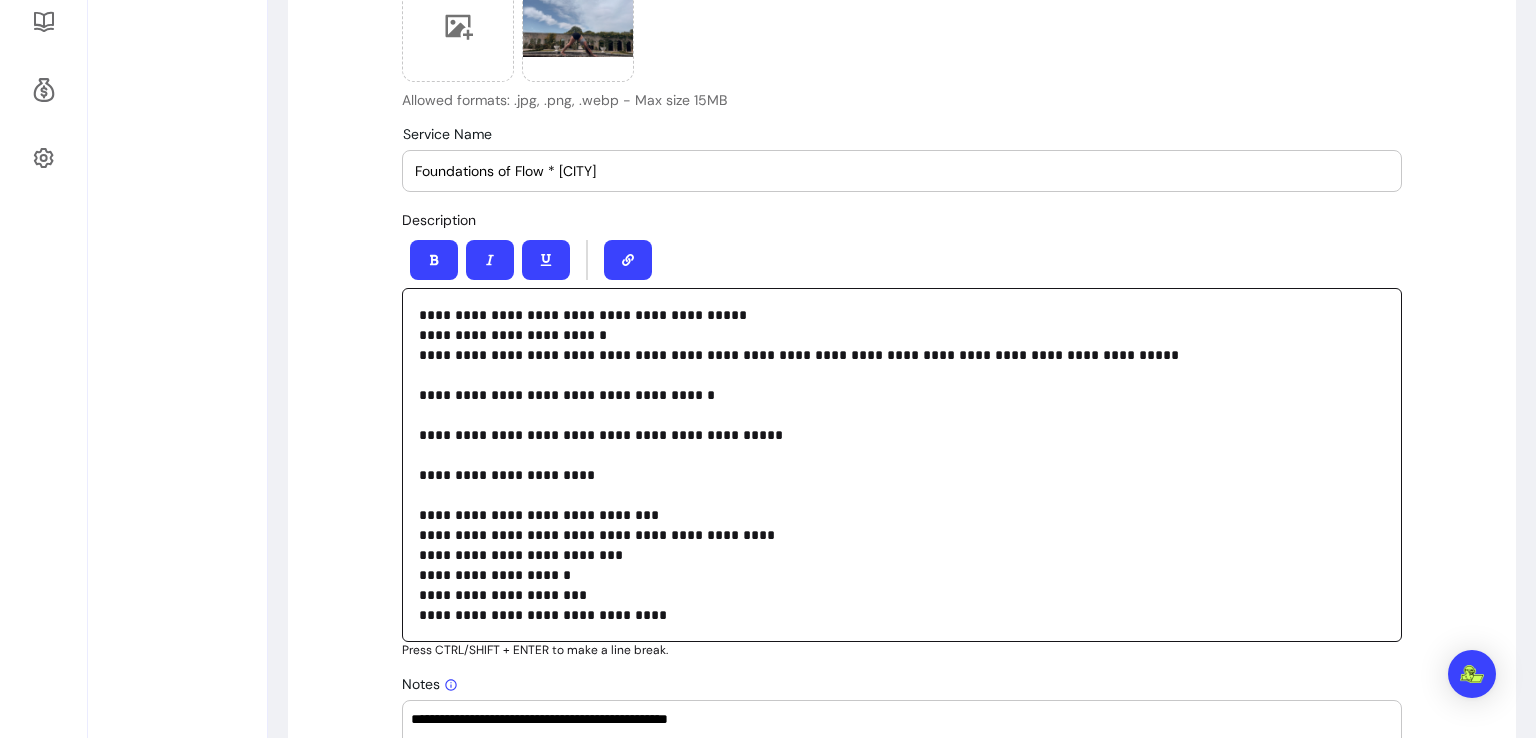 scroll, scrollTop: 732, scrollLeft: 0, axis: vertical 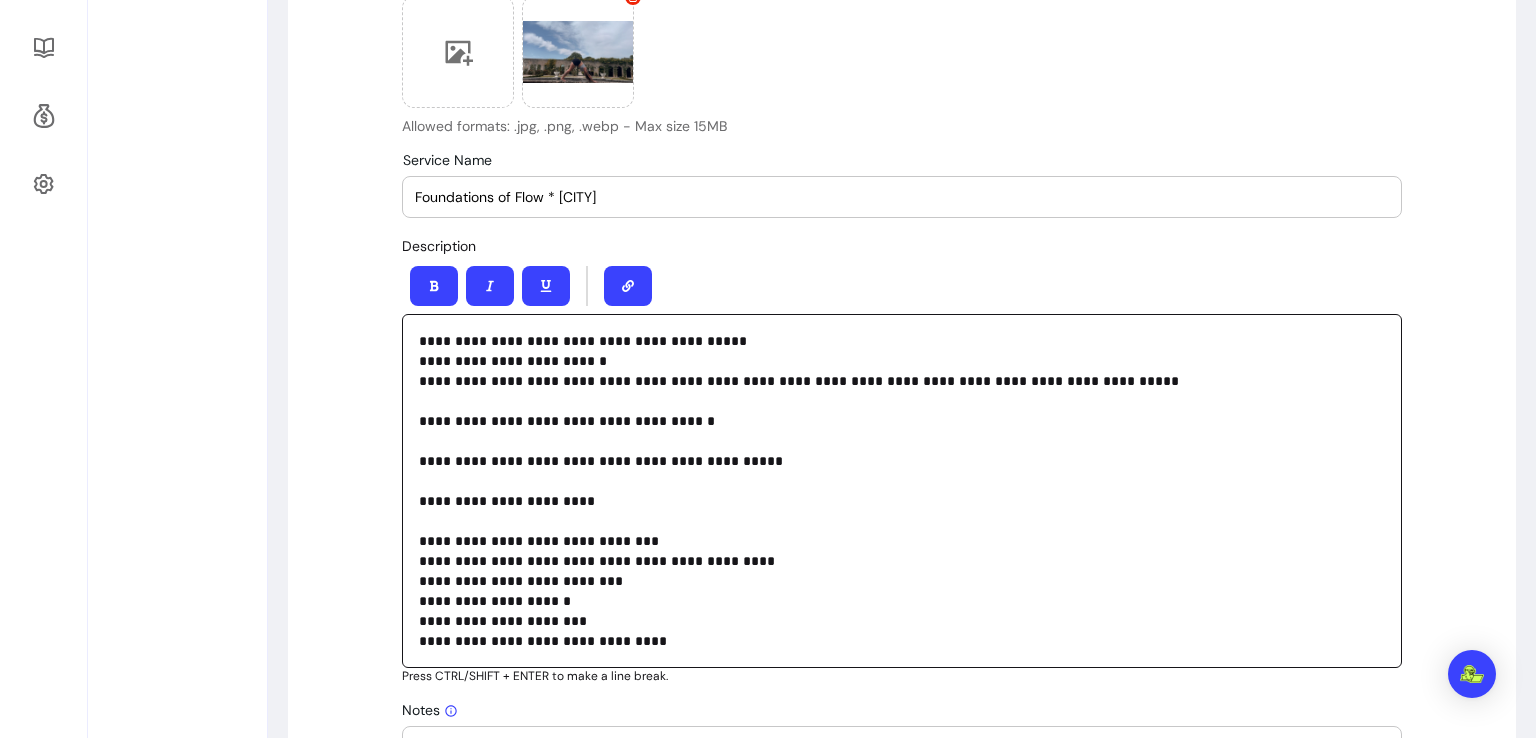 drag, startPoint x: 537, startPoint y: 189, endPoint x: 344, endPoint y: 194, distance: 193.06476 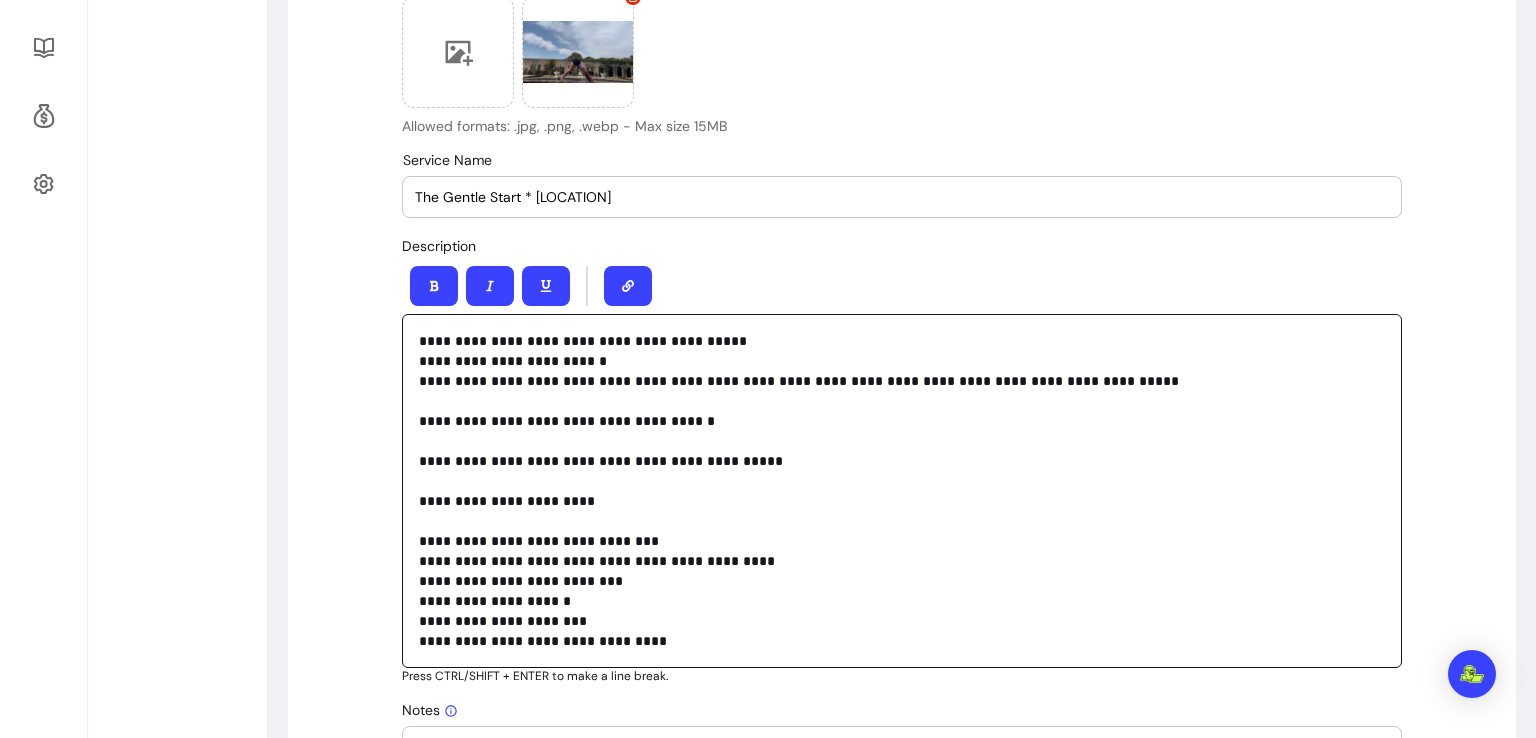 type on "The Gentle Start * Chorlton" 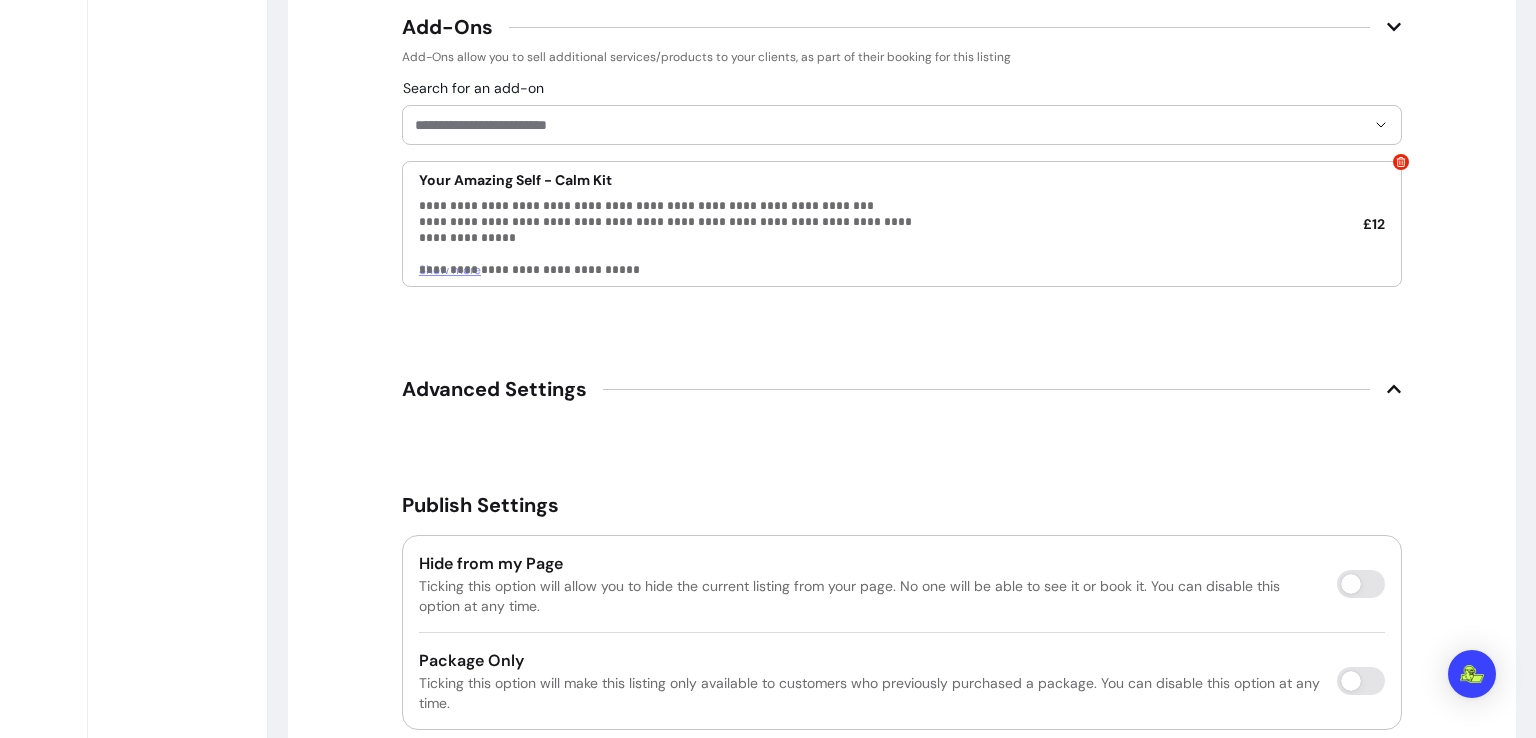 scroll, scrollTop: 3131, scrollLeft: 0, axis: vertical 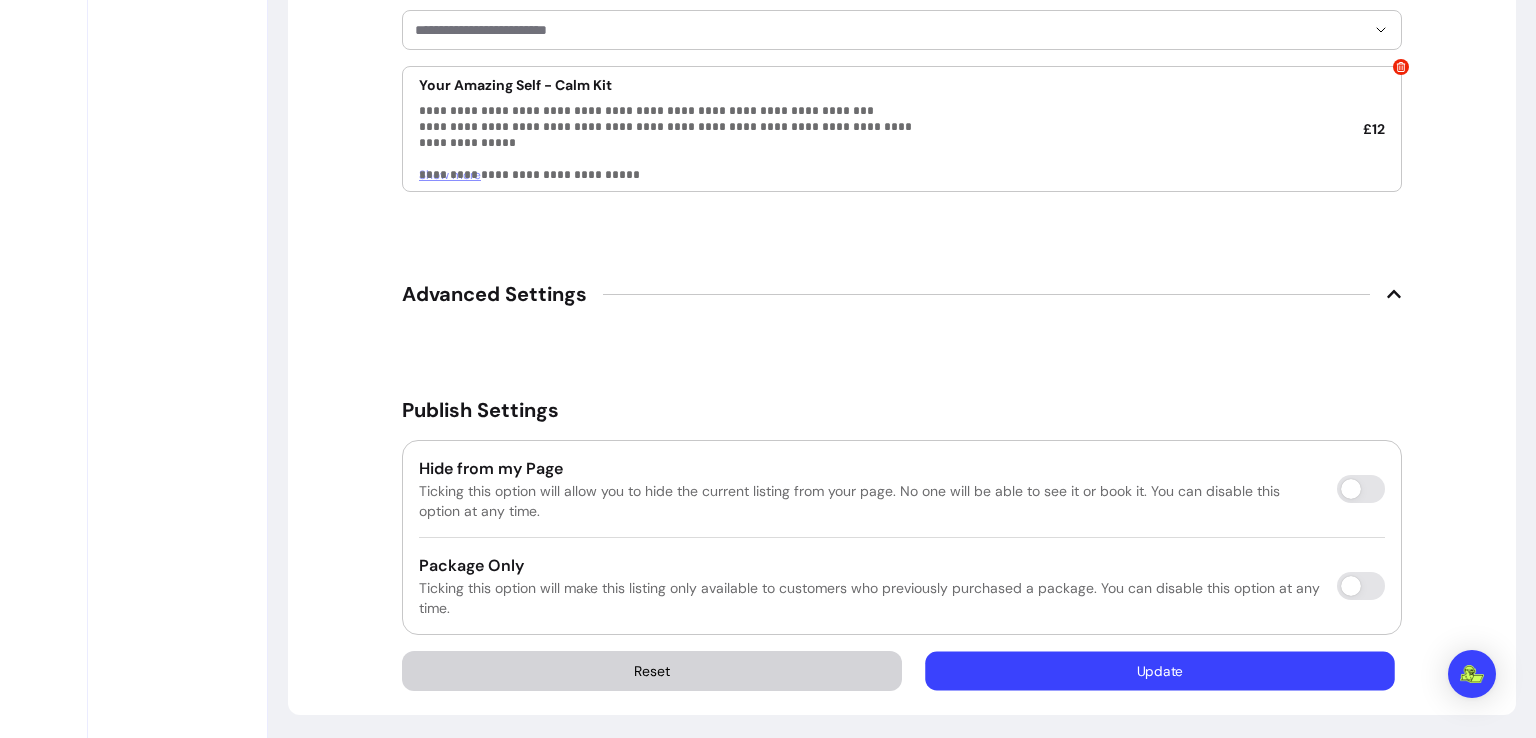 click on "Update" at bounding box center (1160, 671) 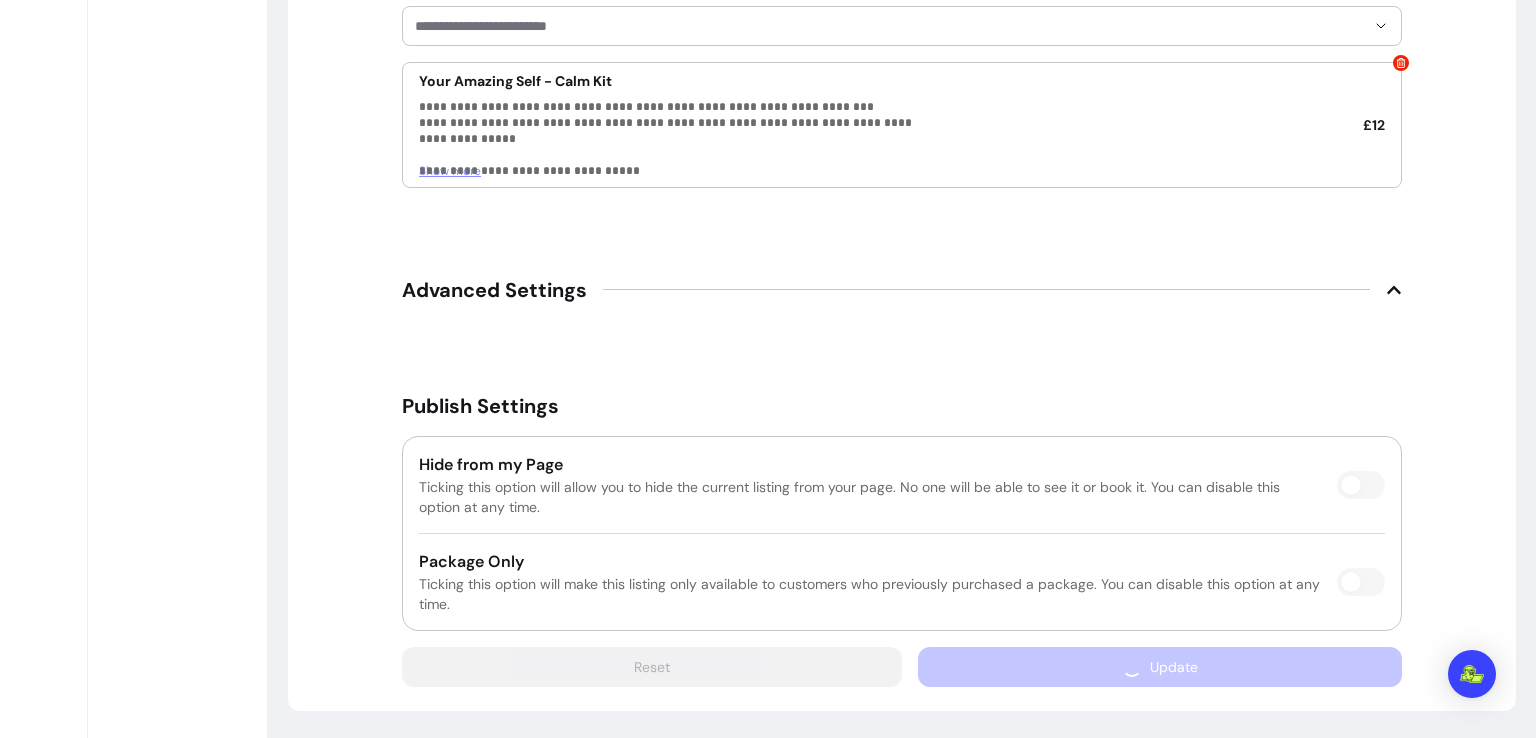 scroll, scrollTop: 3127, scrollLeft: 0, axis: vertical 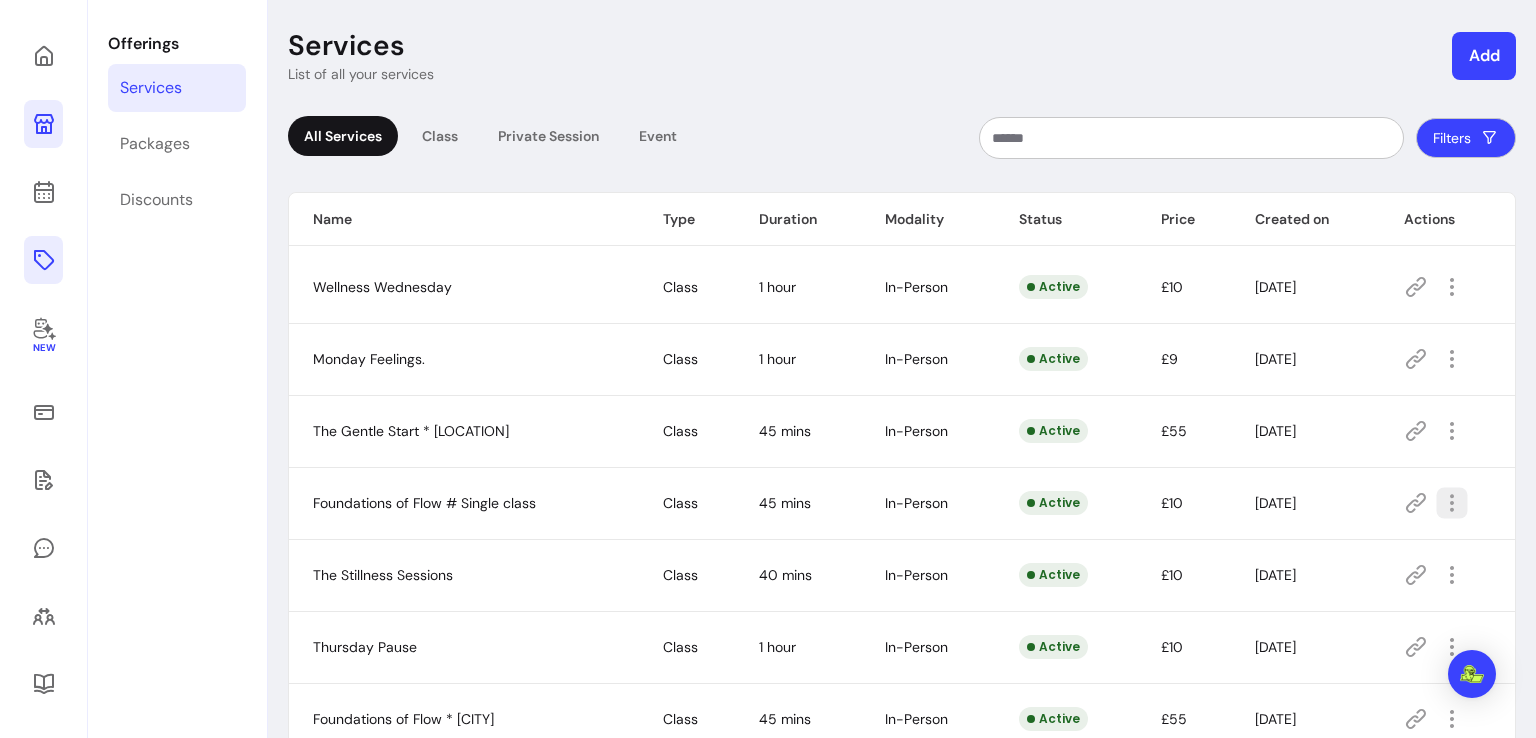 click 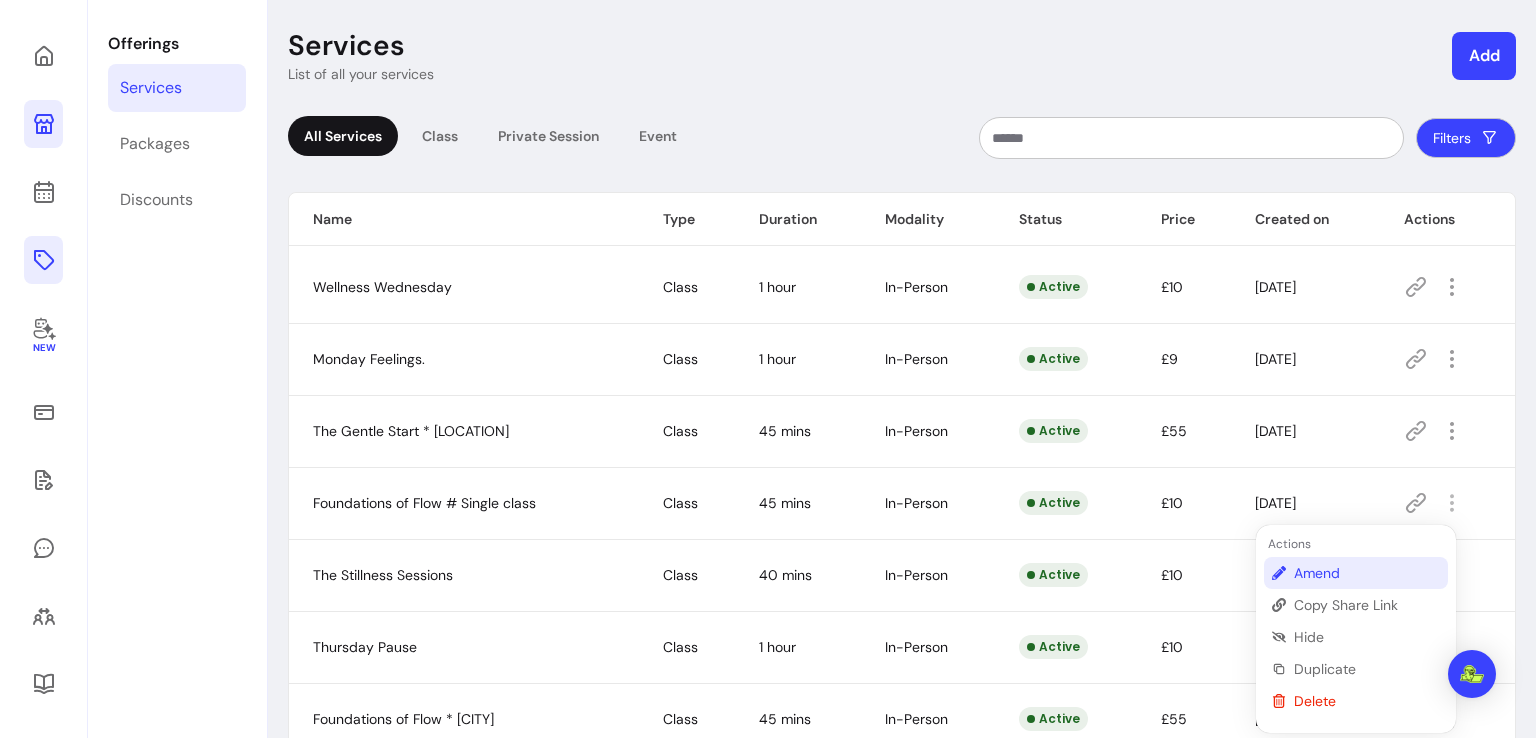 click on "Amend" at bounding box center (1367, 573) 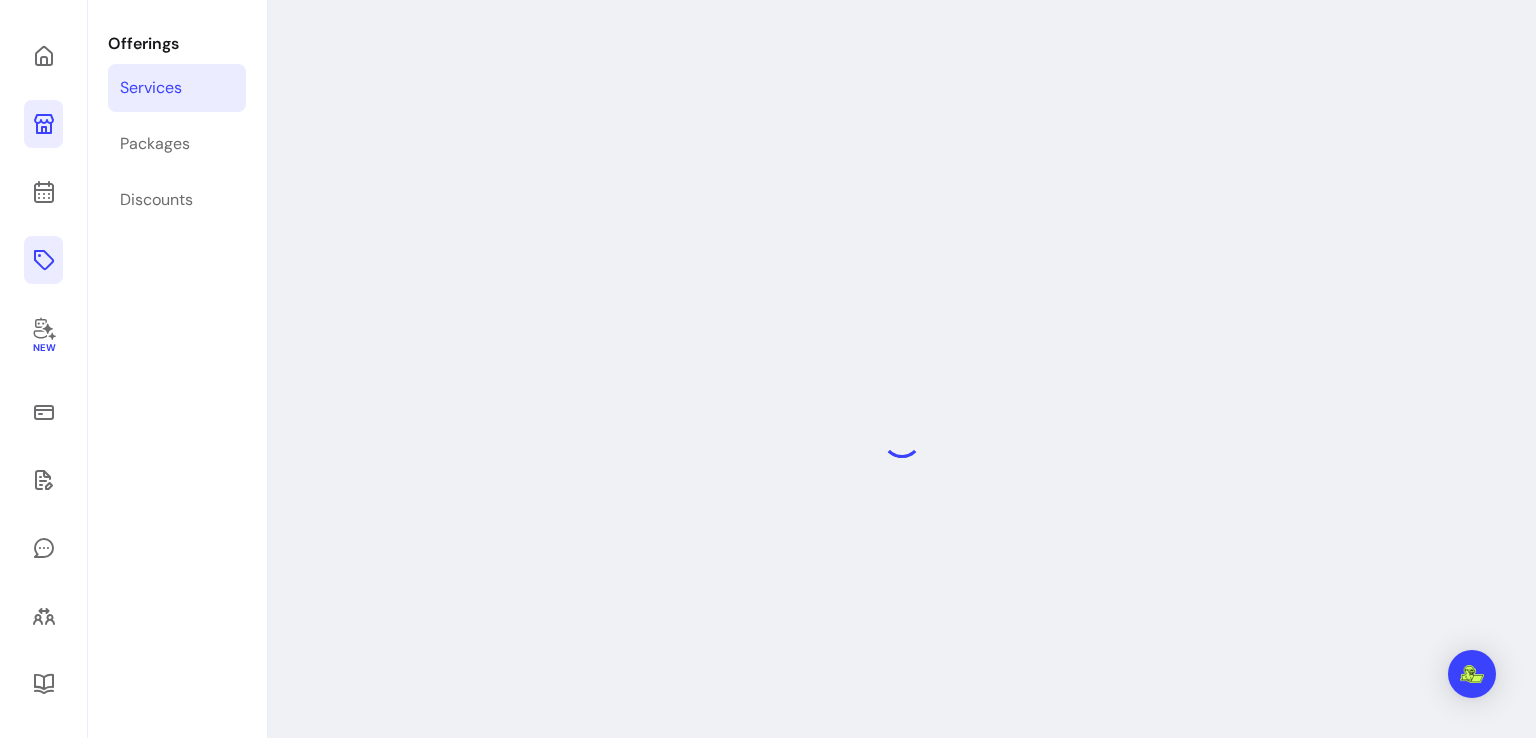 select on "**" 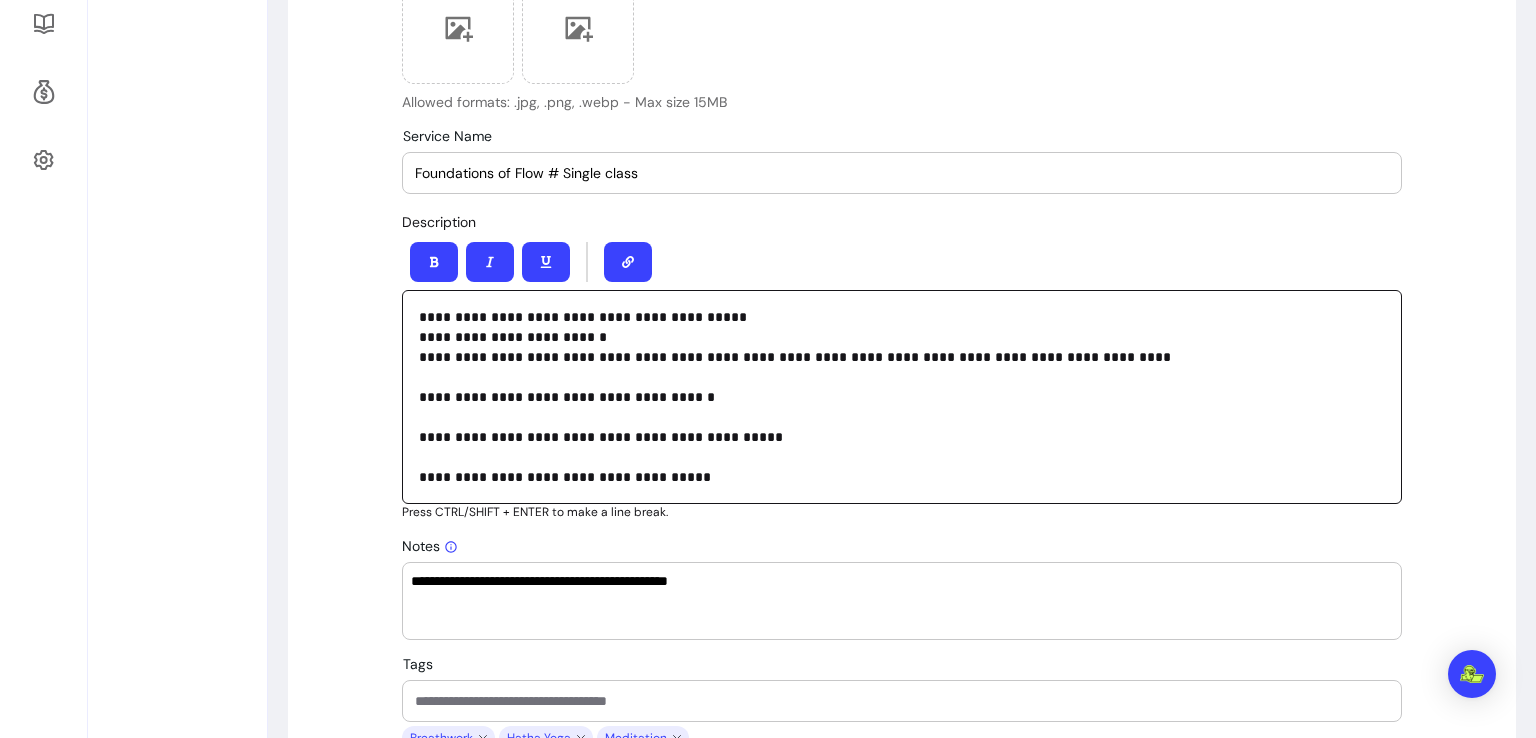 scroll, scrollTop: 752, scrollLeft: 0, axis: vertical 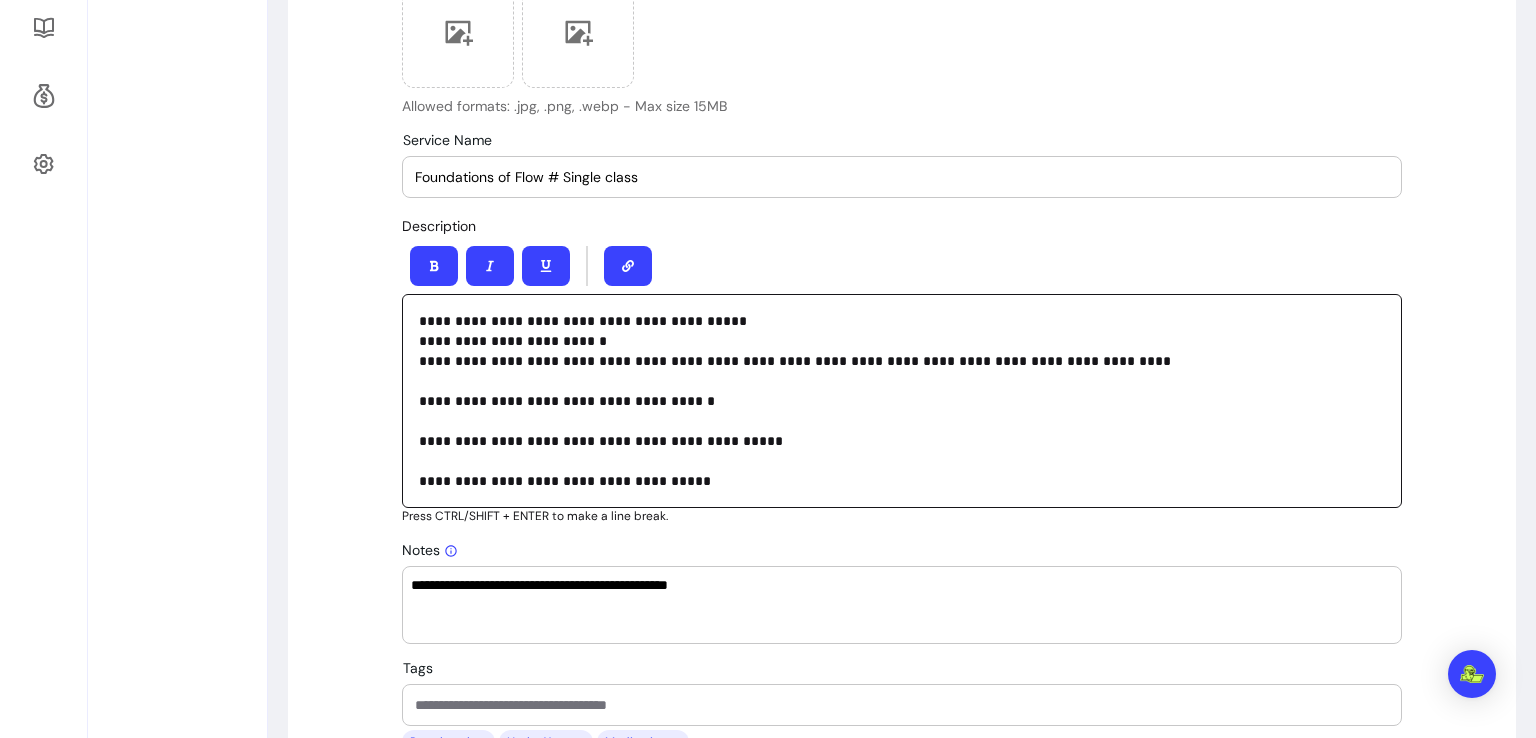 drag, startPoint x: 533, startPoint y: 177, endPoint x: 331, endPoint y: 208, distance: 204.36487 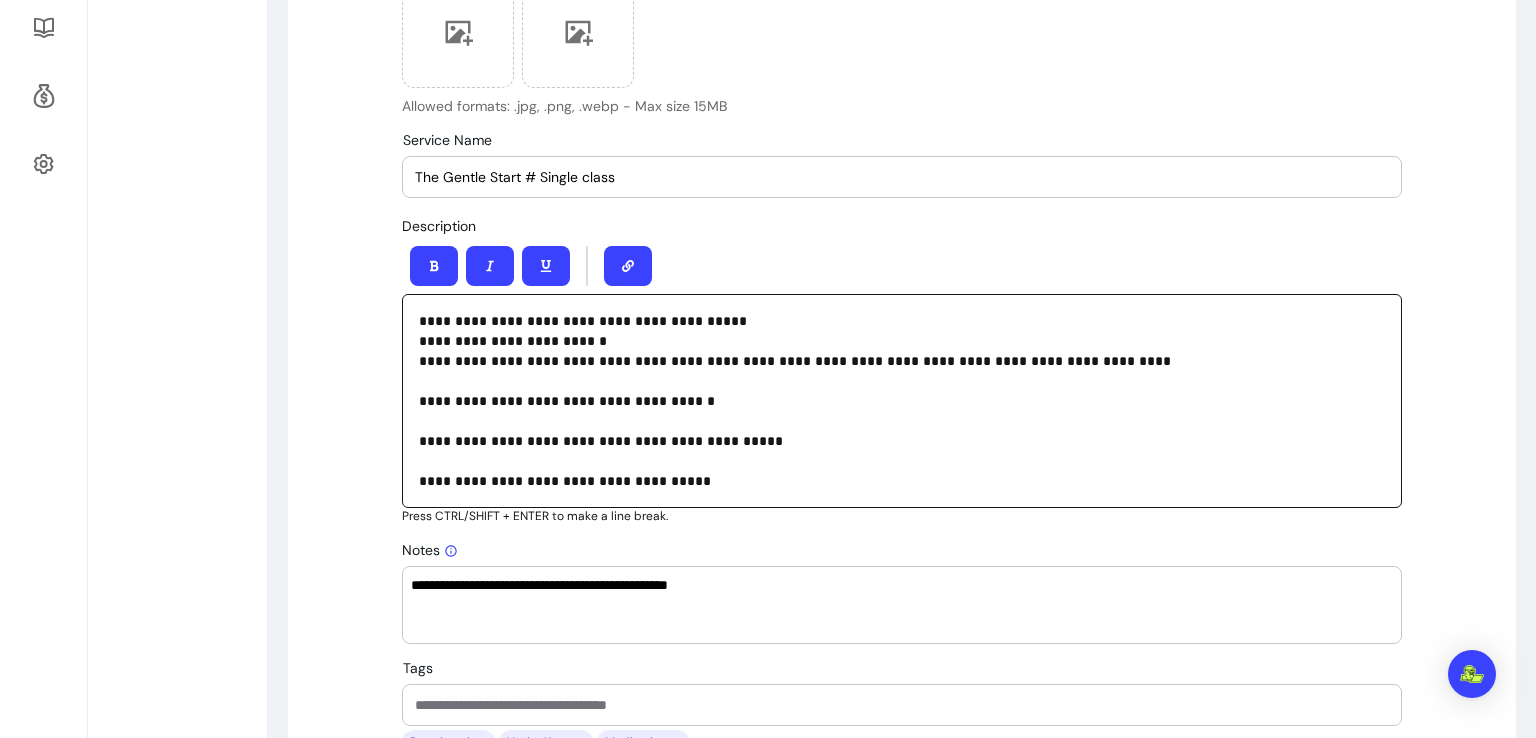 scroll, scrollTop: 0, scrollLeft: 0, axis: both 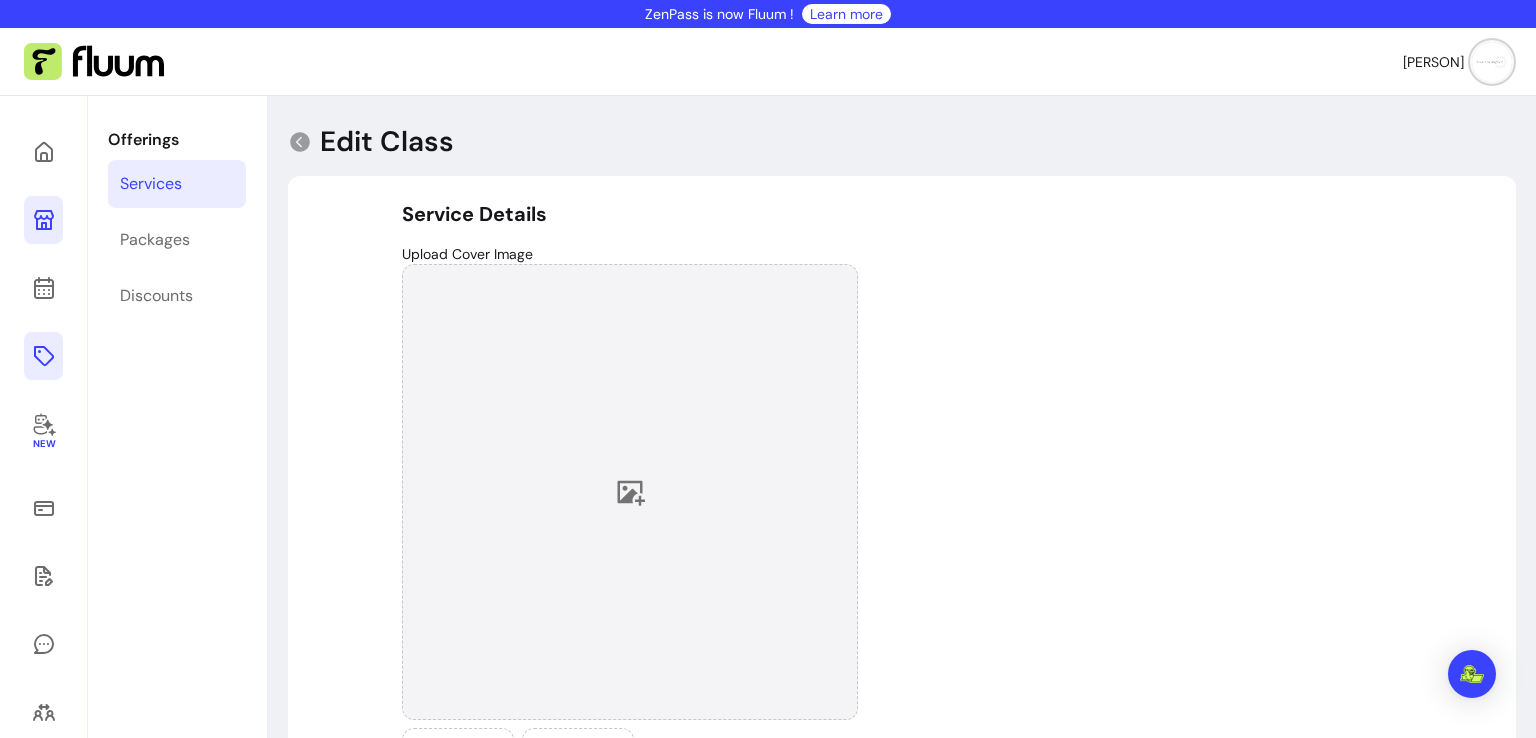 type on "The Gentle Start # Single class" 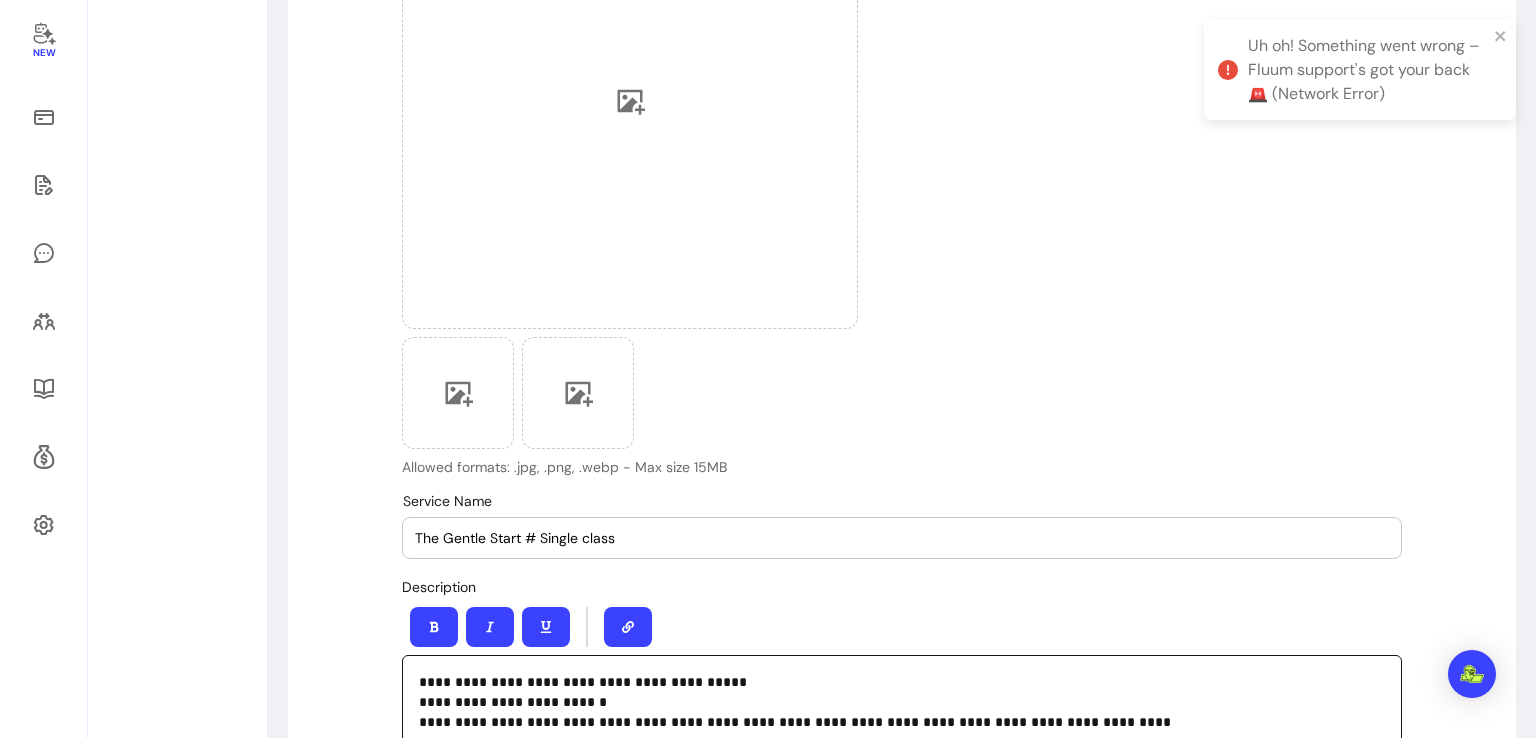 scroll, scrollTop: 419, scrollLeft: 0, axis: vertical 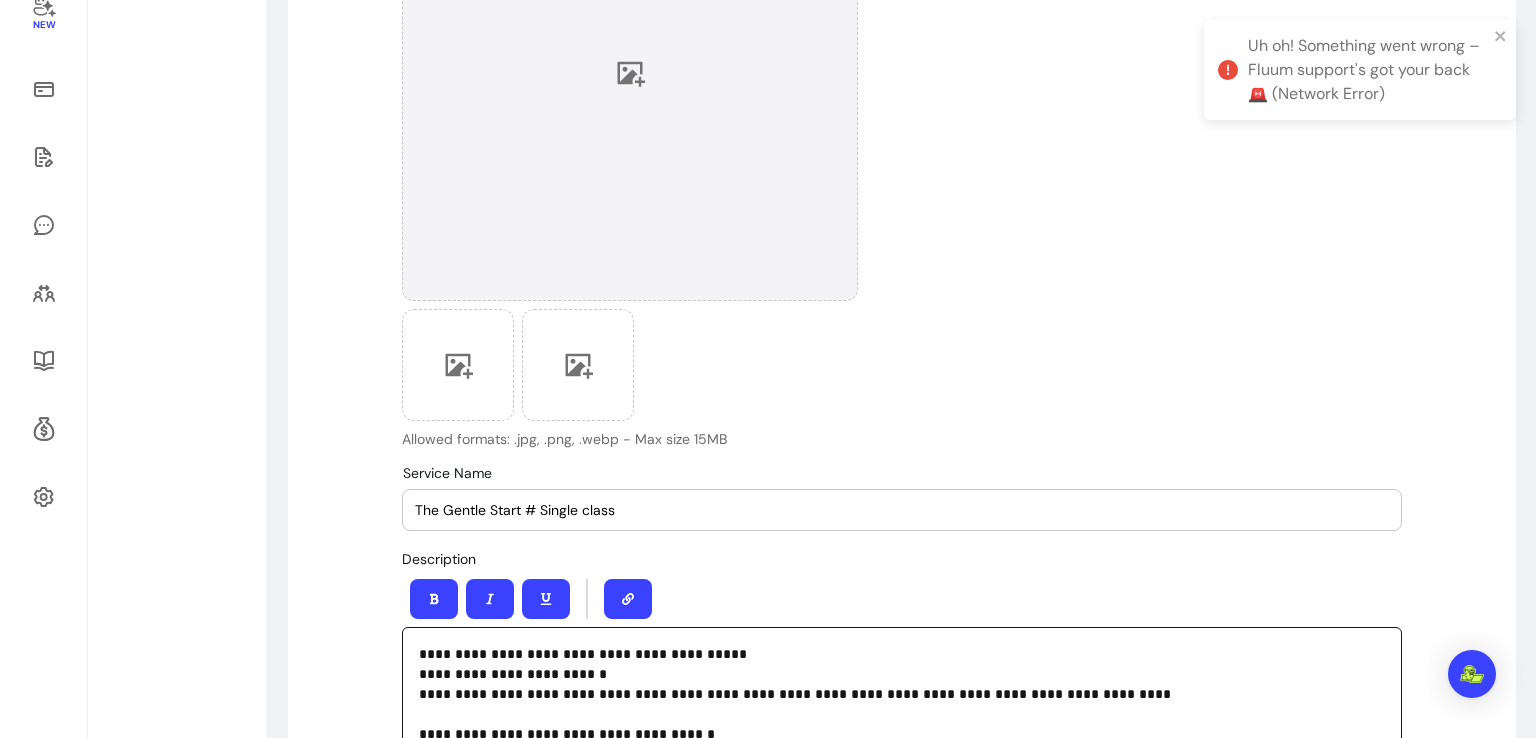 click at bounding box center (630, 73) 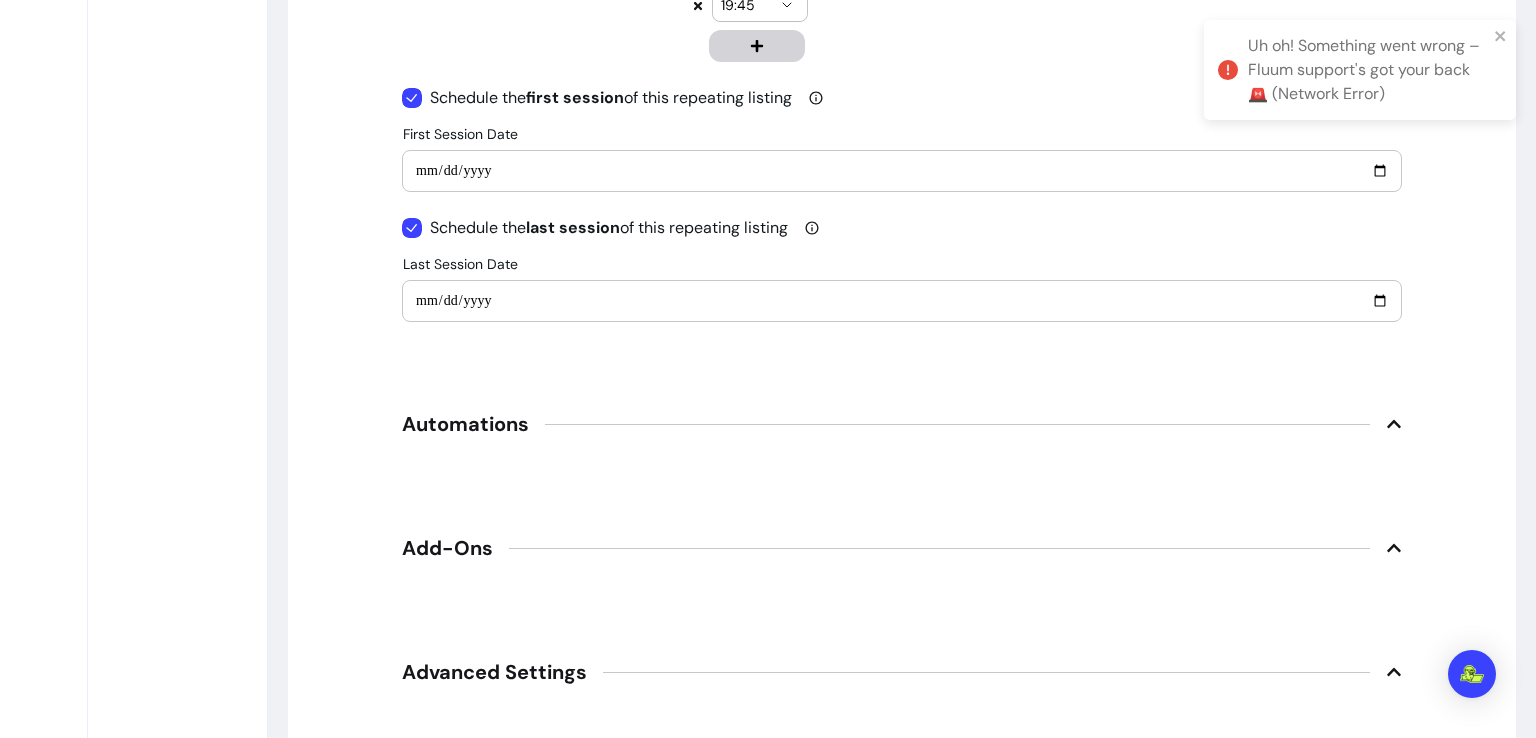 scroll, scrollTop: 2359, scrollLeft: 0, axis: vertical 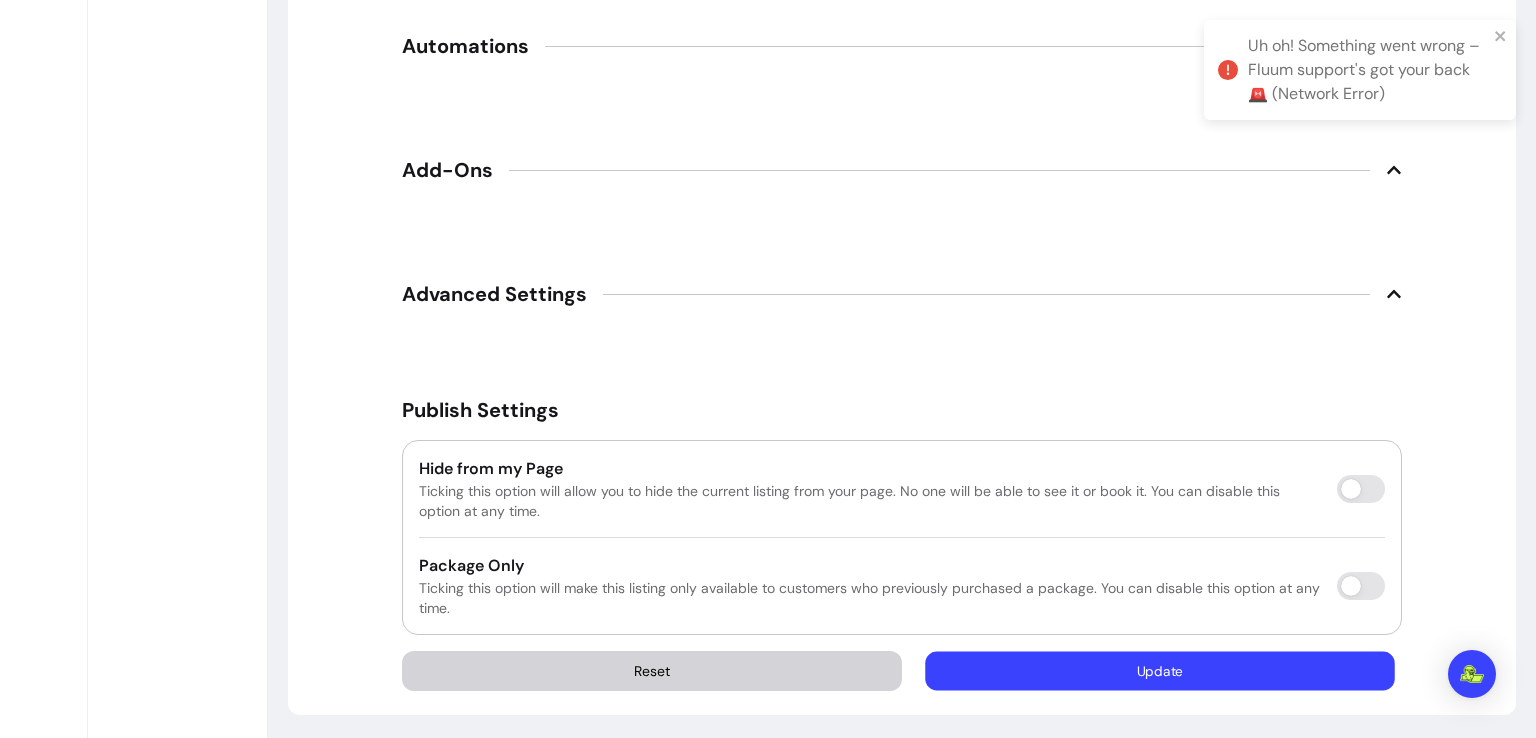 click on "Update" at bounding box center [1160, 671] 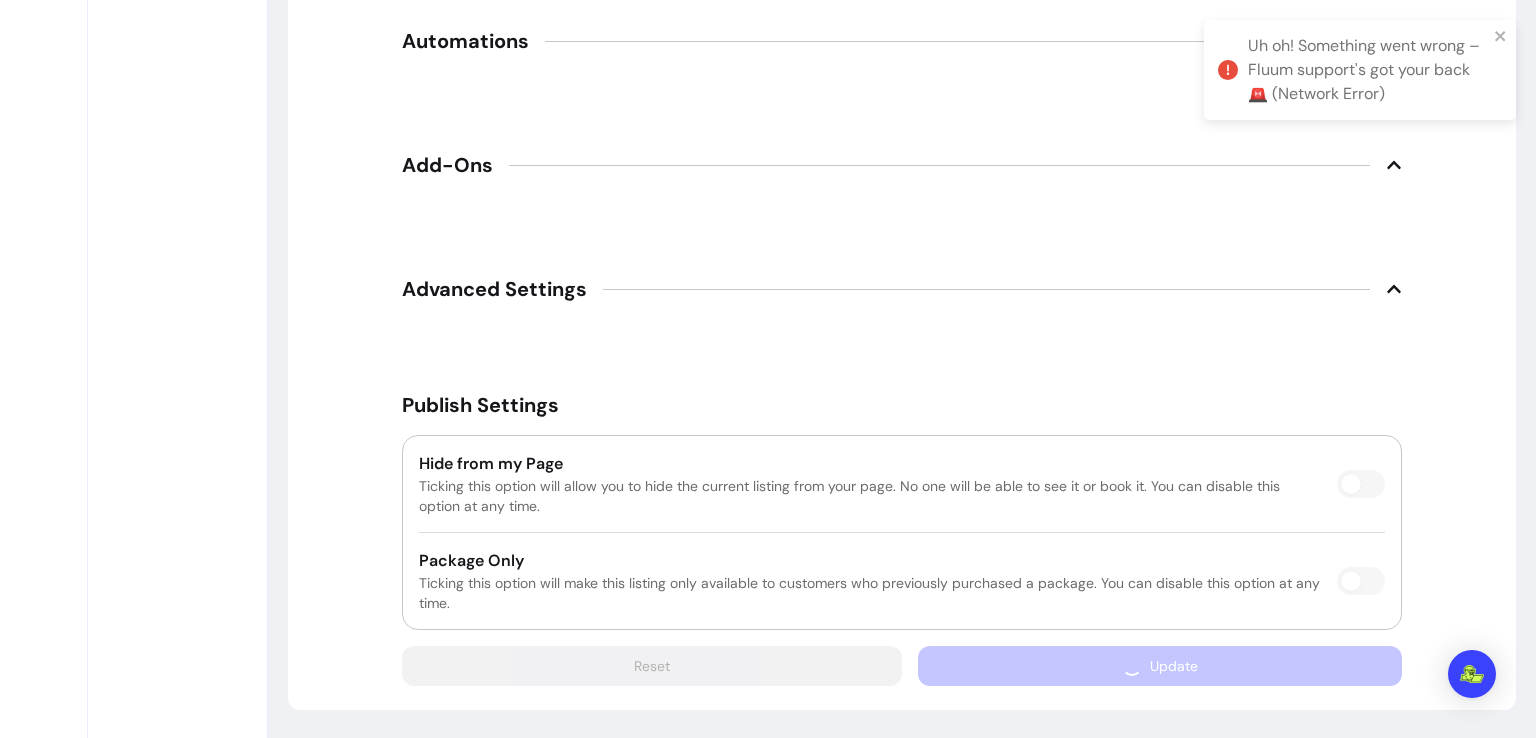 scroll, scrollTop: 2713, scrollLeft: 0, axis: vertical 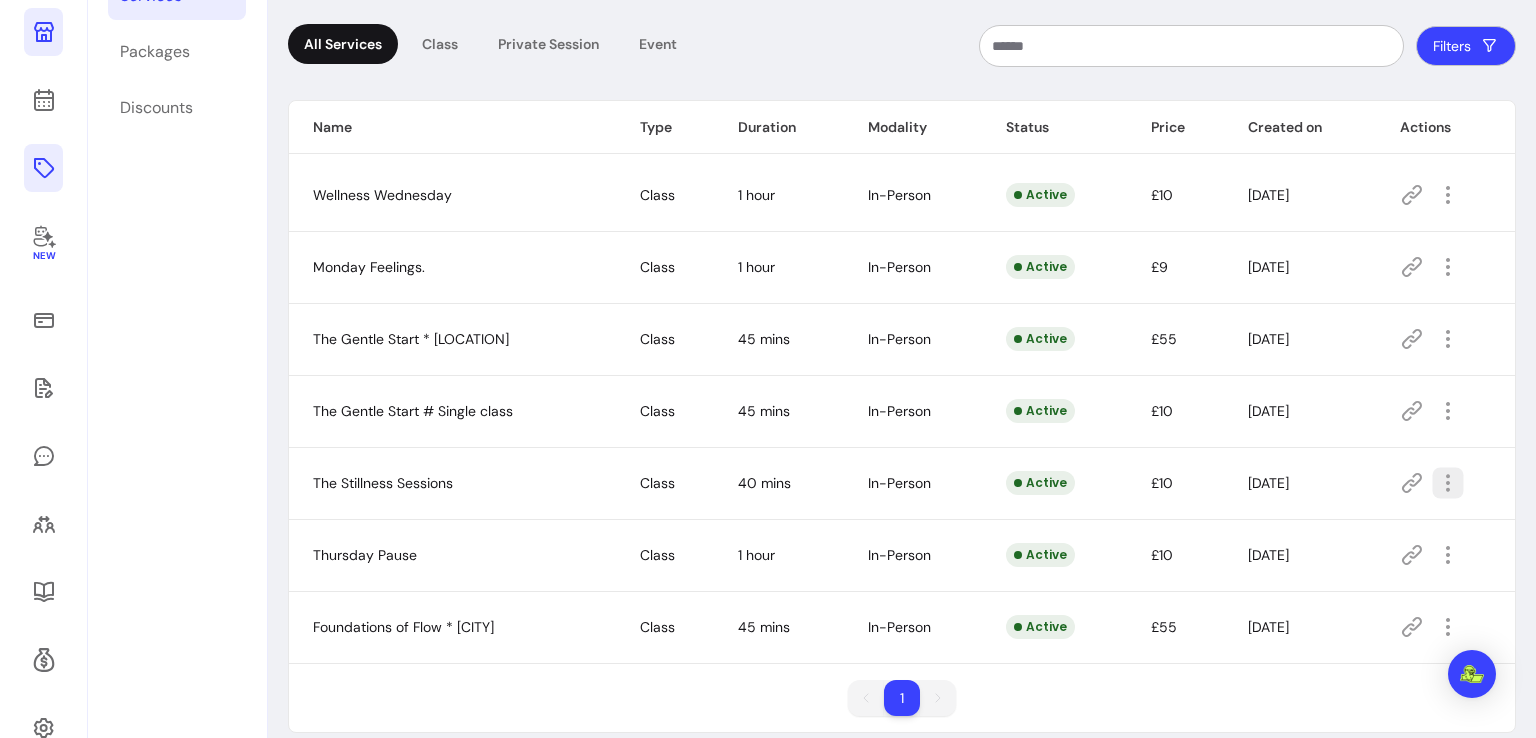 click 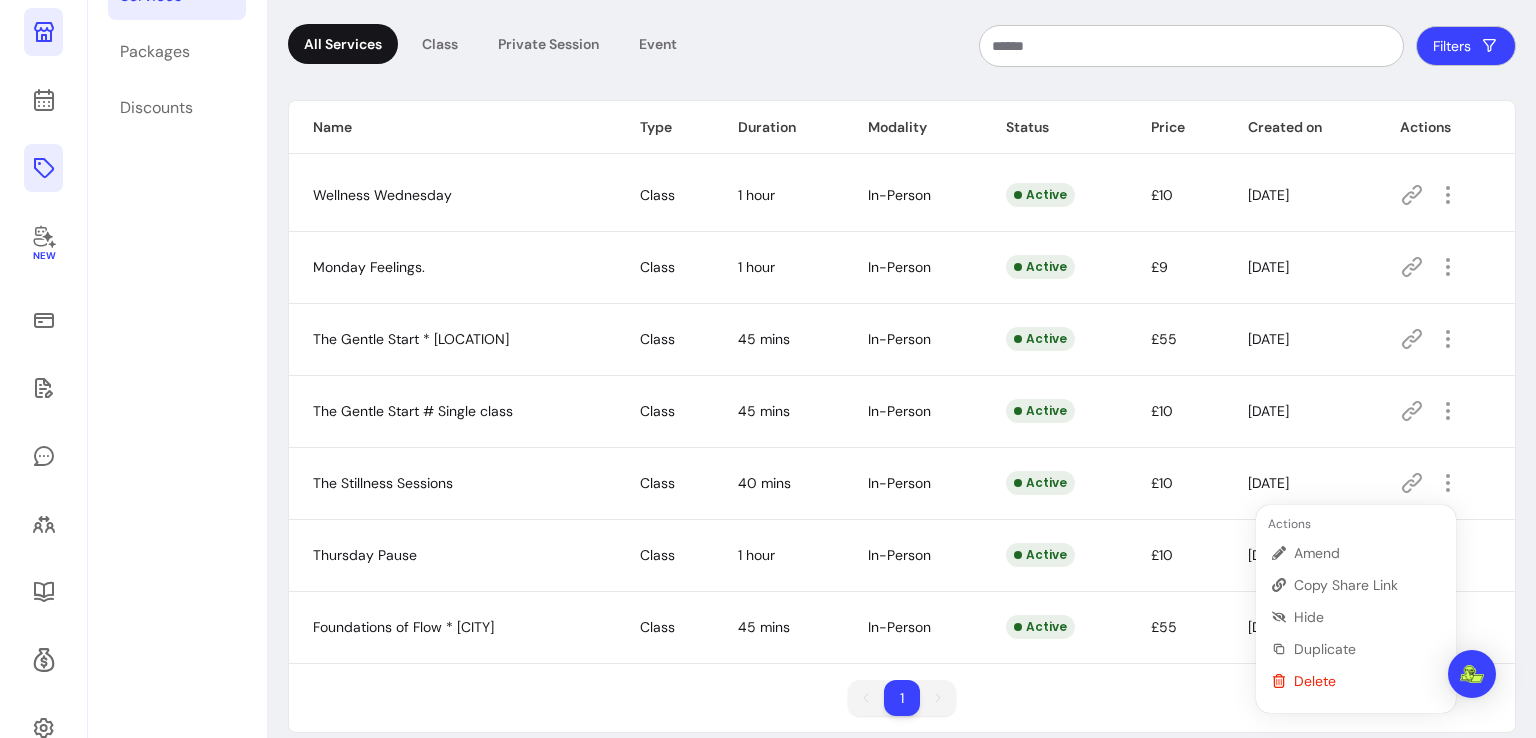 click on "1 1" at bounding box center [902, 706] 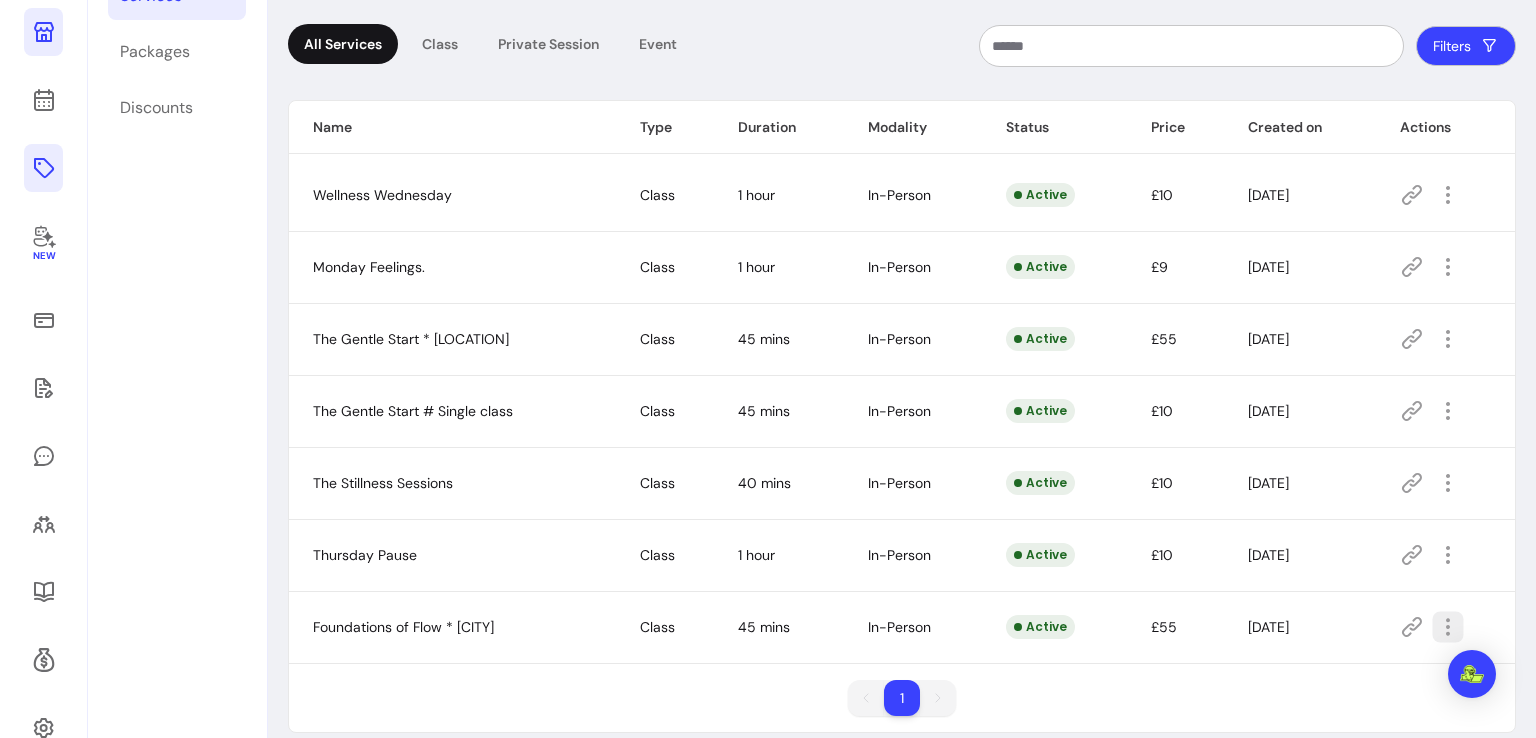 click 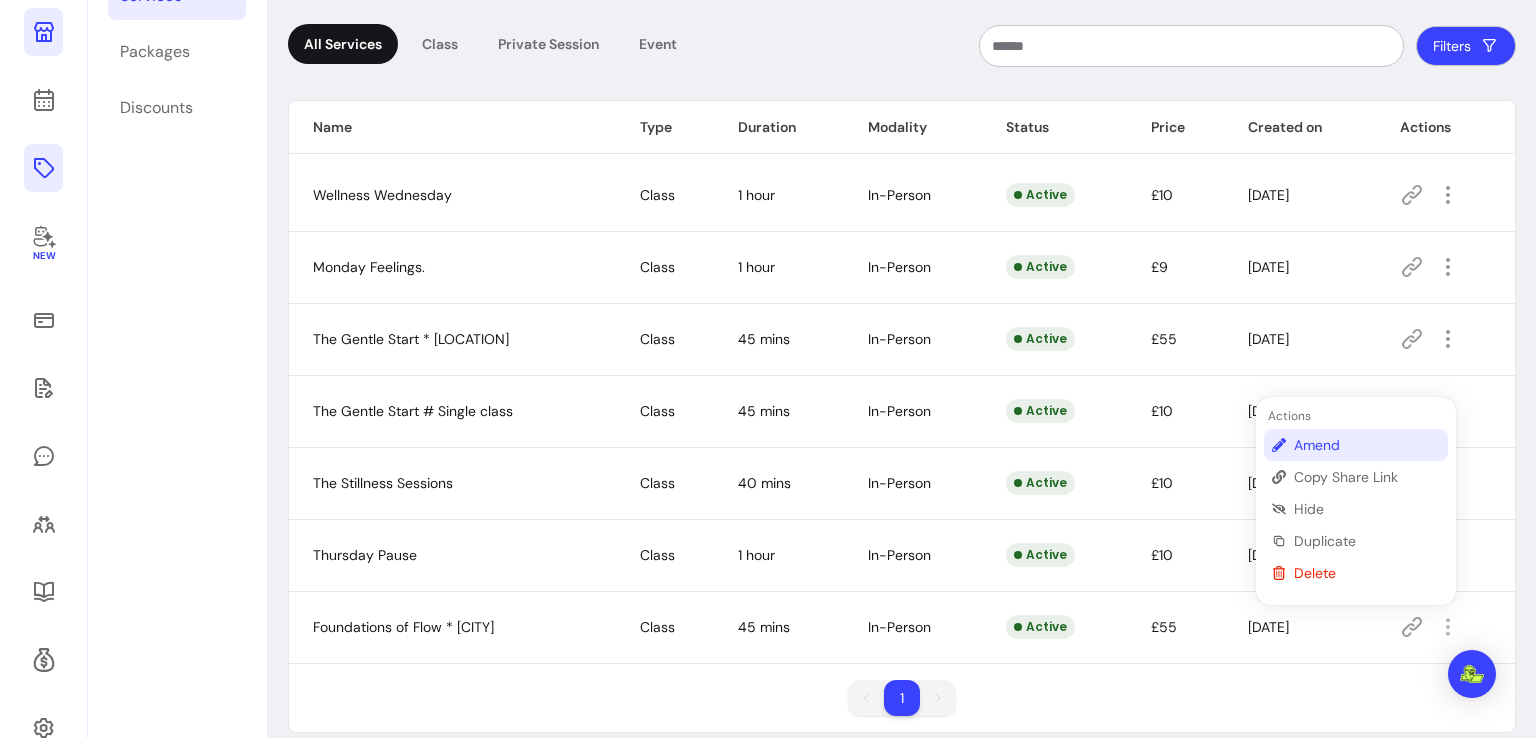 click on "Amend" at bounding box center [1367, 445] 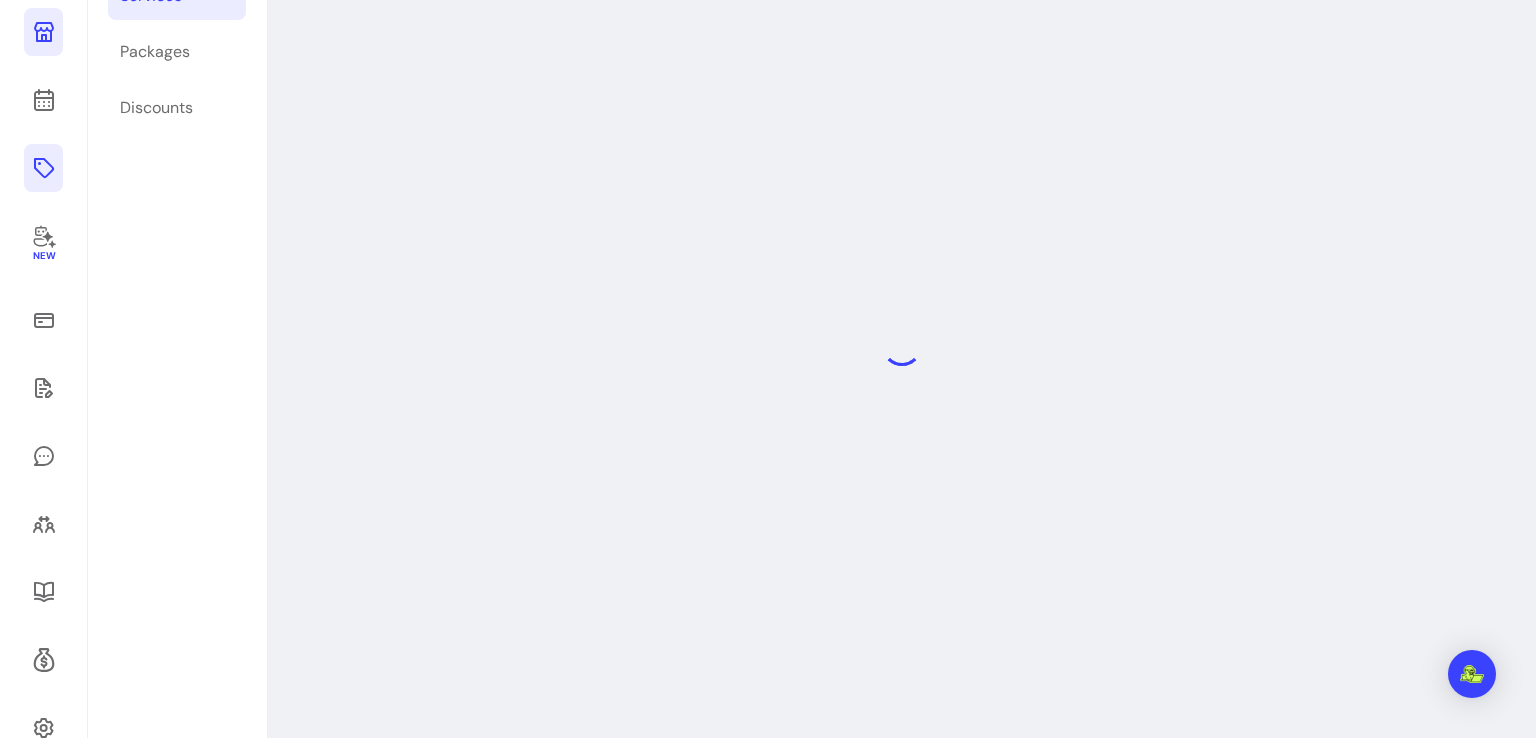 scroll, scrollTop: 96, scrollLeft: 0, axis: vertical 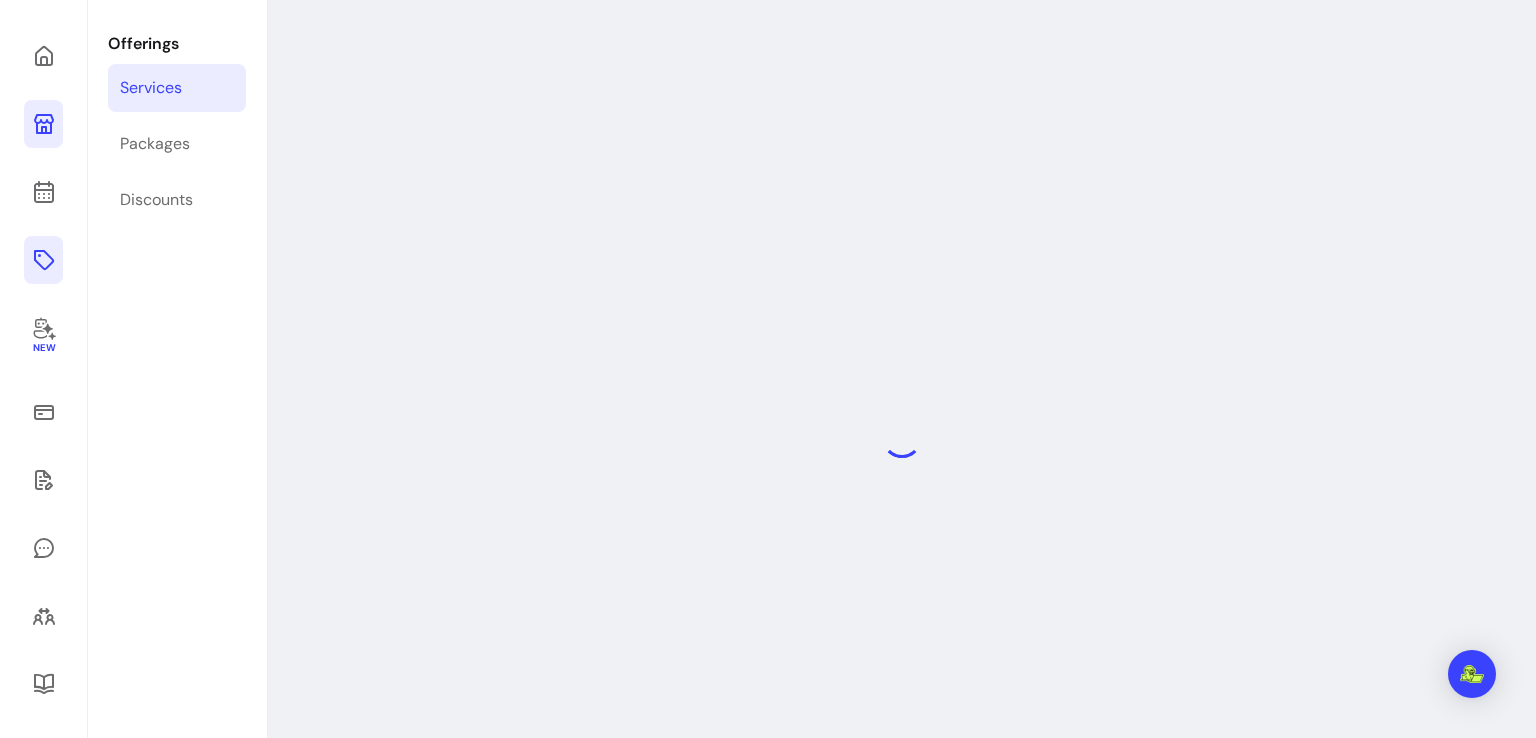 select on "**" 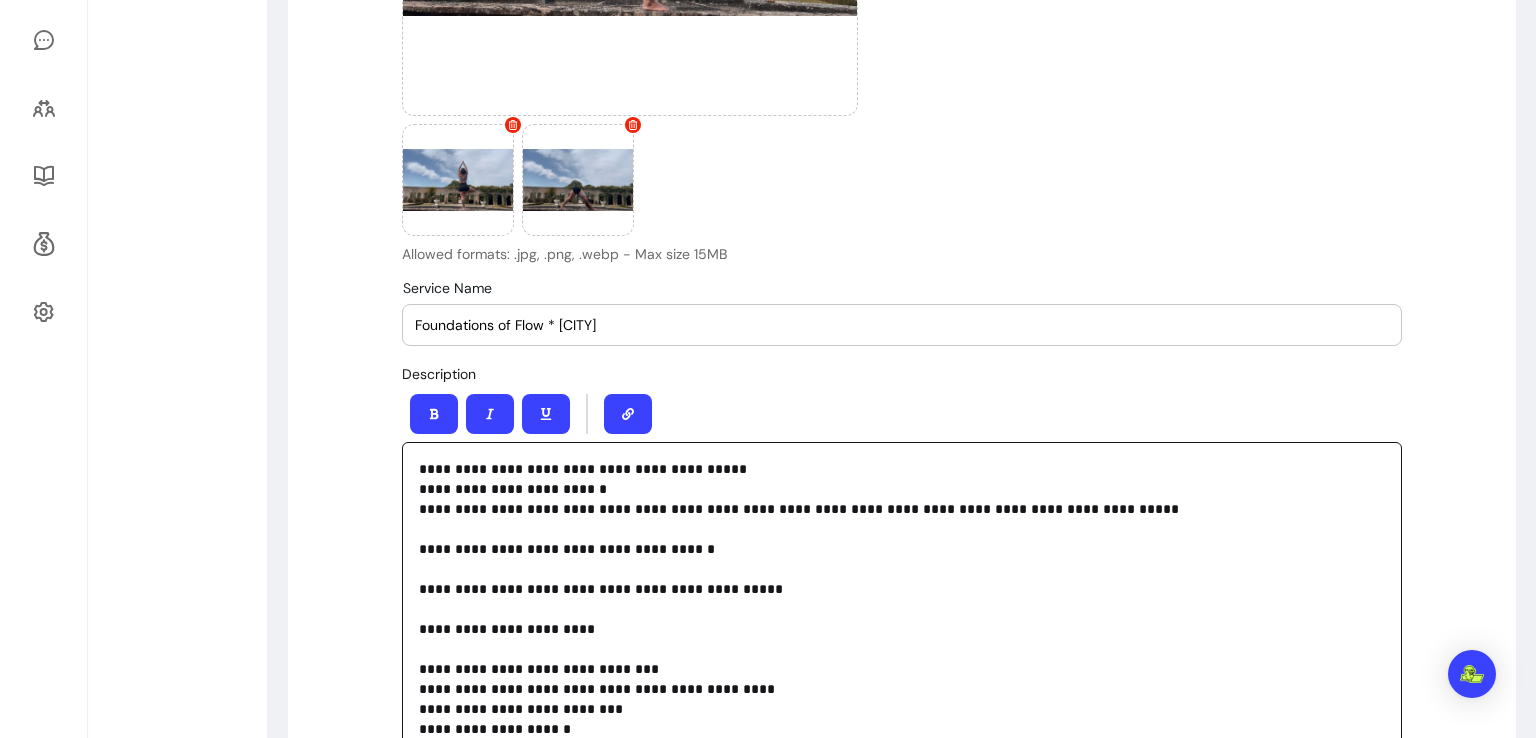 scroll, scrollTop: 646, scrollLeft: 0, axis: vertical 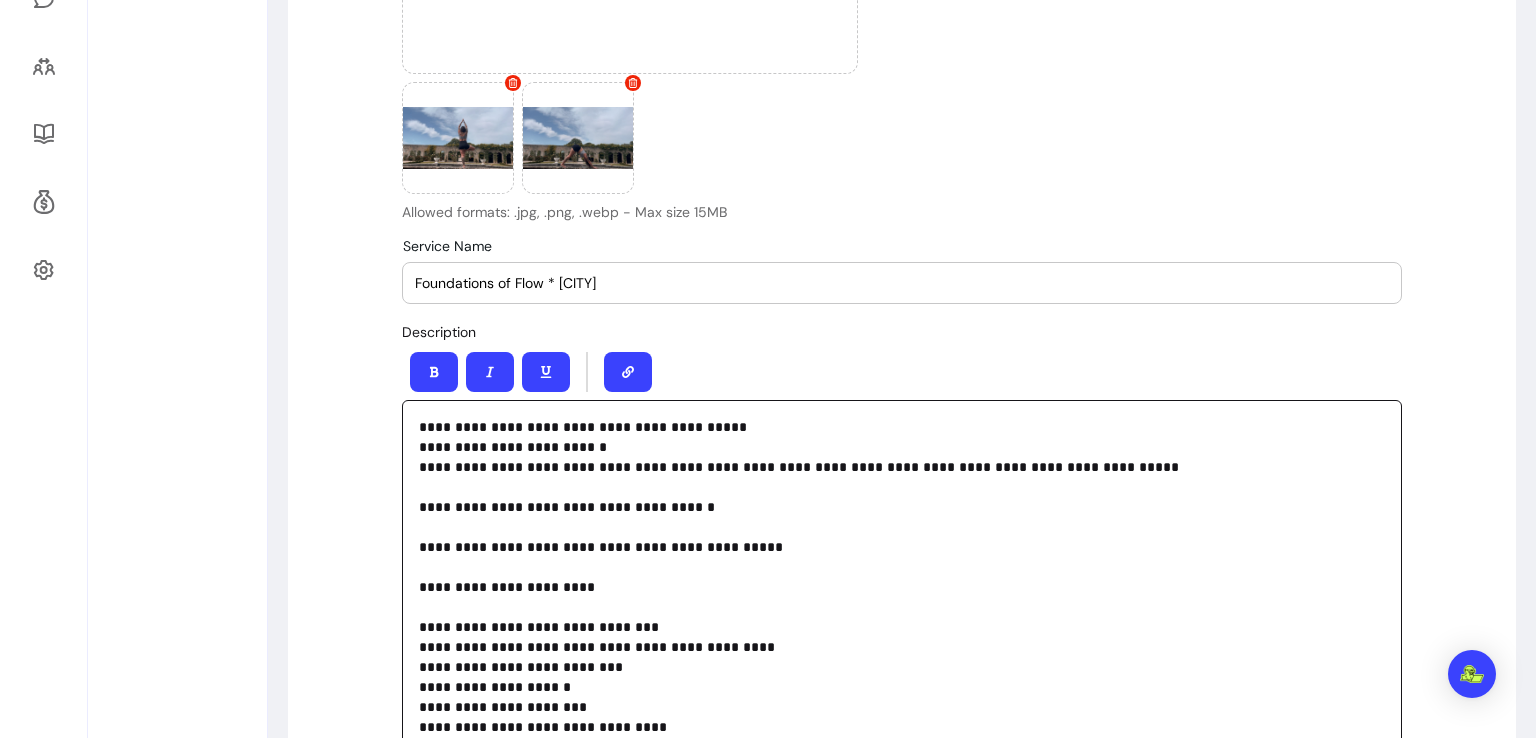 drag, startPoint x: 537, startPoint y: 283, endPoint x: 354, endPoint y: 281, distance: 183.01093 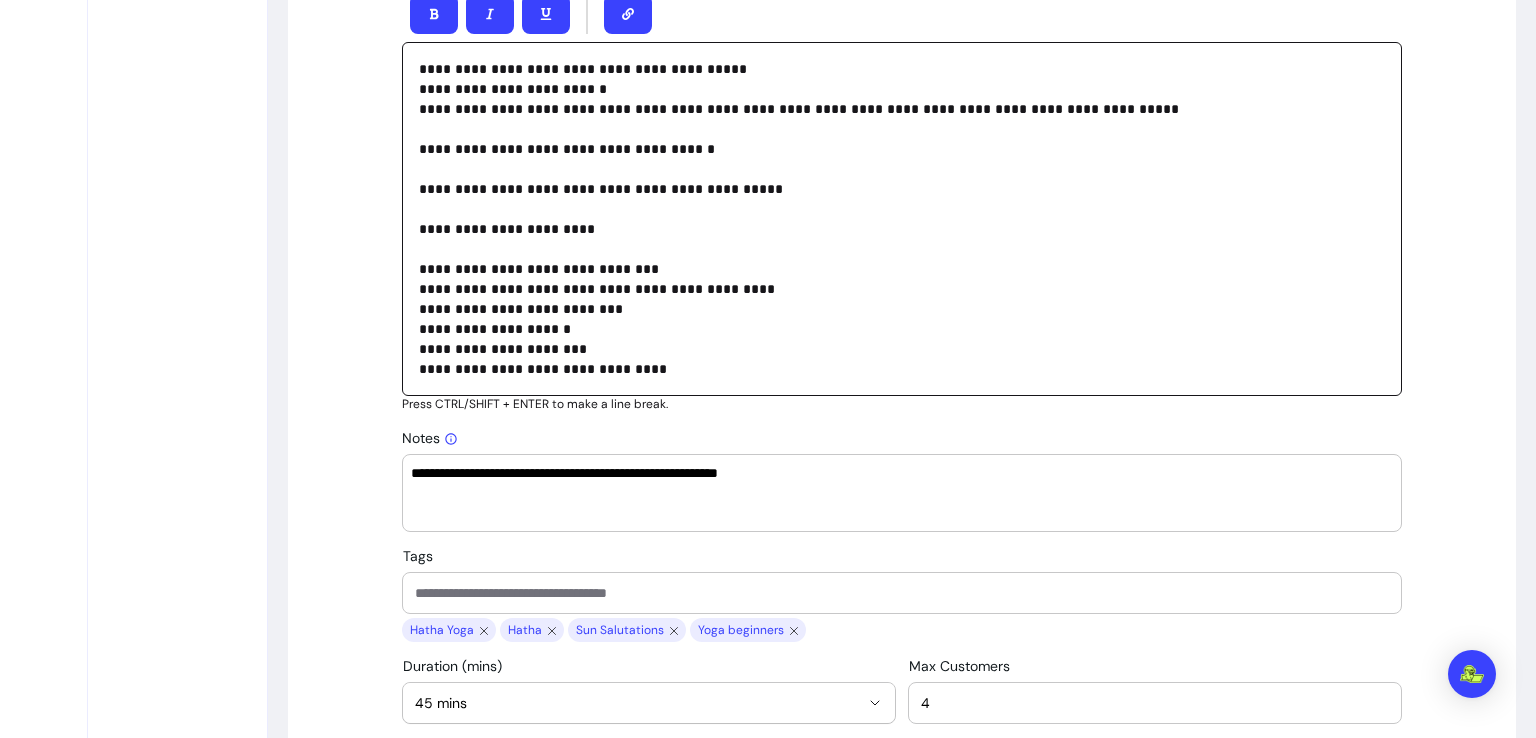 scroll, scrollTop: 983, scrollLeft: 0, axis: vertical 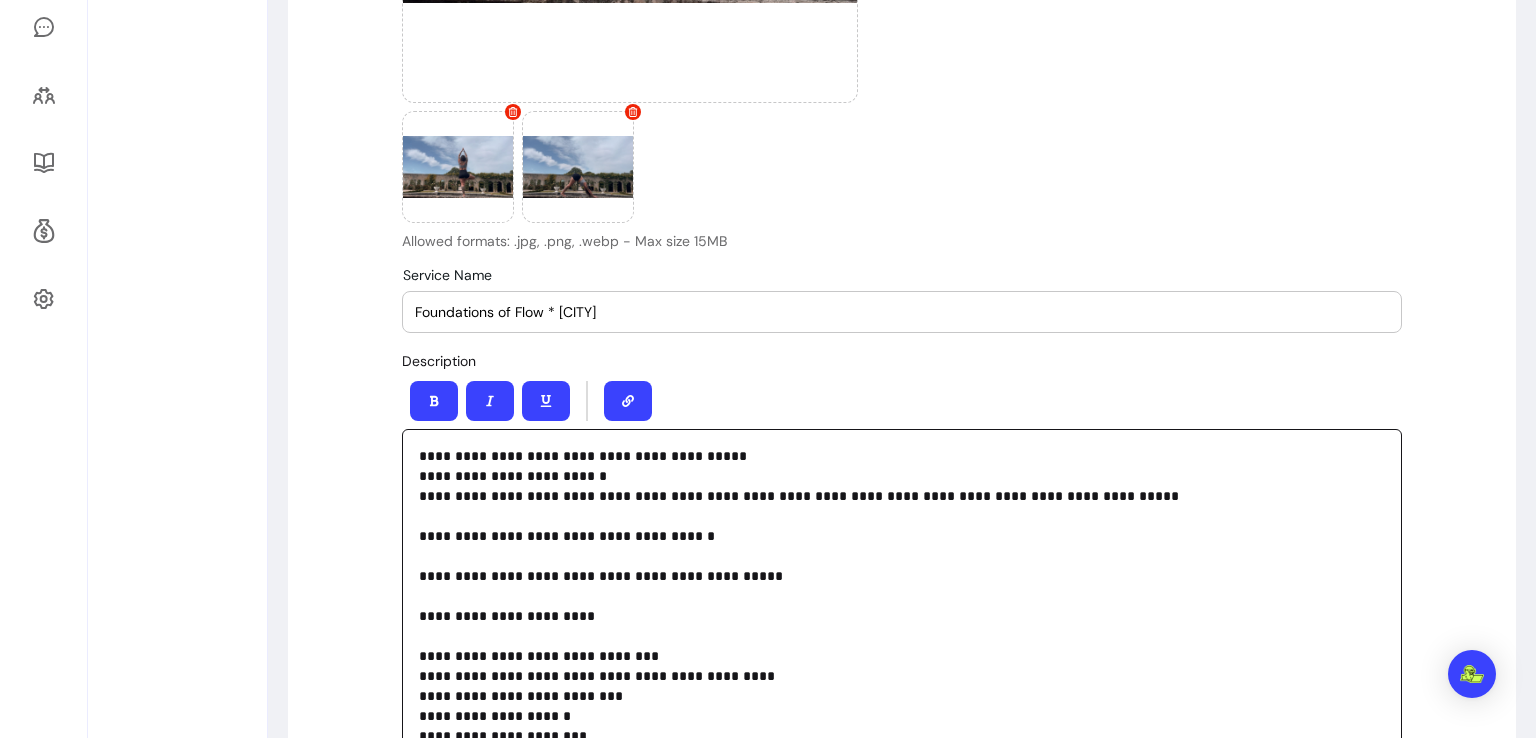 click on "Foundations of Flow * Old Trafford" at bounding box center [902, 312] 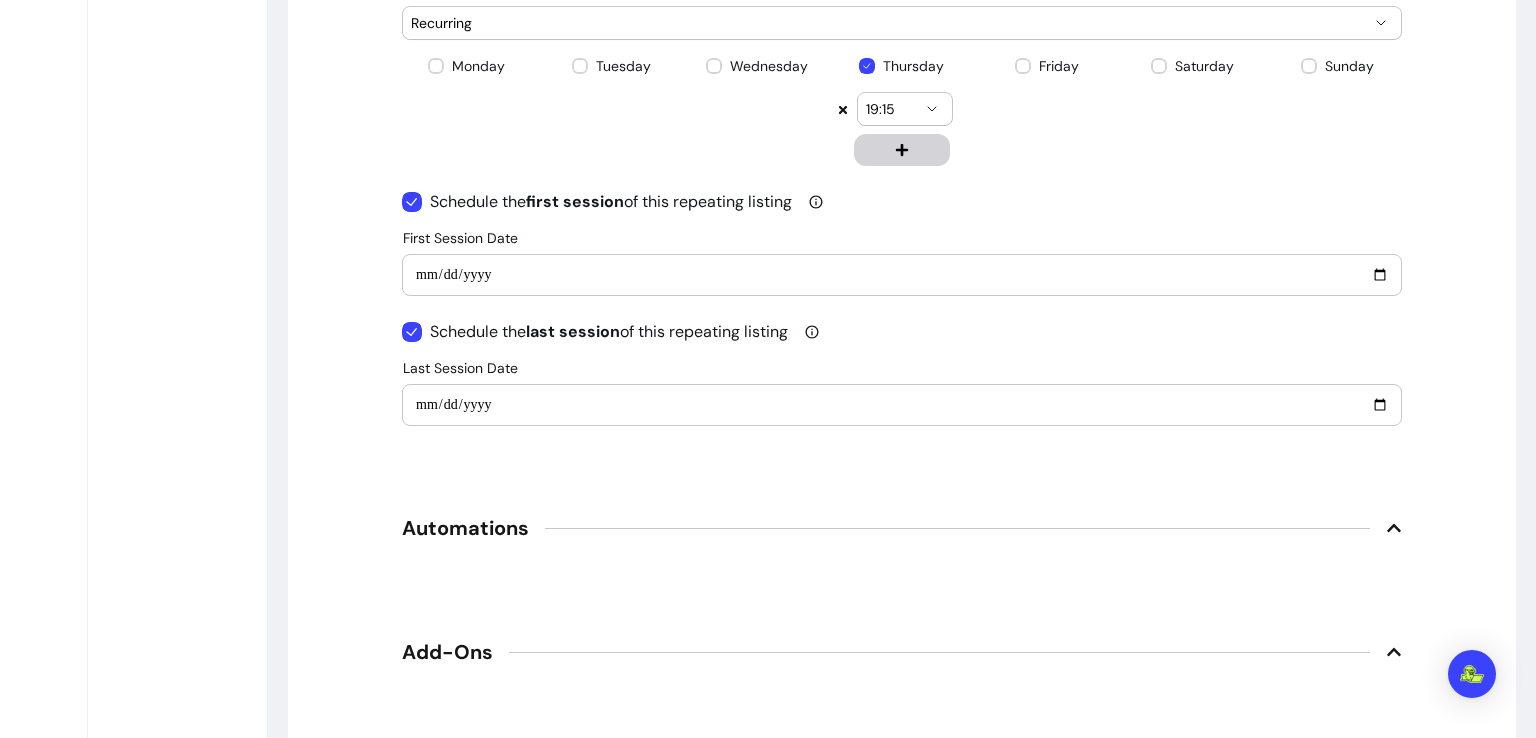 scroll, scrollTop: 2606, scrollLeft: 0, axis: vertical 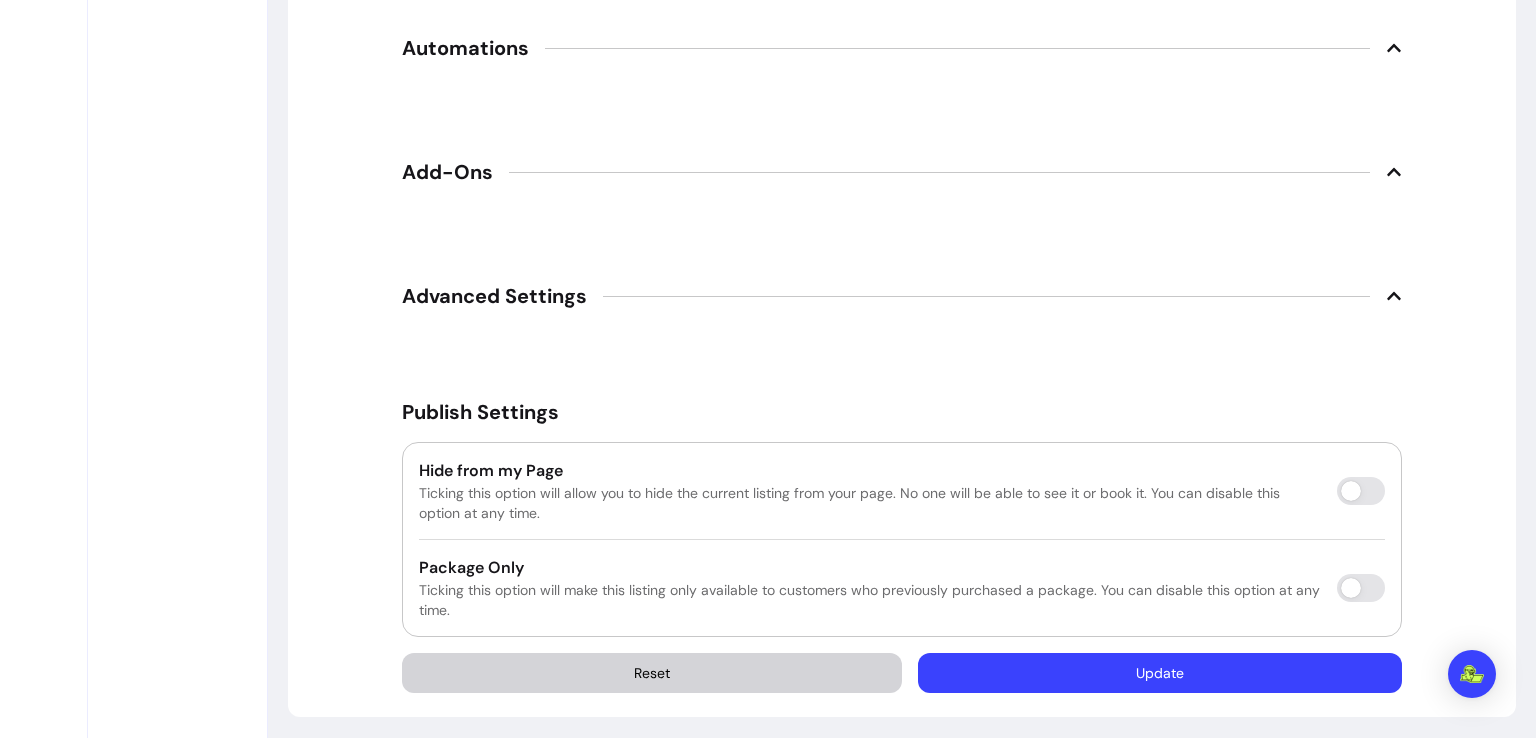 type on "The Gentle Start * Old Trafford" 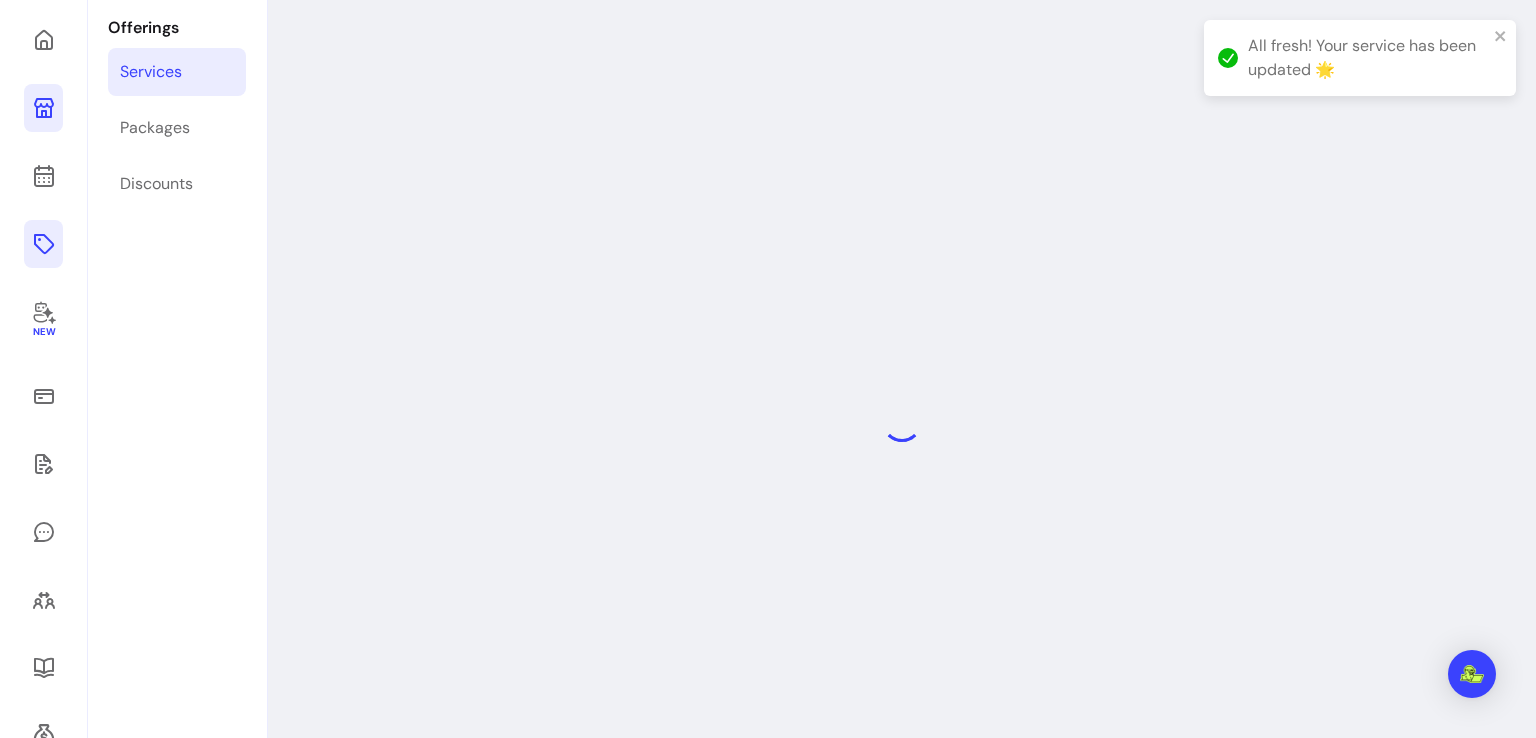 scroll, scrollTop: 96, scrollLeft: 0, axis: vertical 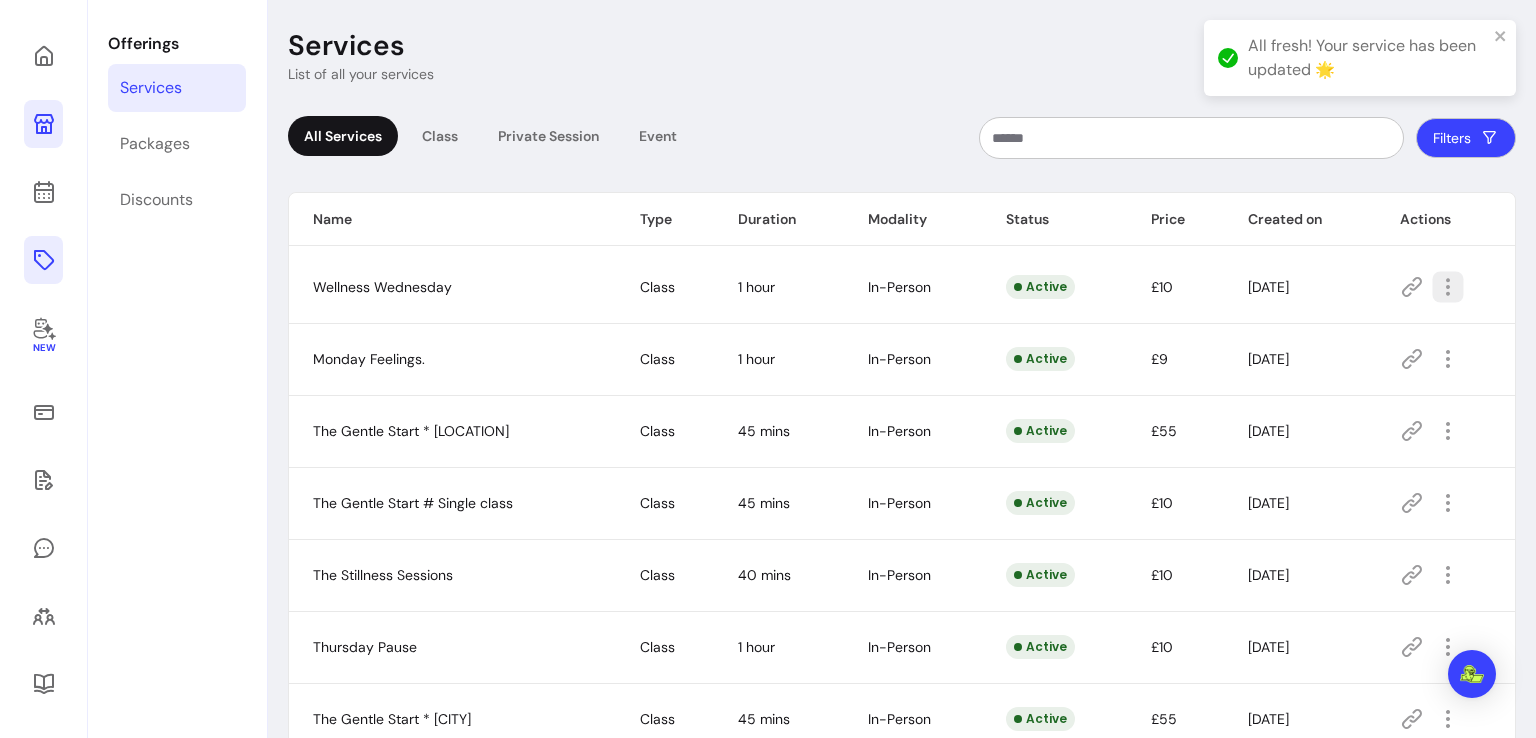 click 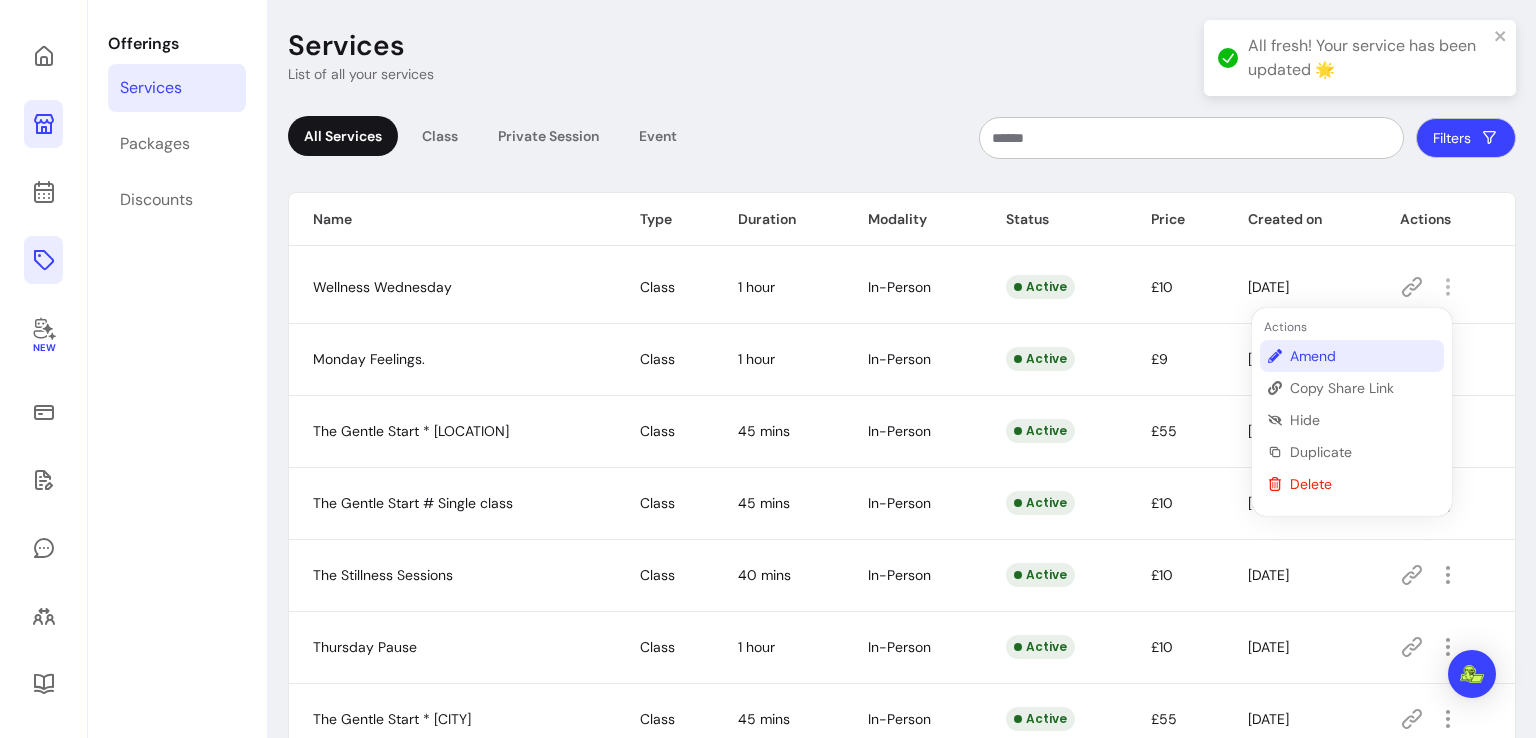 click on "Amend" at bounding box center [1363, 356] 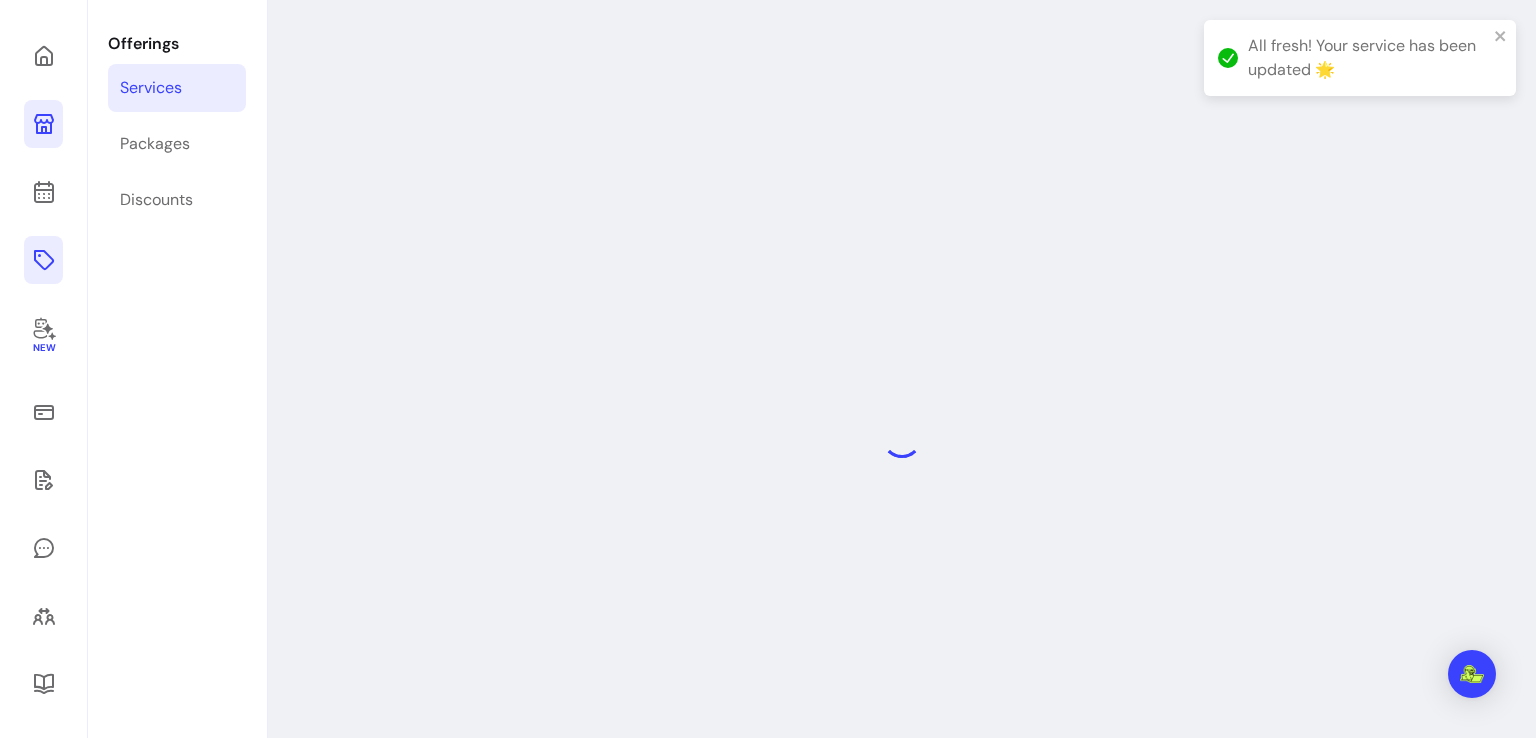 select on "**" 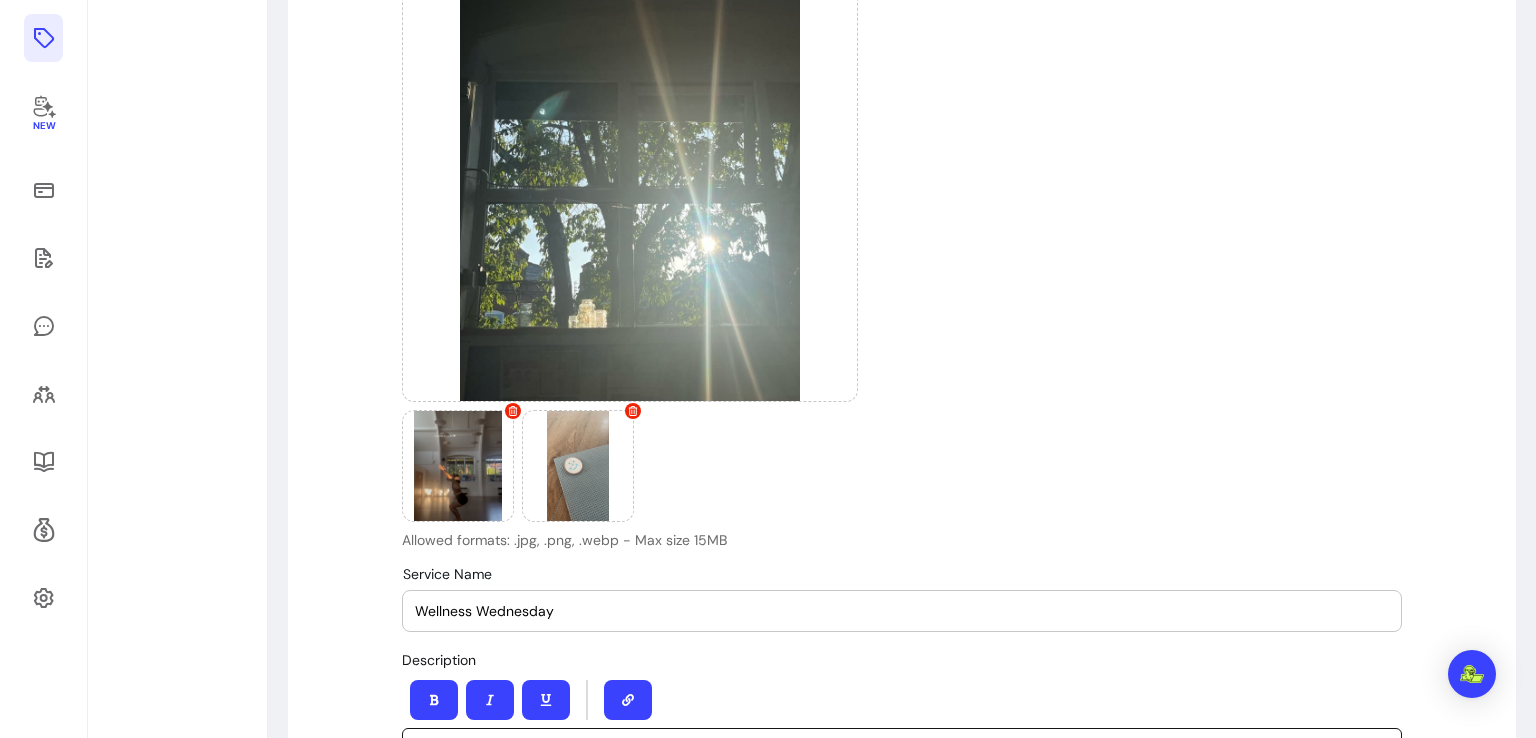 scroll, scrollTop: 0, scrollLeft: 0, axis: both 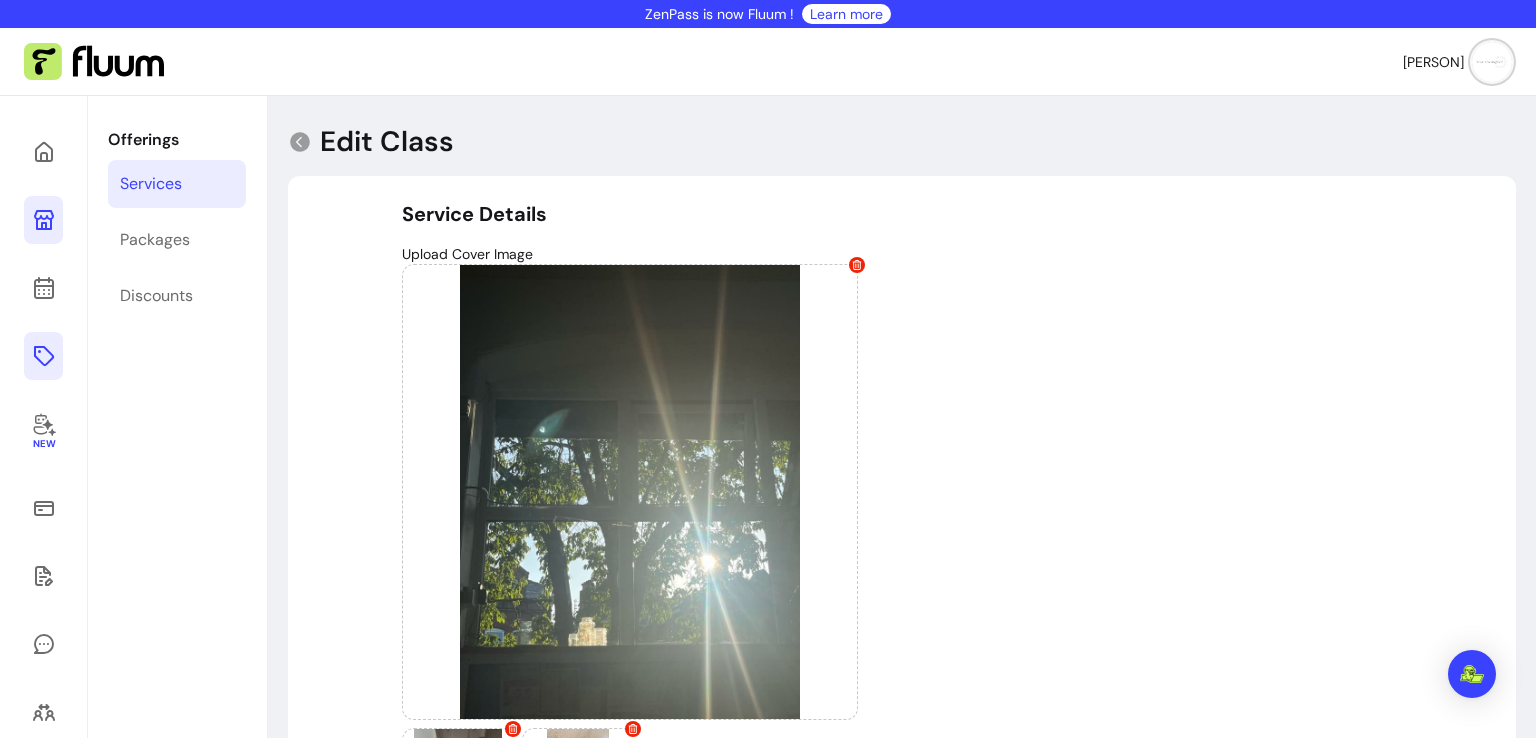 click 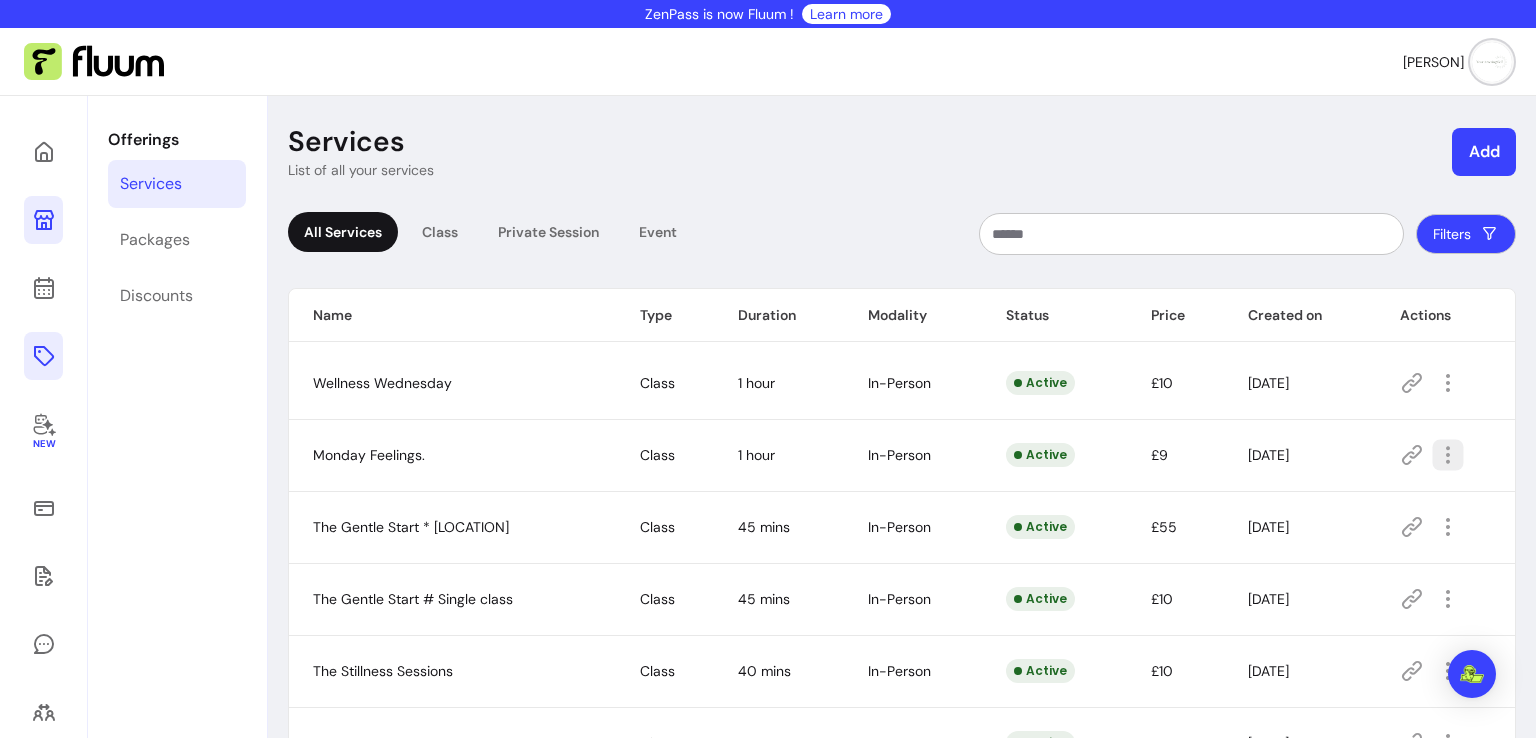 click 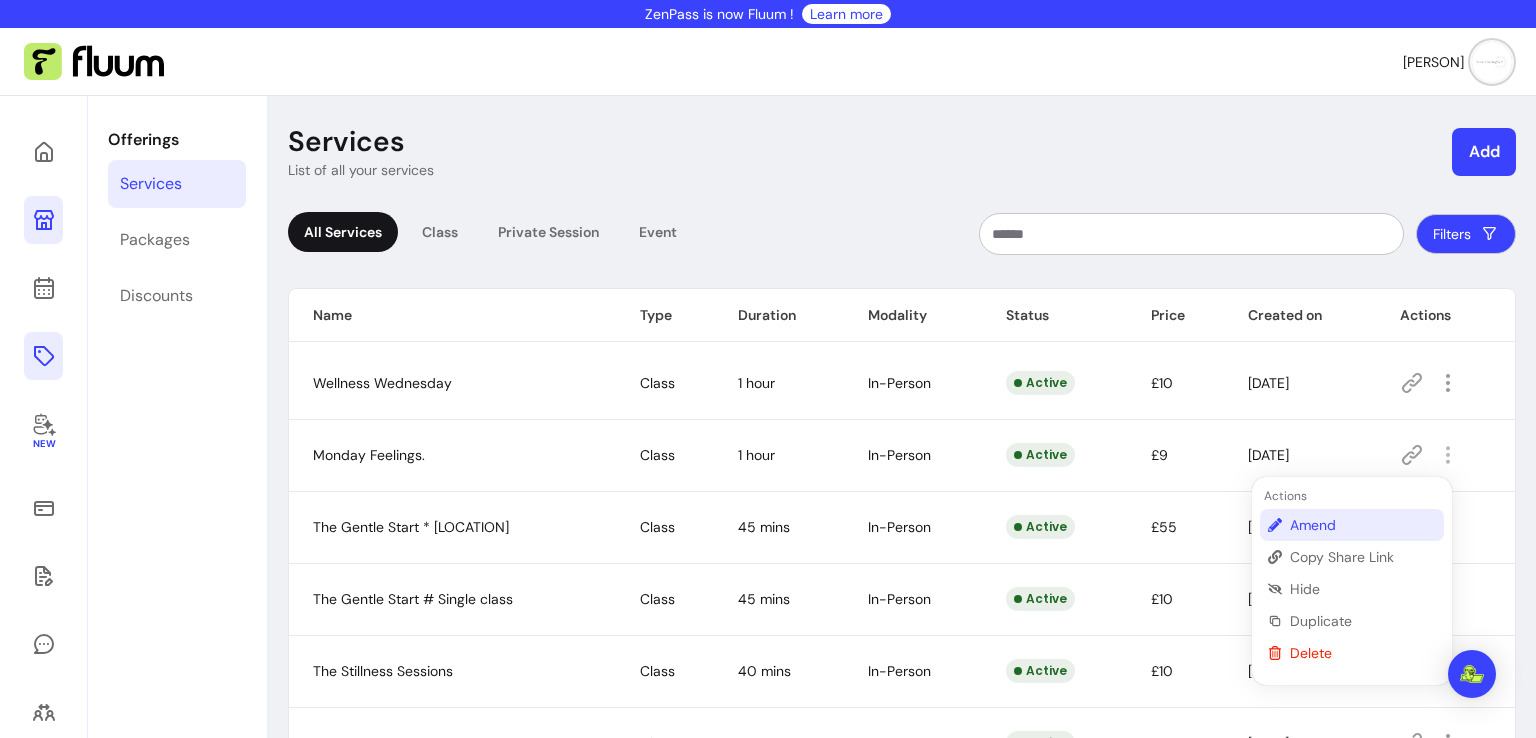 click on "Amend" at bounding box center [1363, 525] 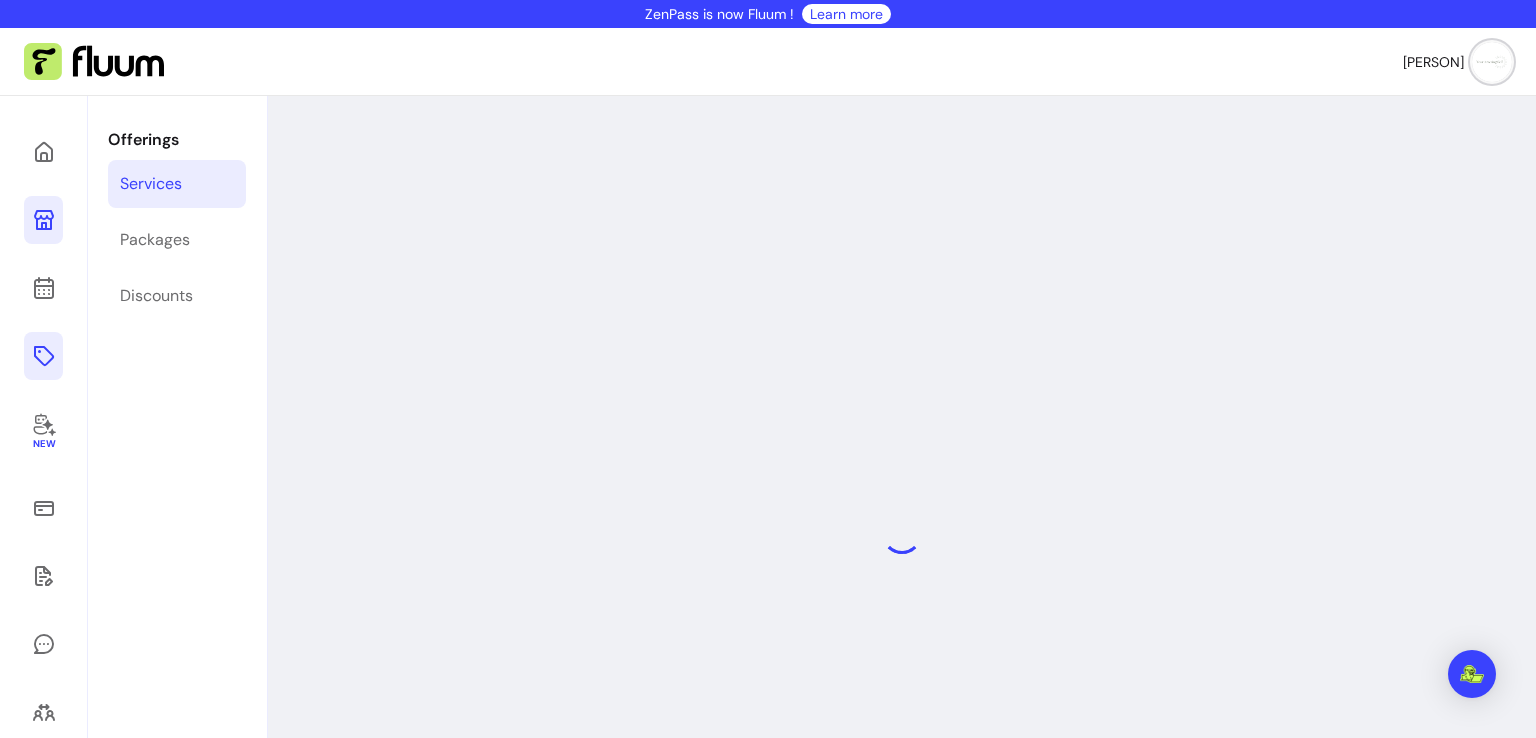 select on "**" 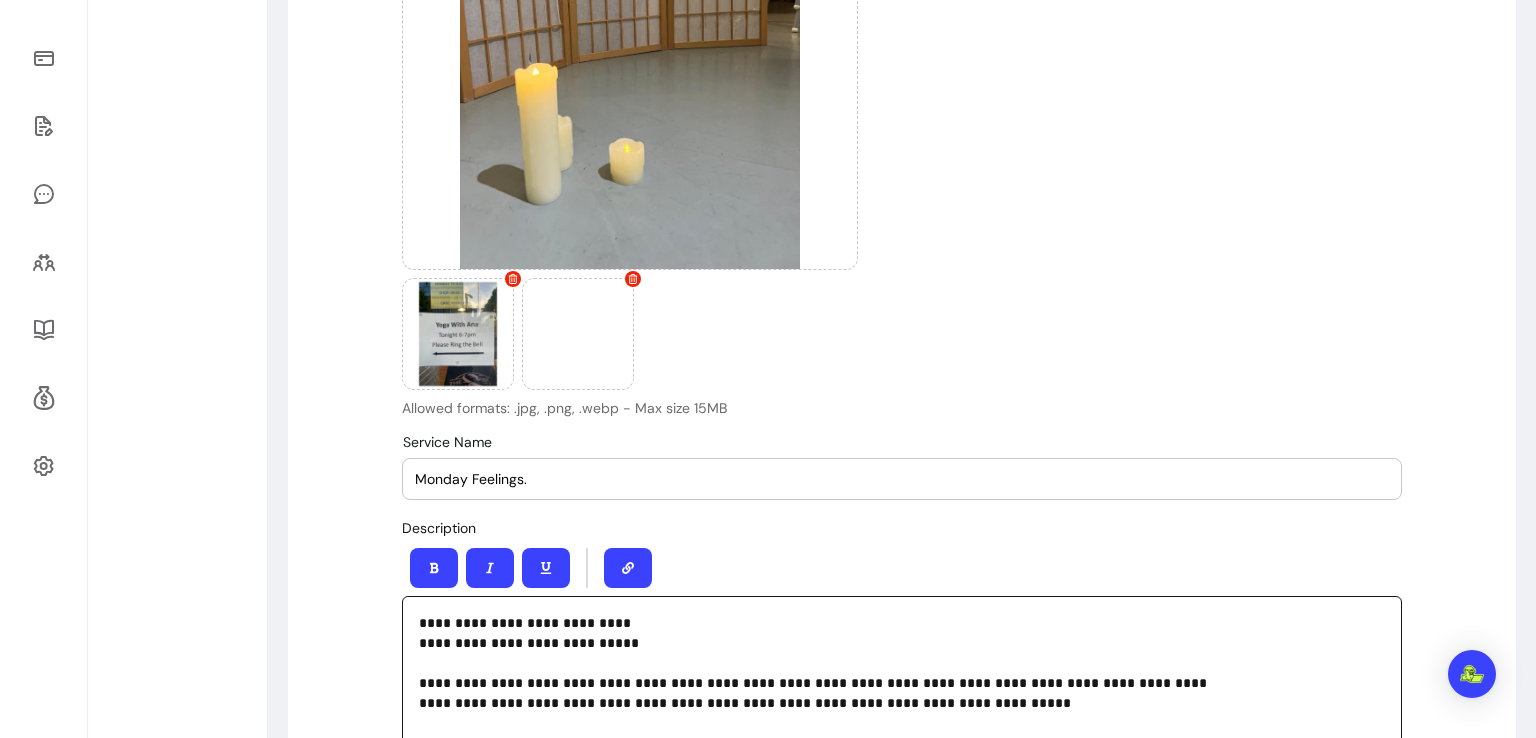 scroll, scrollTop: 0, scrollLeft: 0, axis: both 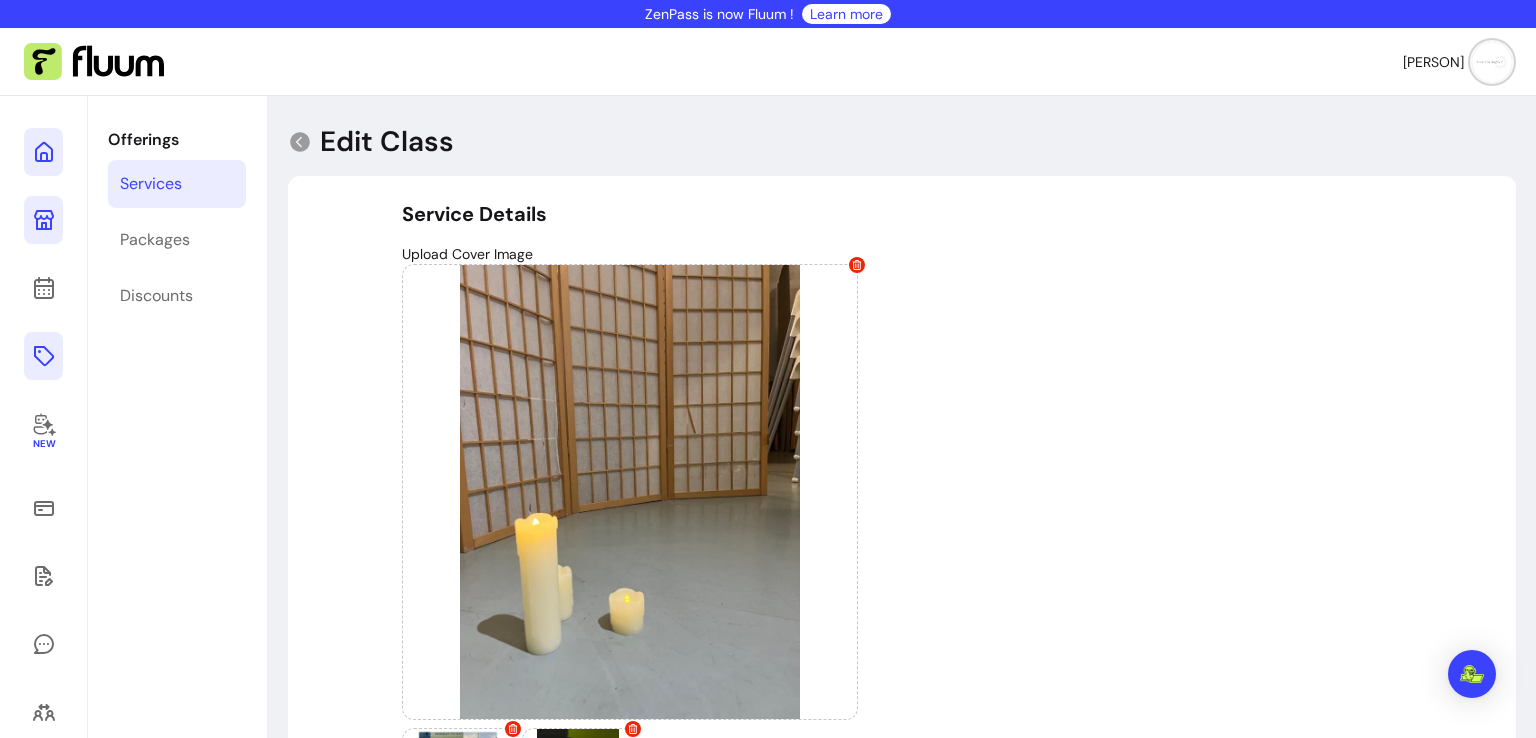 click 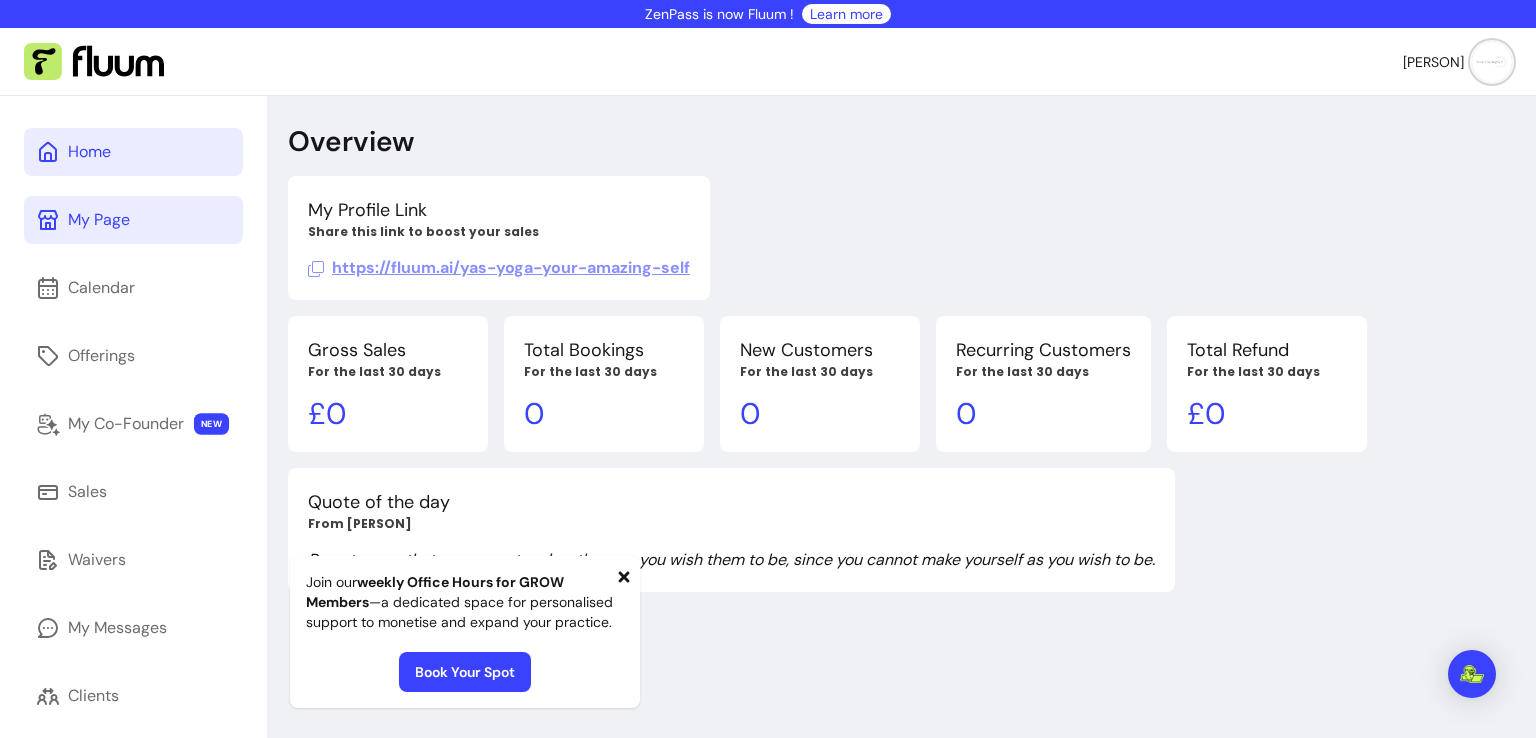 click on "https://fluum.ai/yas-yoga-your-amazing-self" at bounding box center [499, 267] 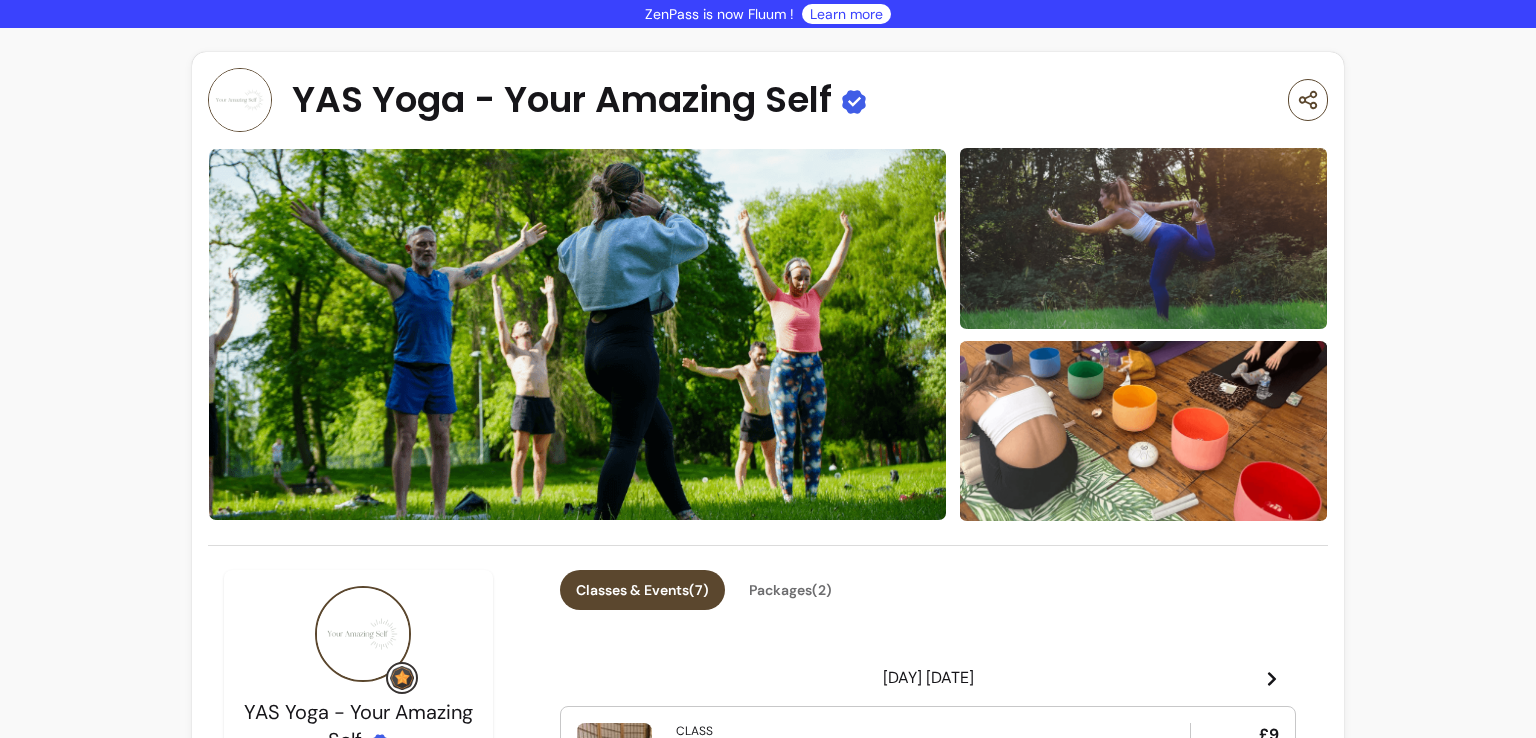 scroll, scrollTop: 0, scrollLeft: 0, axis: both 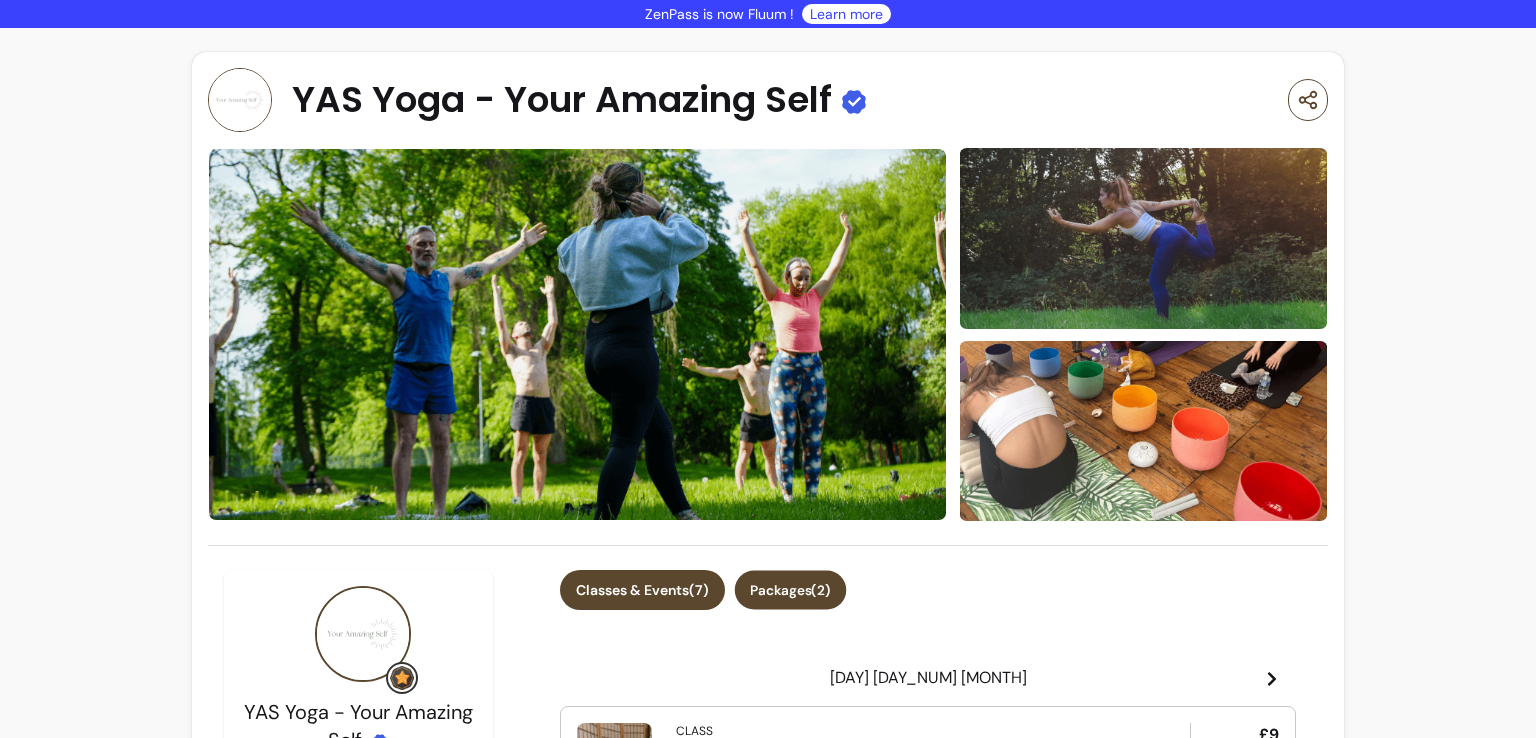click on "Packages  ( 2 )" at bounding box center [791, 590] 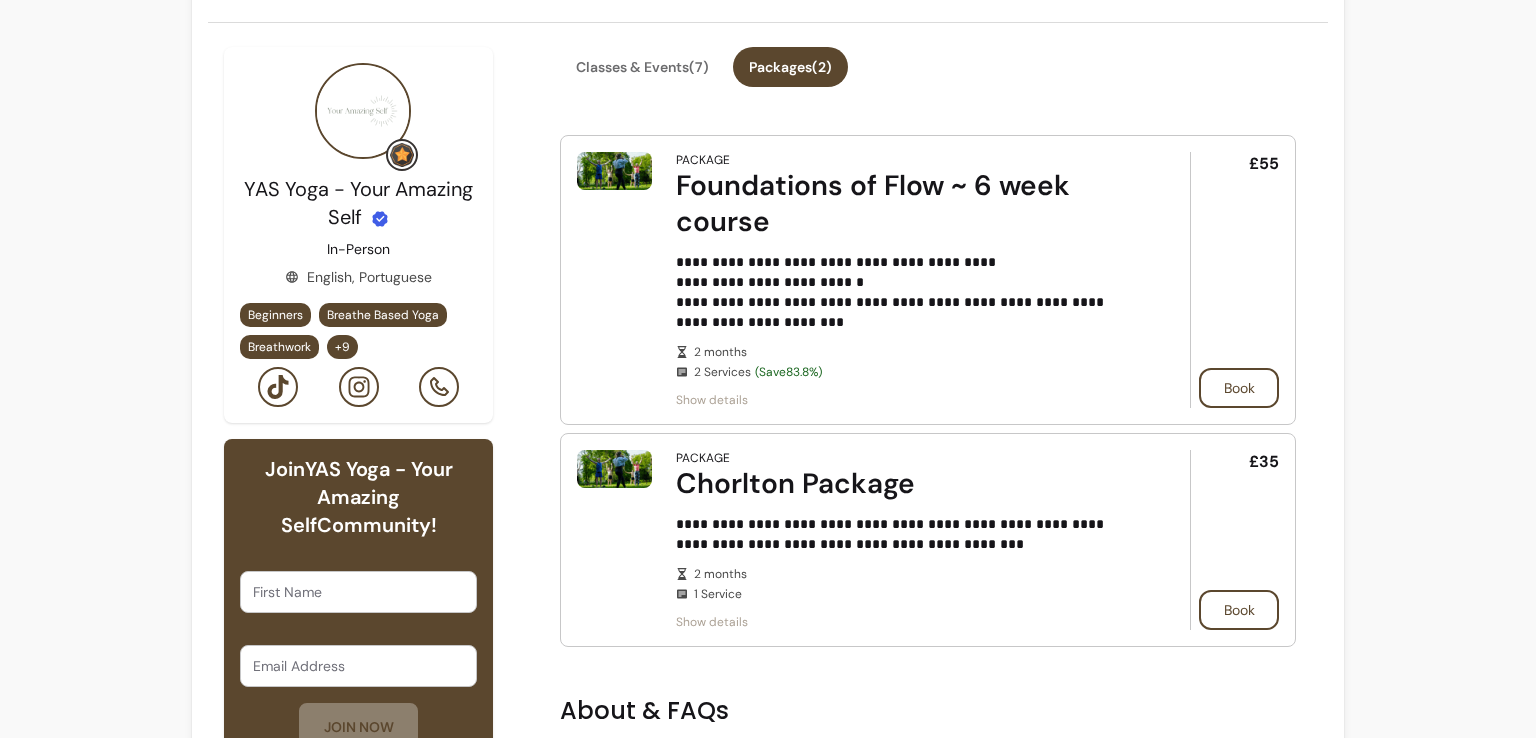 scroll, scrollTop: 525, scrollLeft: 0, axis: vertical 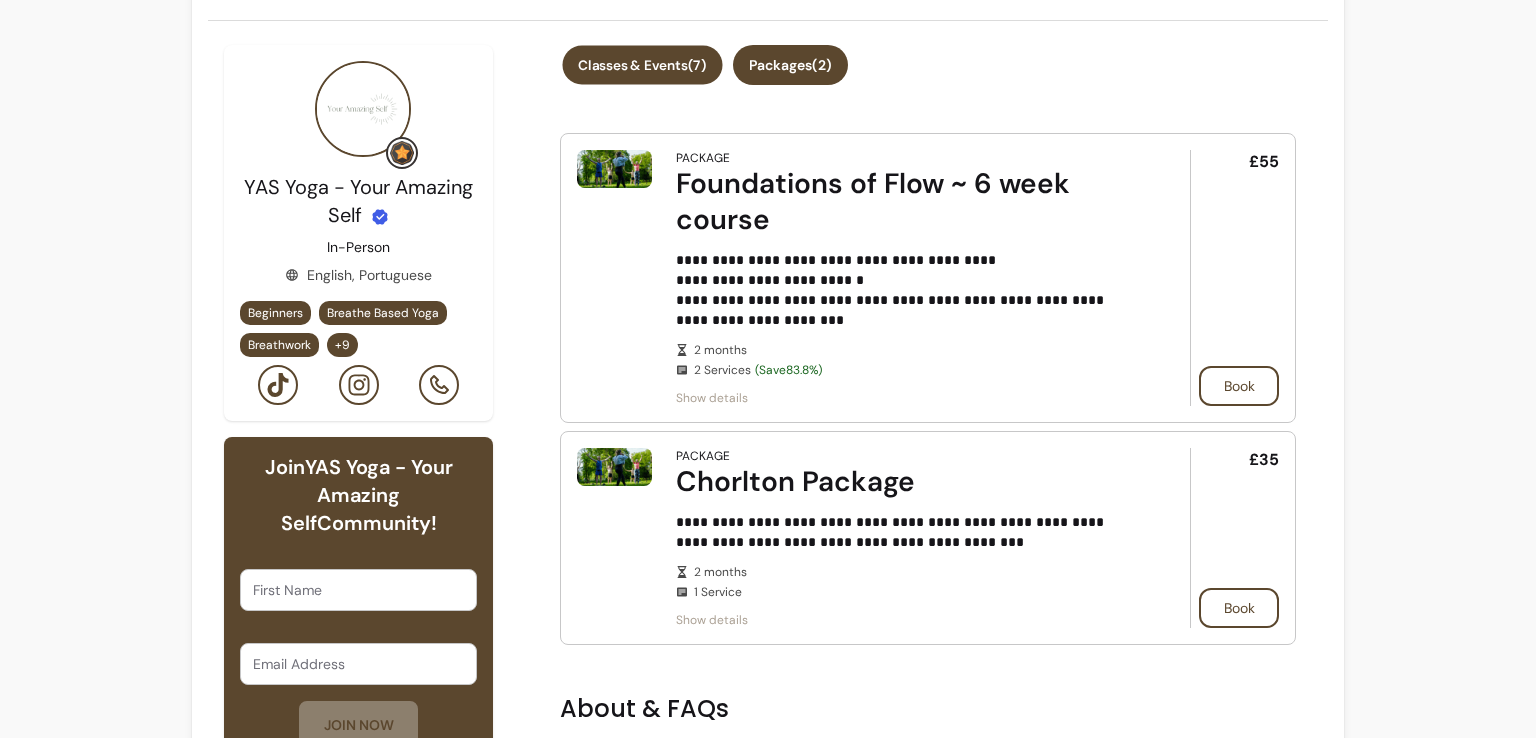 click on "Classes & Events  ( 7 )" at bounding box center [642, 65] 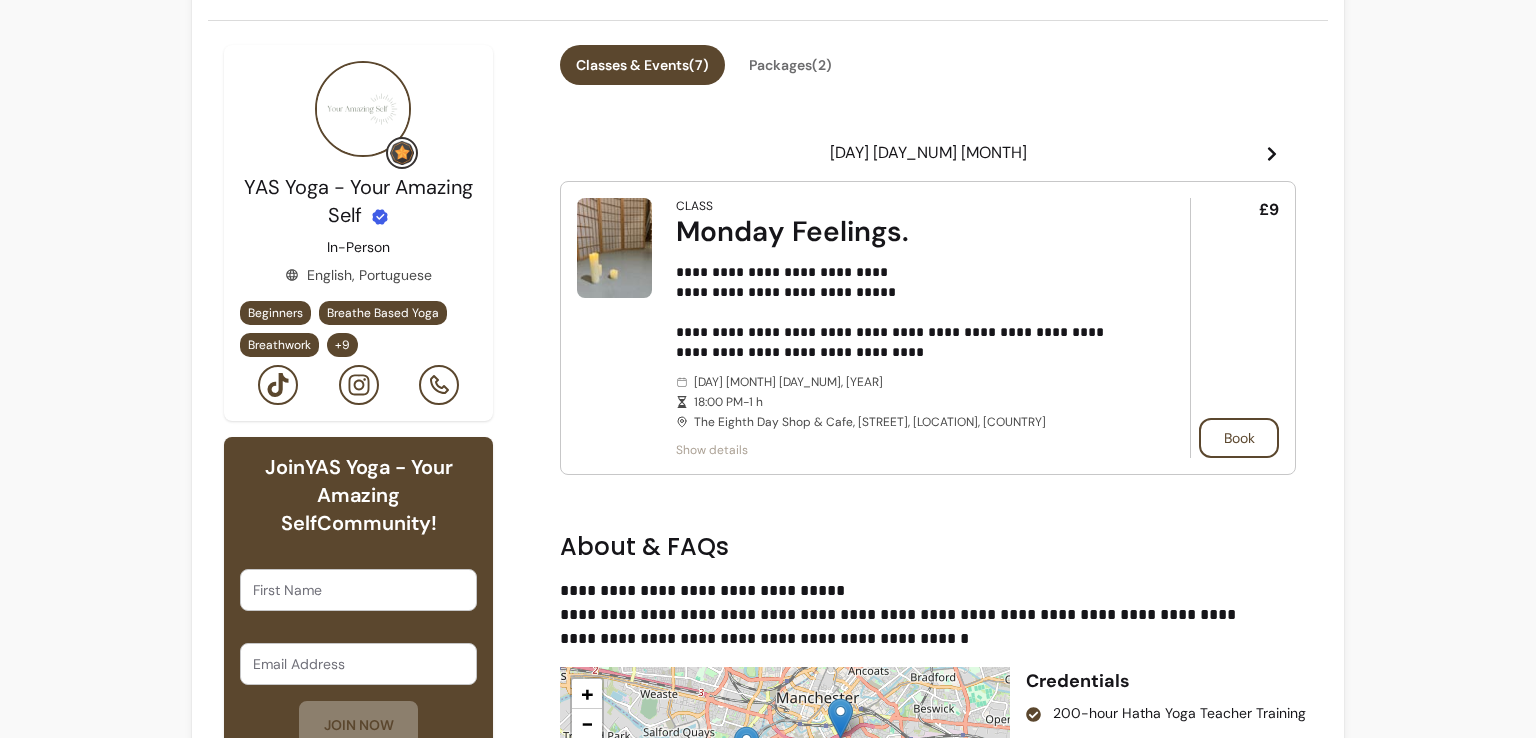 click 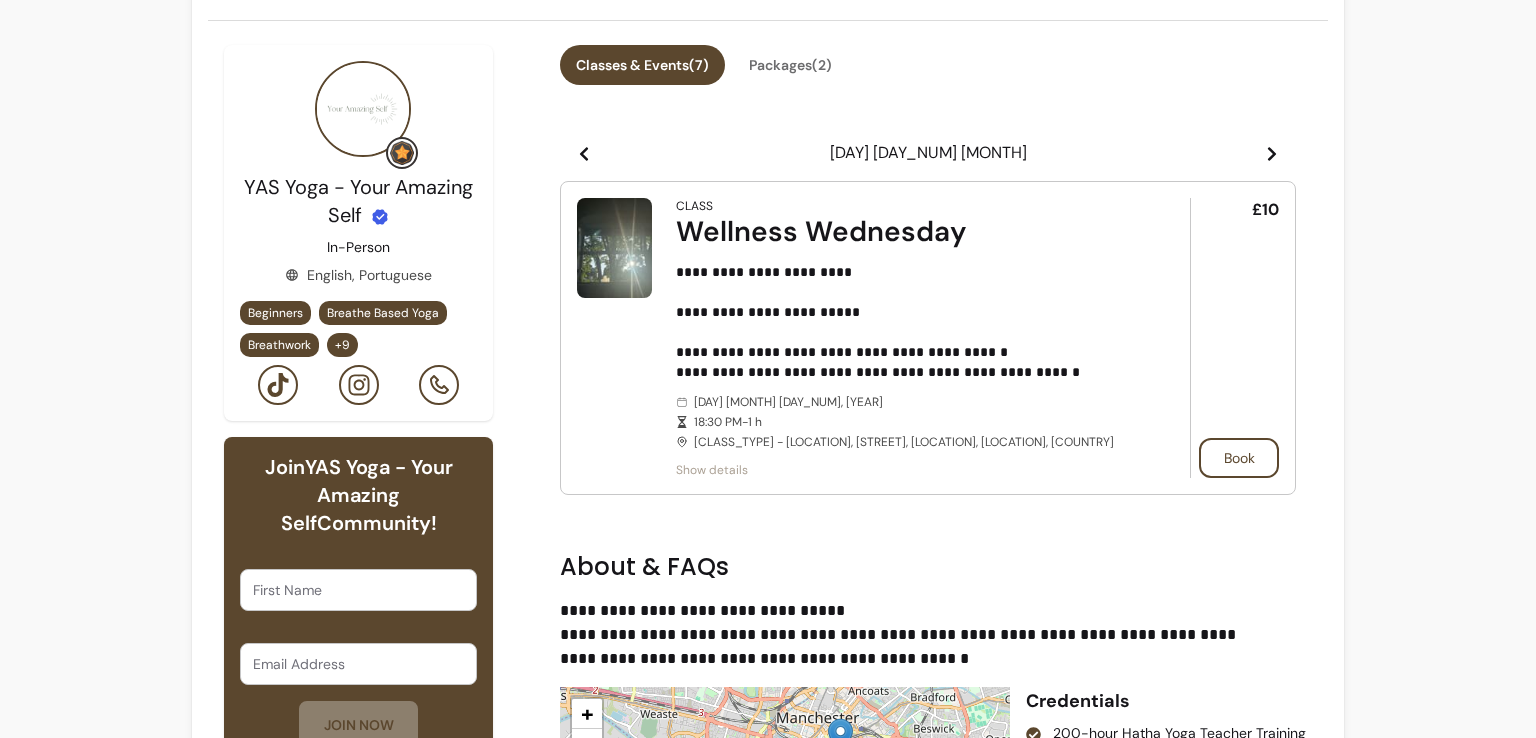 click 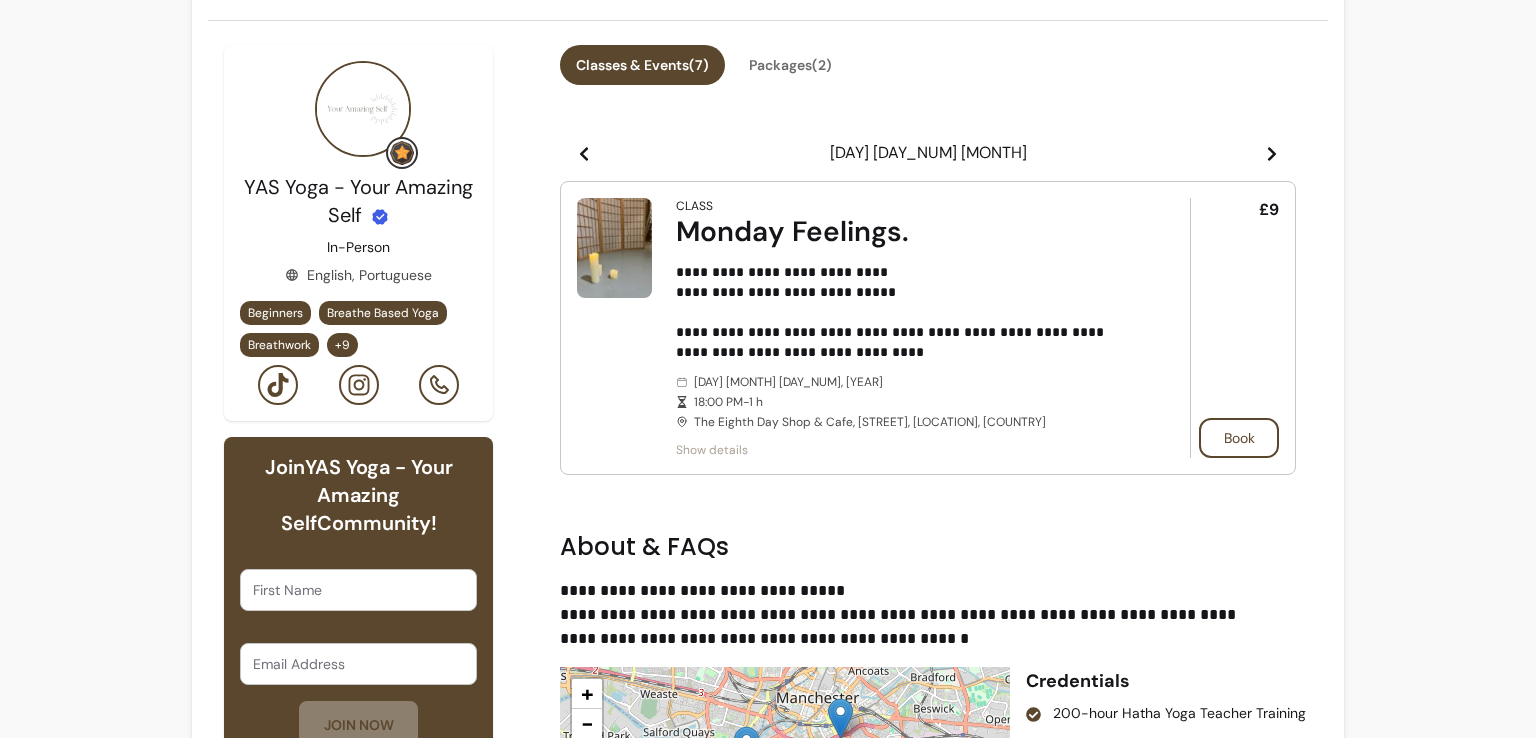 click 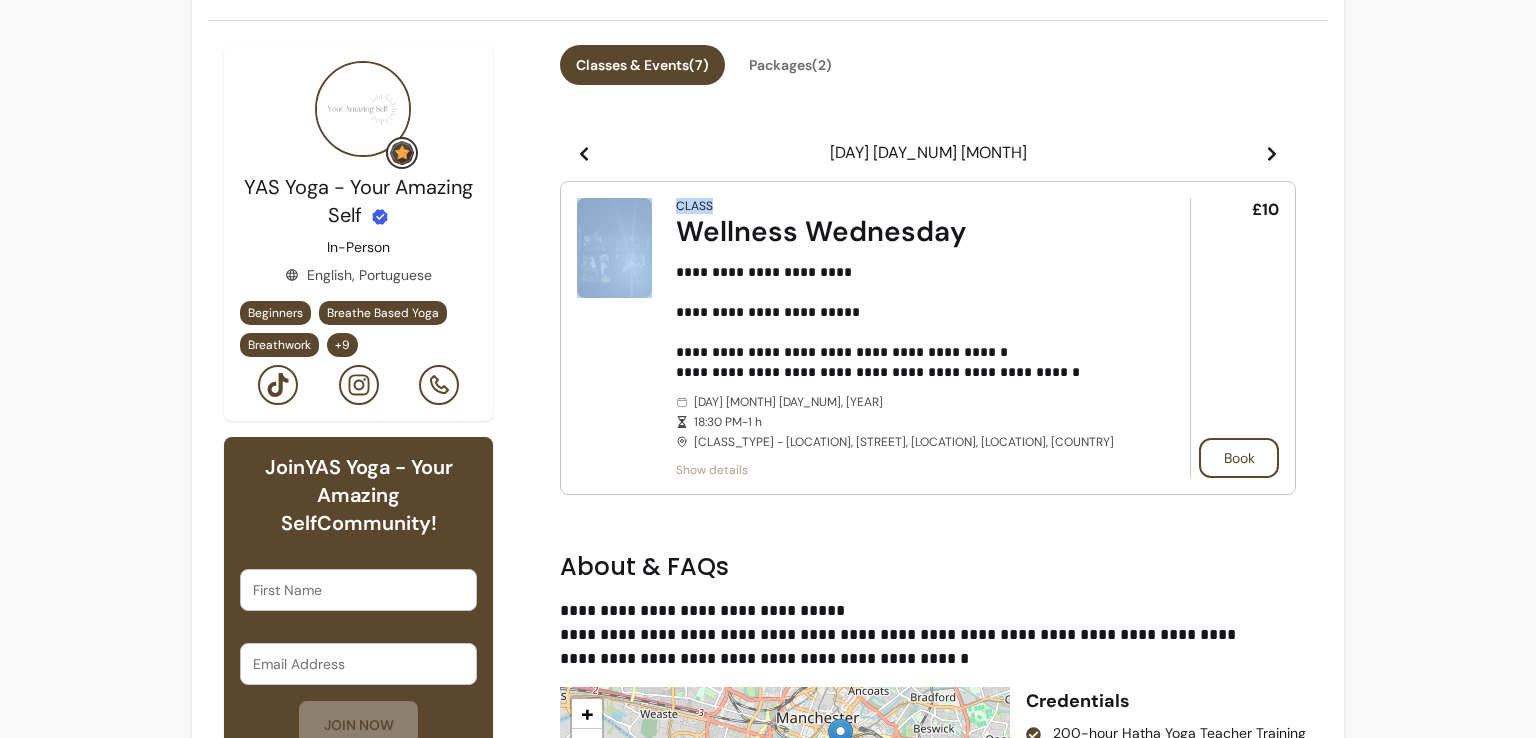 click 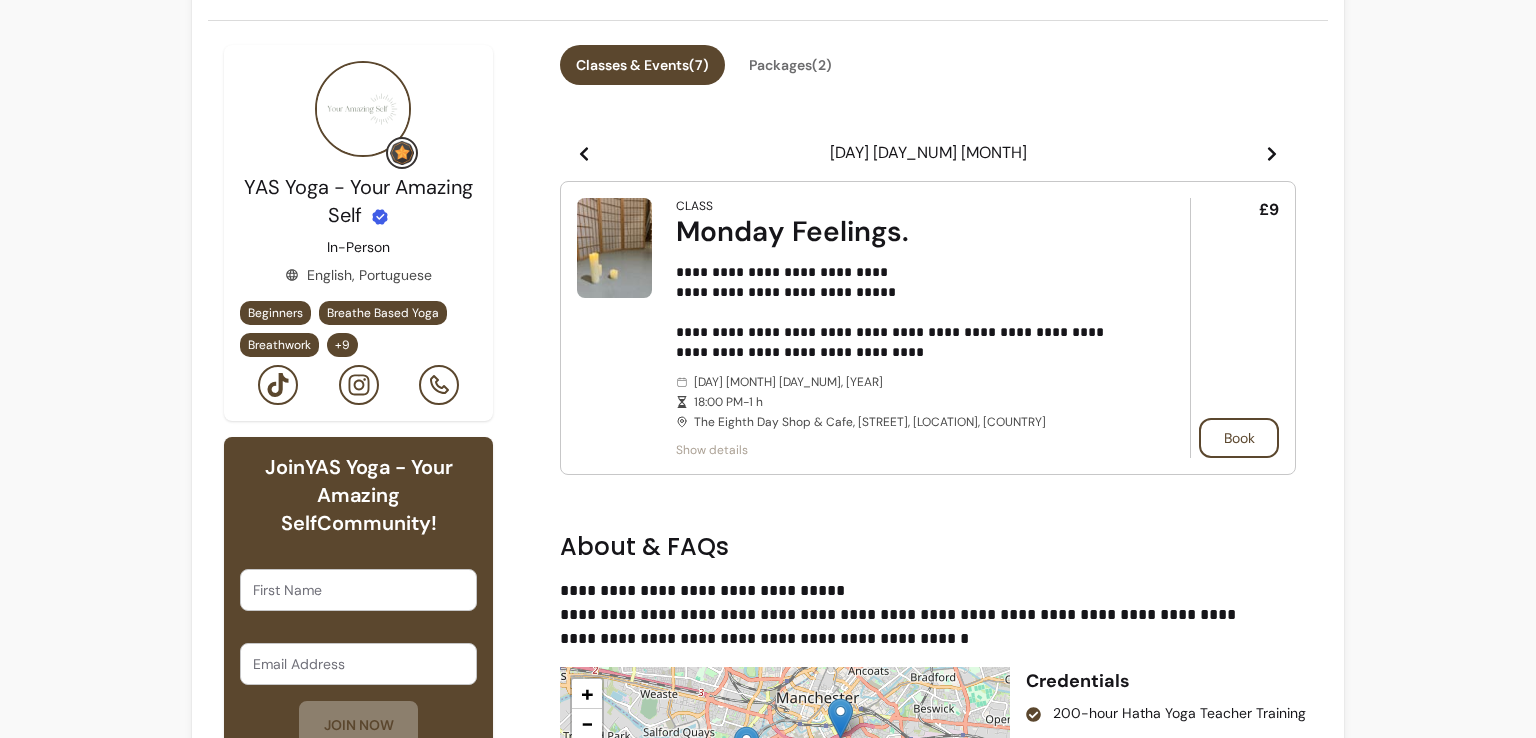 click 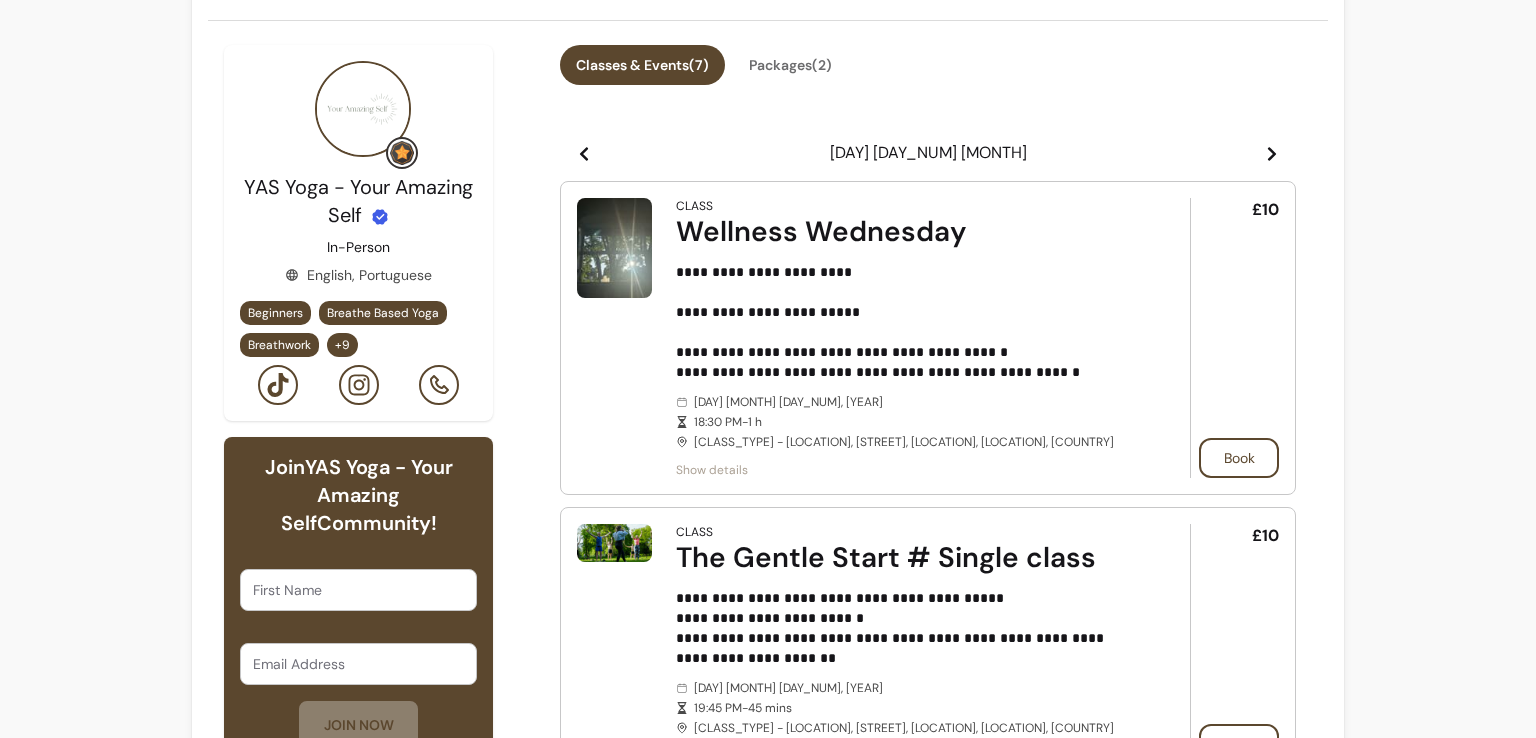 click 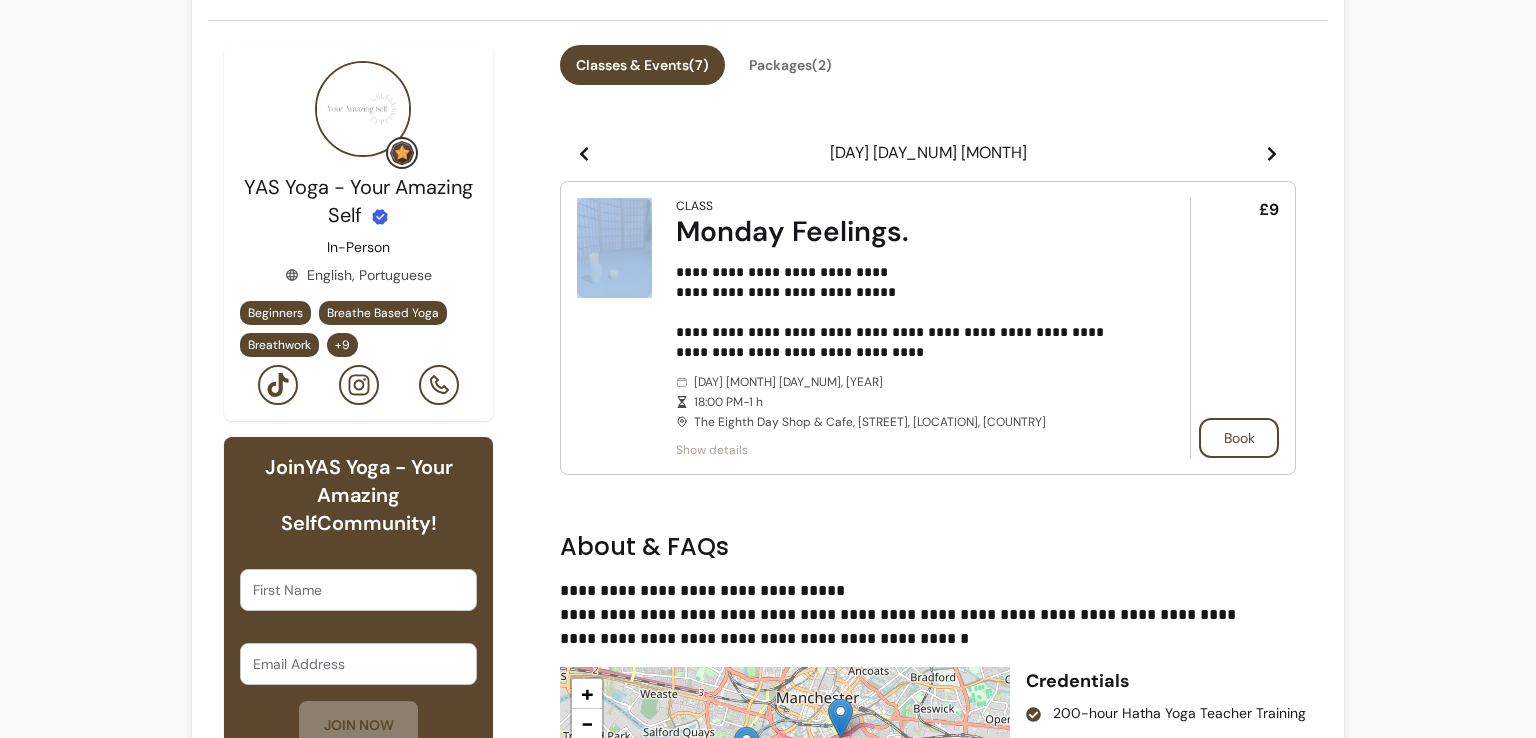 click 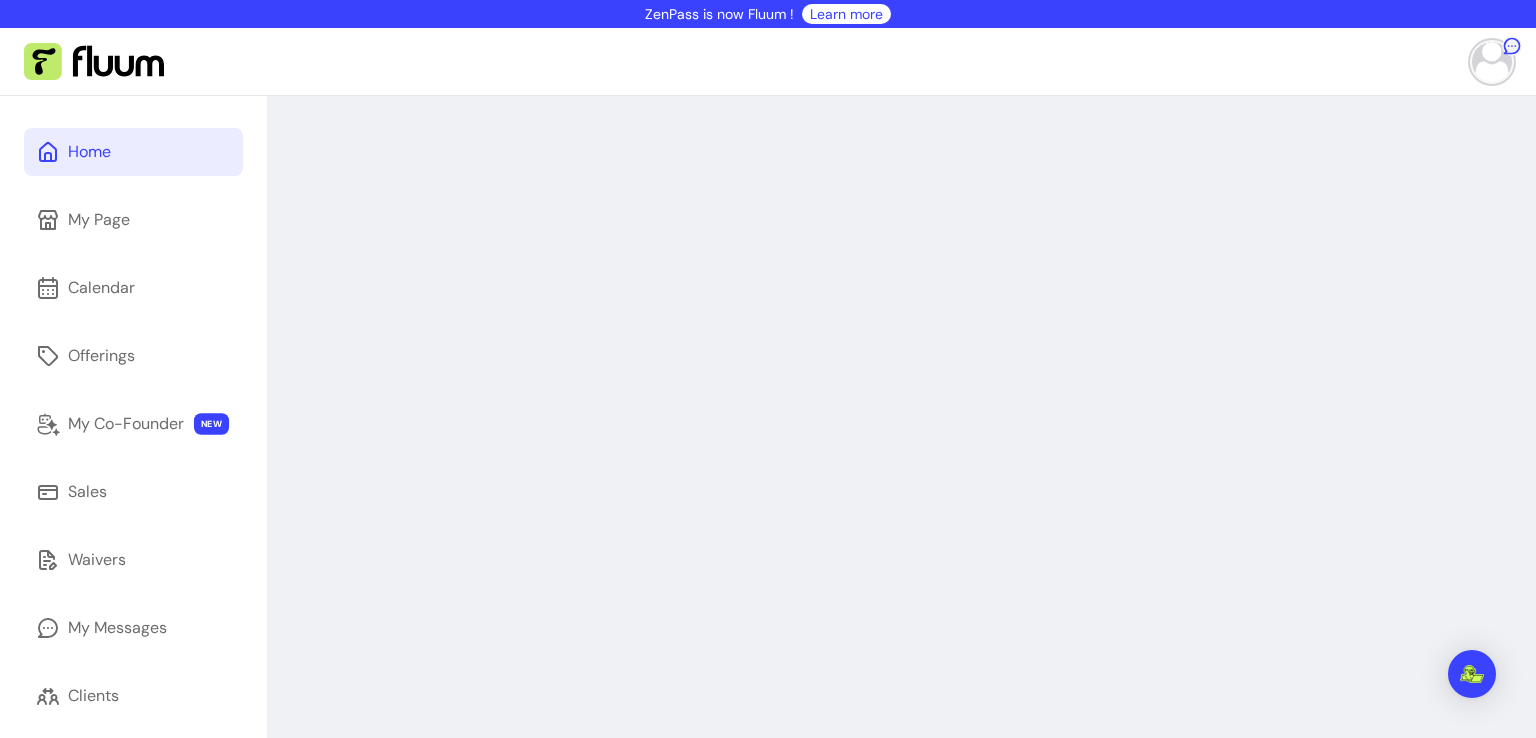 scroll, scrollTop: 0, scrollLeft: 0, axis: both 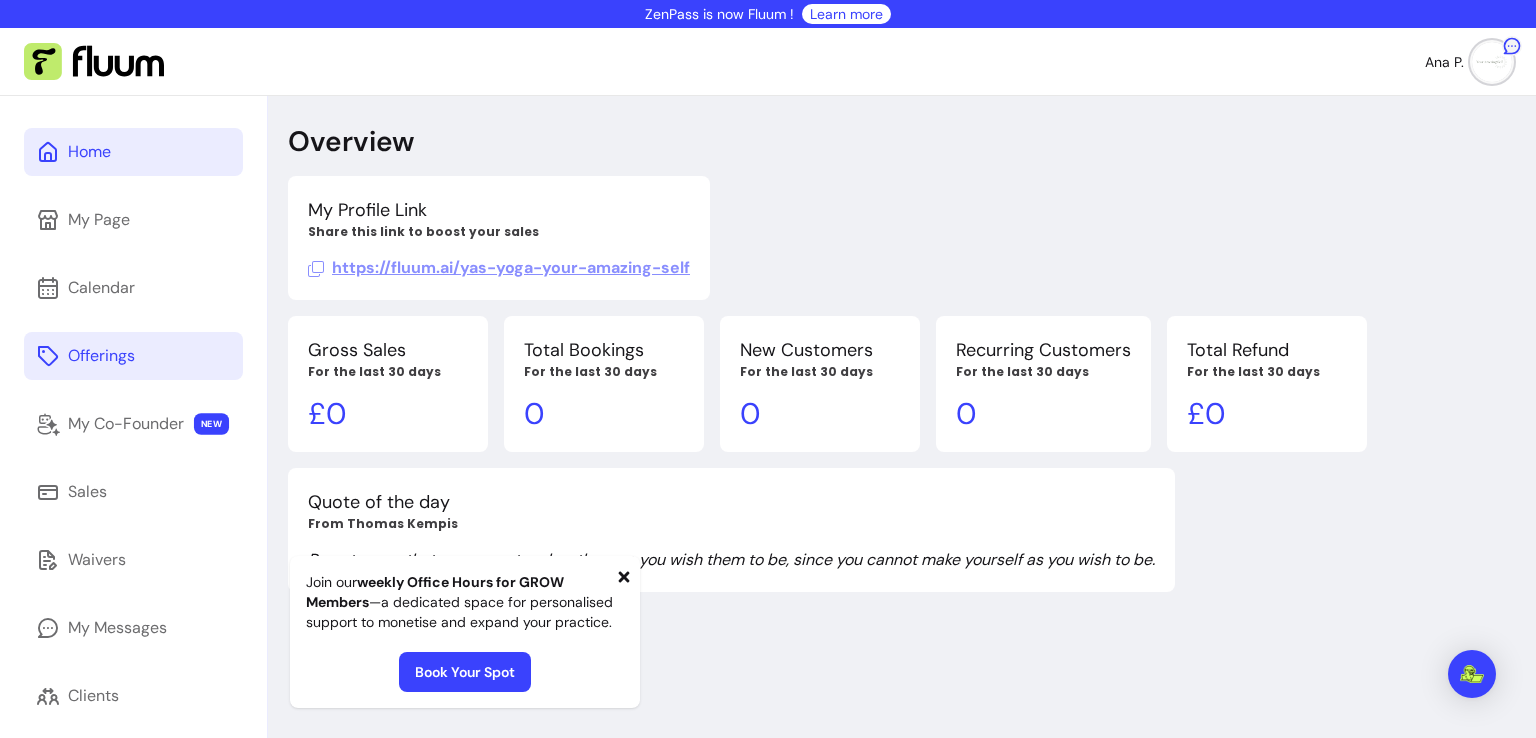 click on "Offerings" at bounding box center (133, 356) 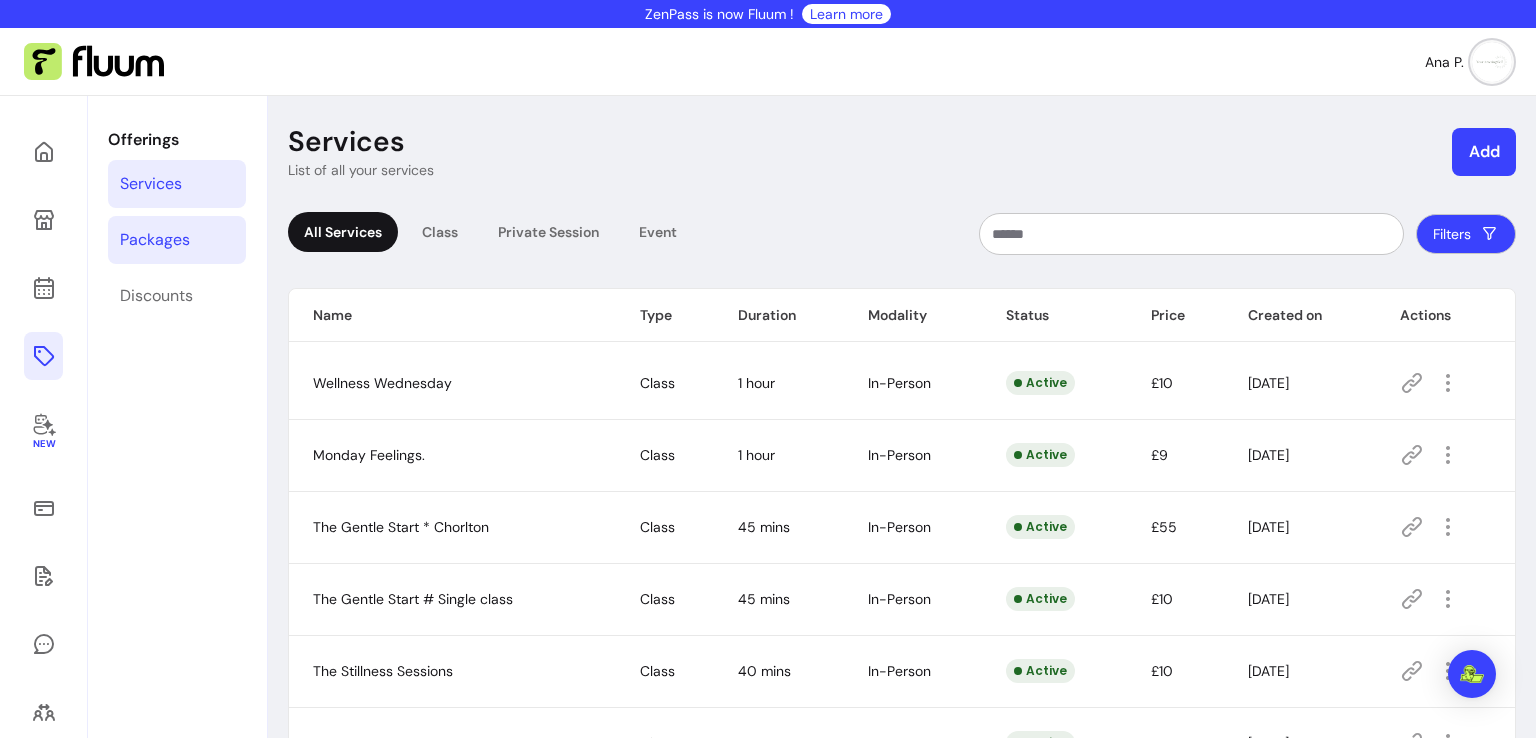 click on "Packages" at bounding box center [177, 240] 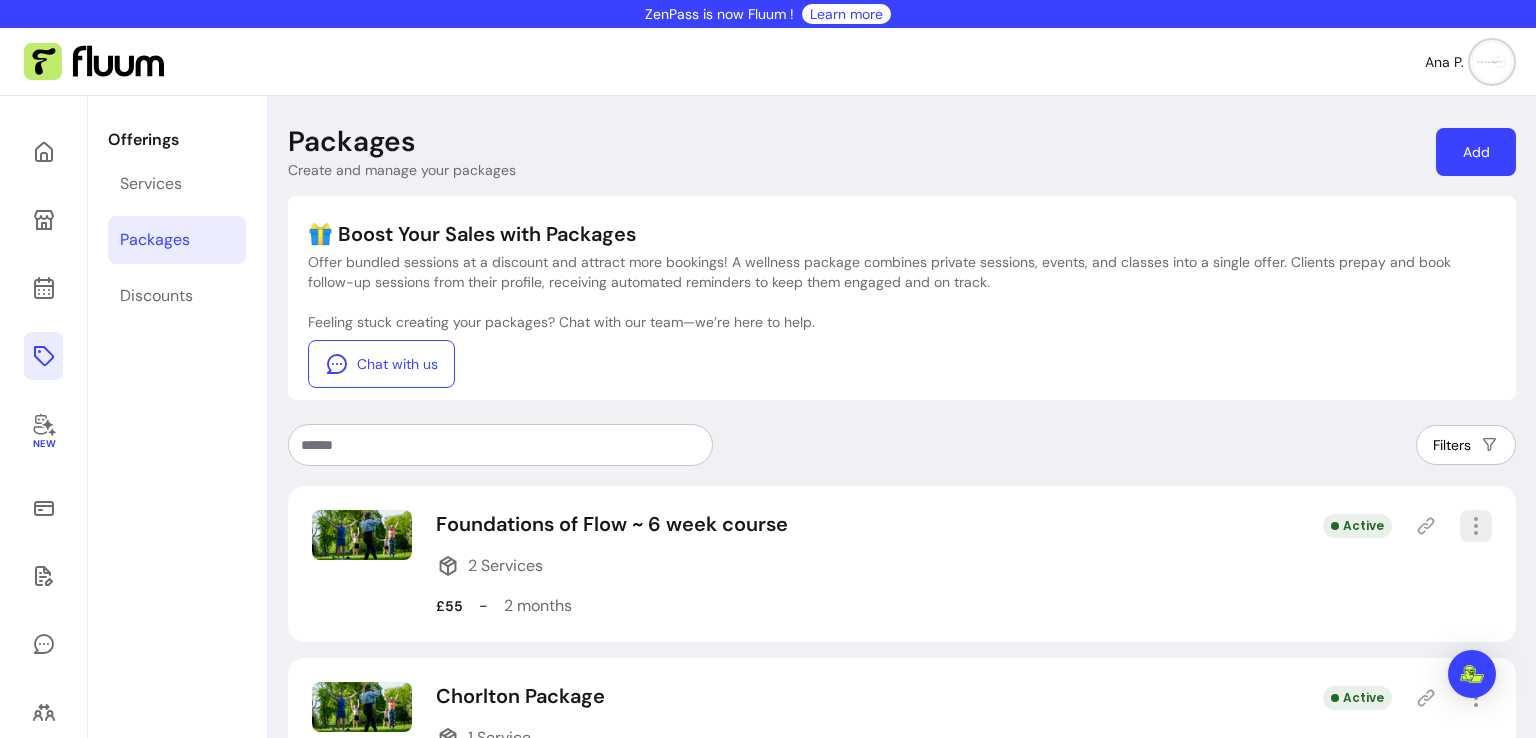 click 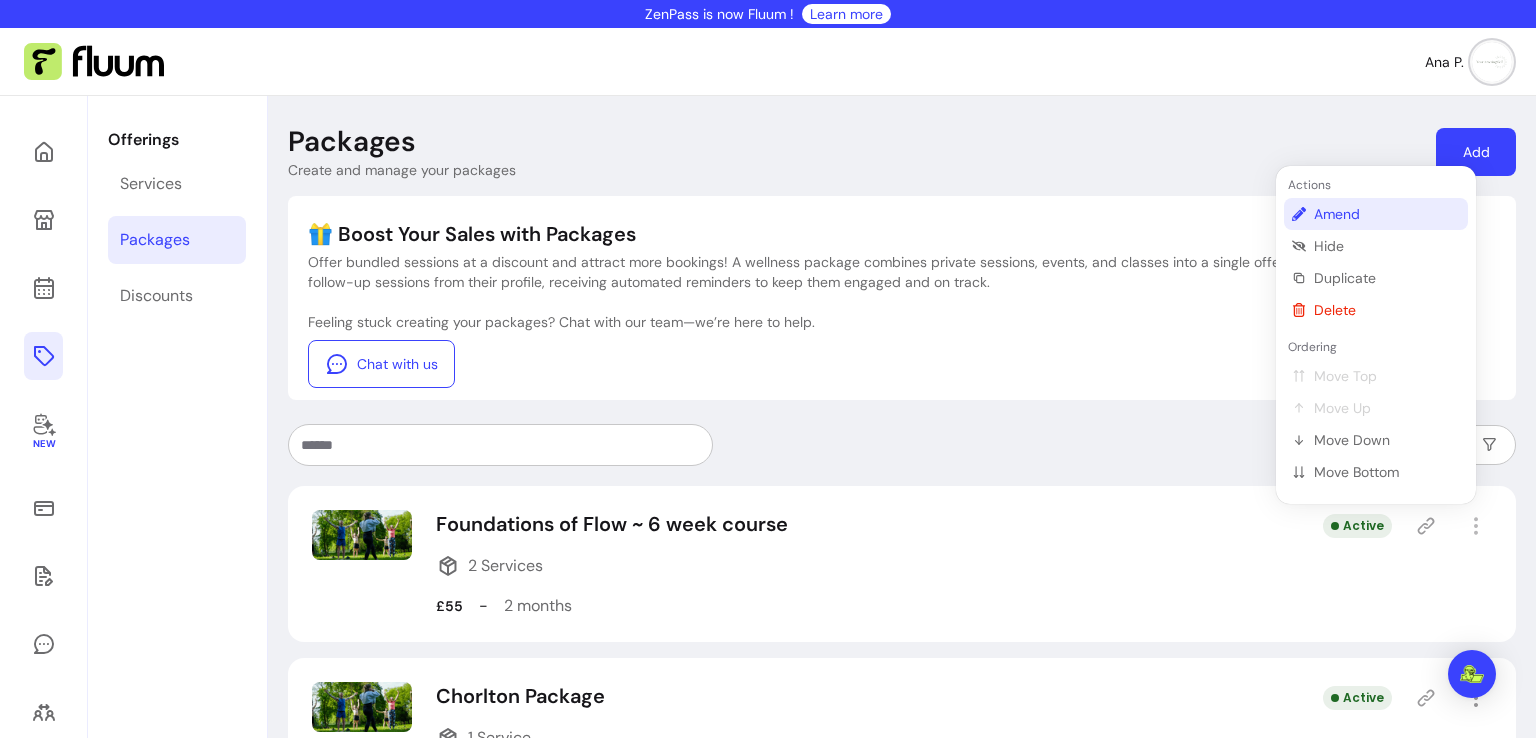 click on "Amend" at bounding box center (1387, 214) 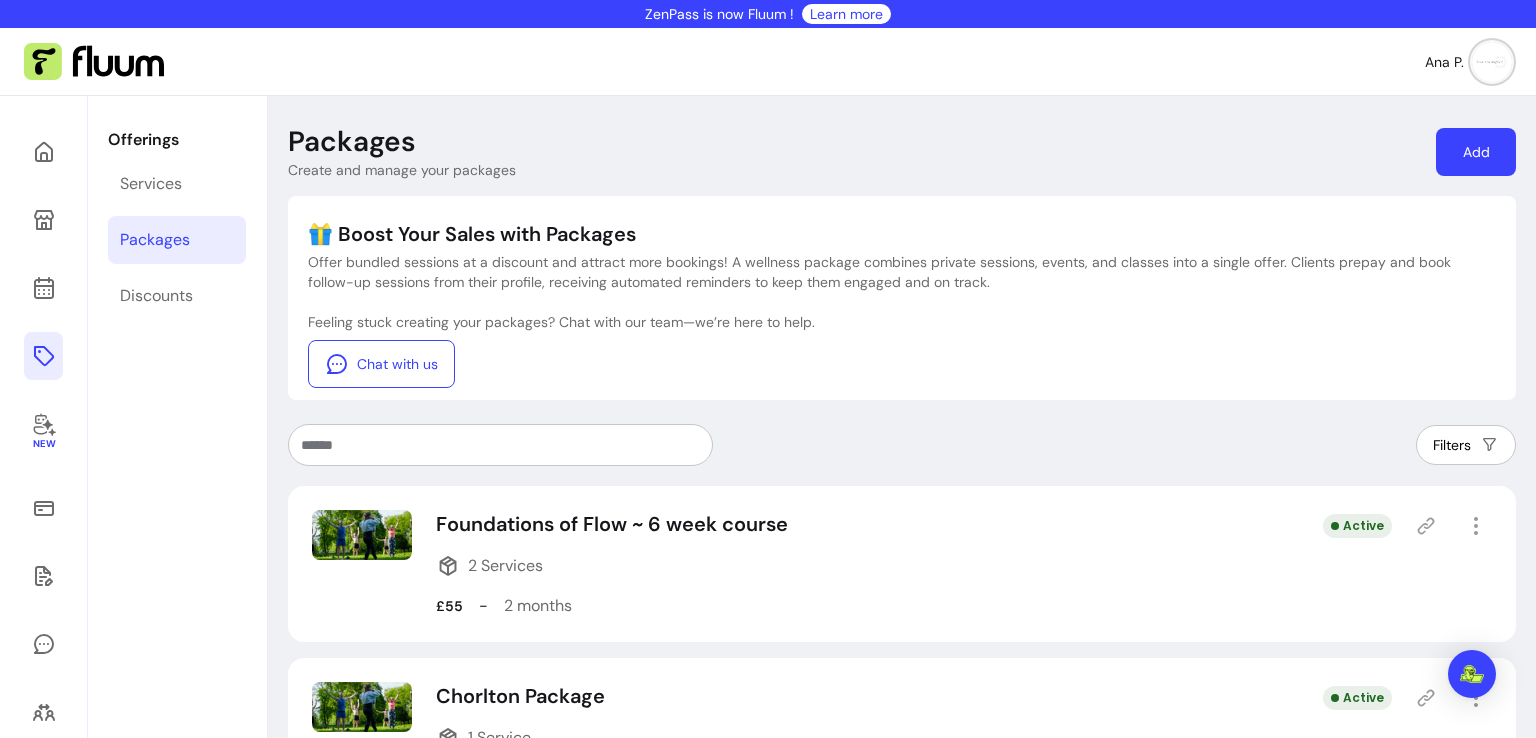 select on "***" 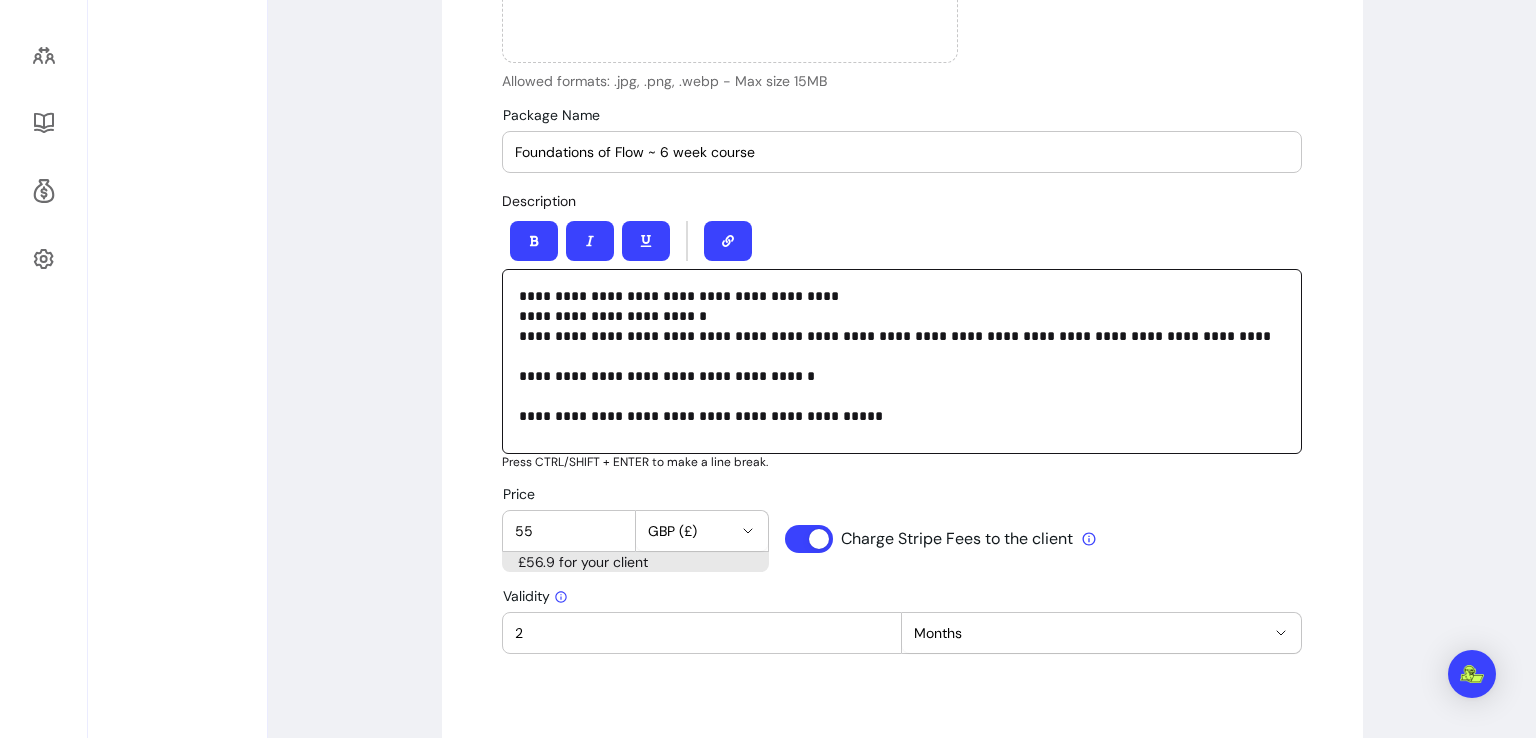 scroll, scrollTop: 652, scrollLeft: 0, axis: vertical 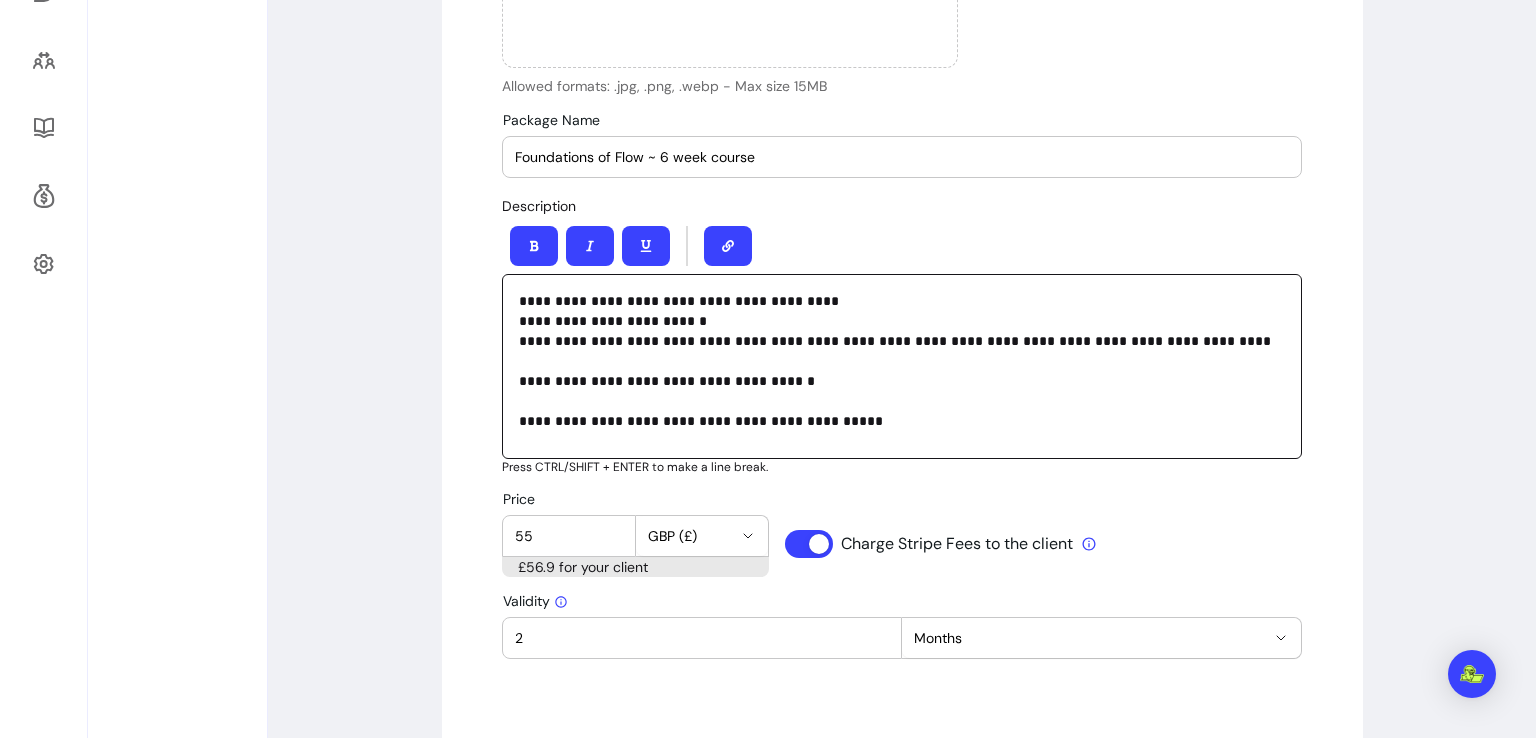drag, startPoint x: 635, startPoint y: 158, endPoint x: 489, endPoint y: 169, distance: 146.4138 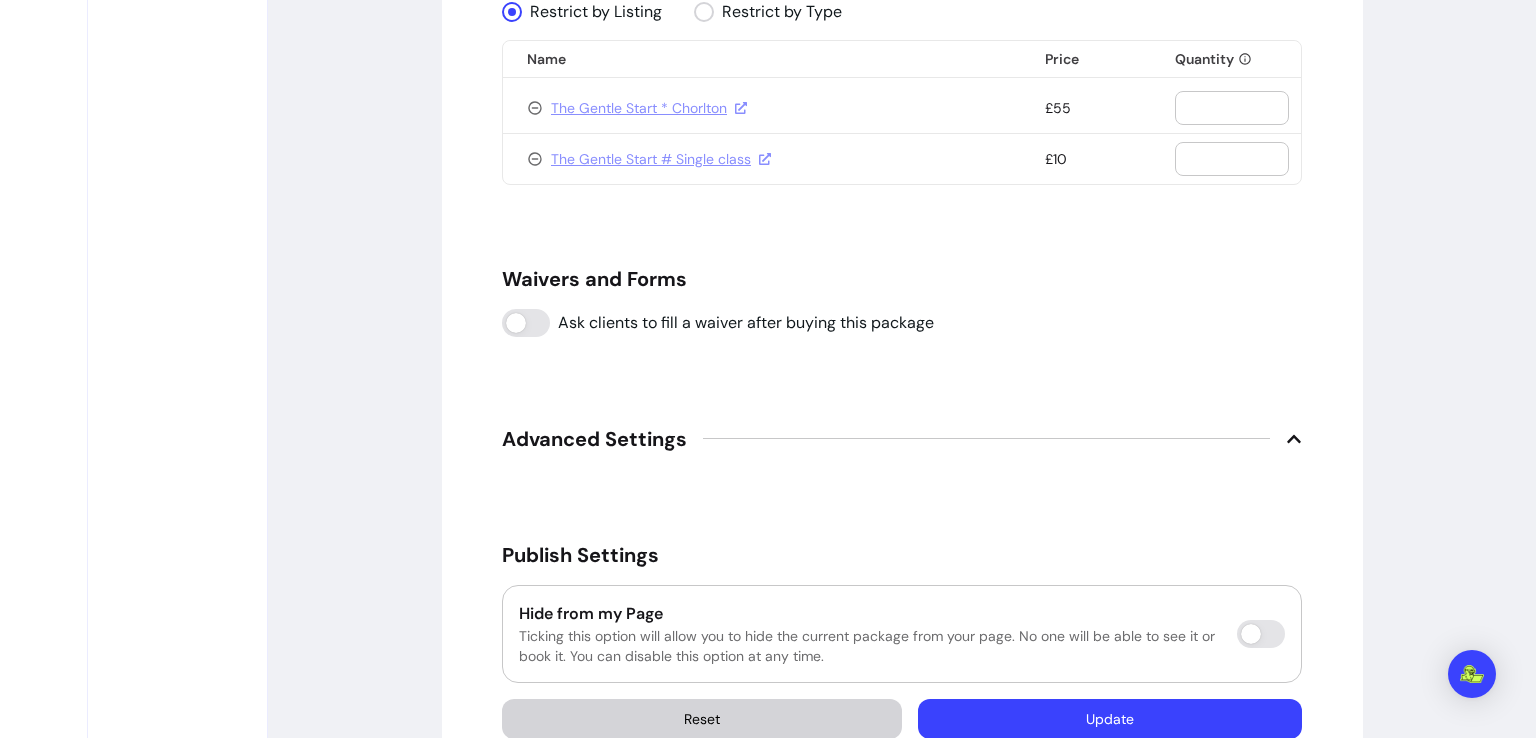 scroll, scrollTop: 1596, scrollLeft: 0, axis: vertical 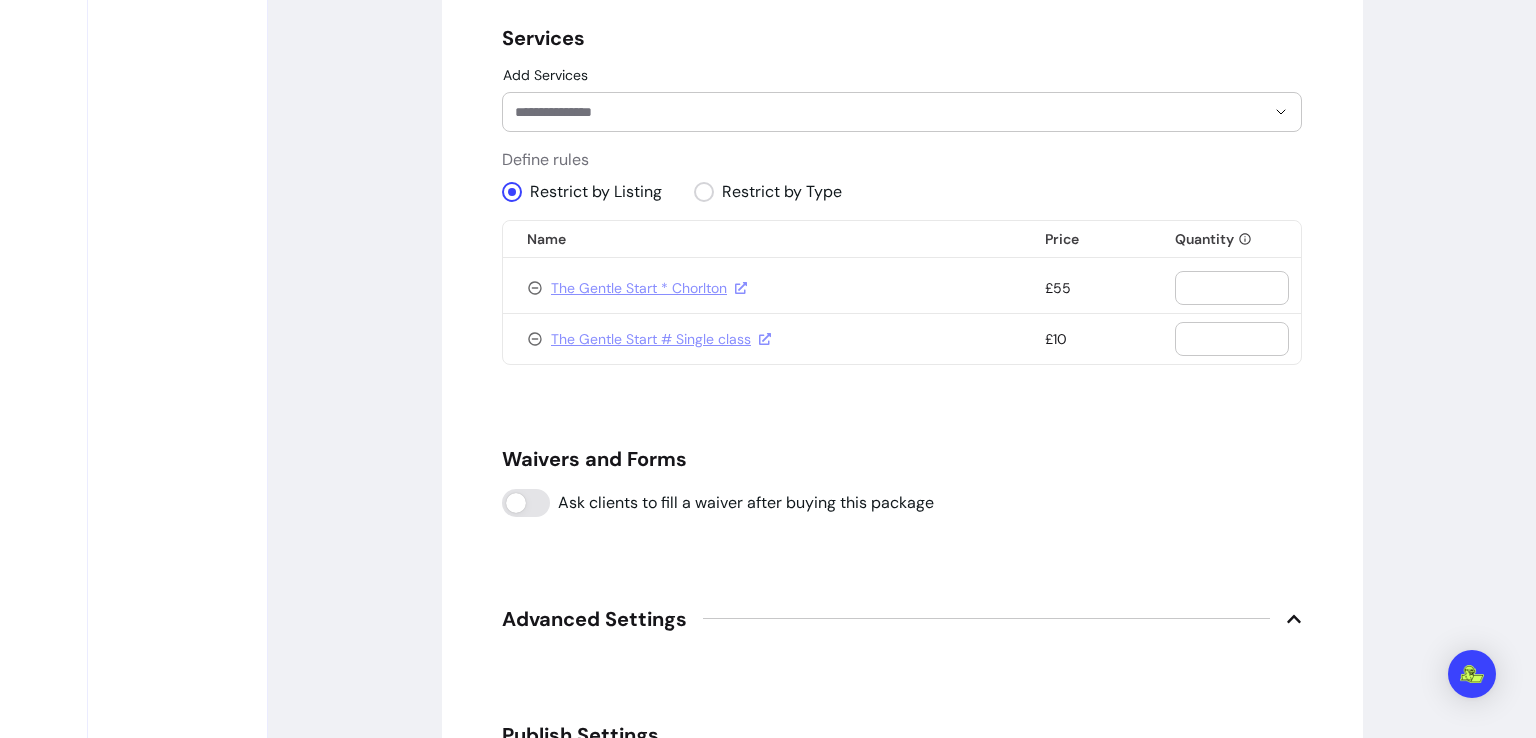 type on "The Gentle Start ~ 6 week course" 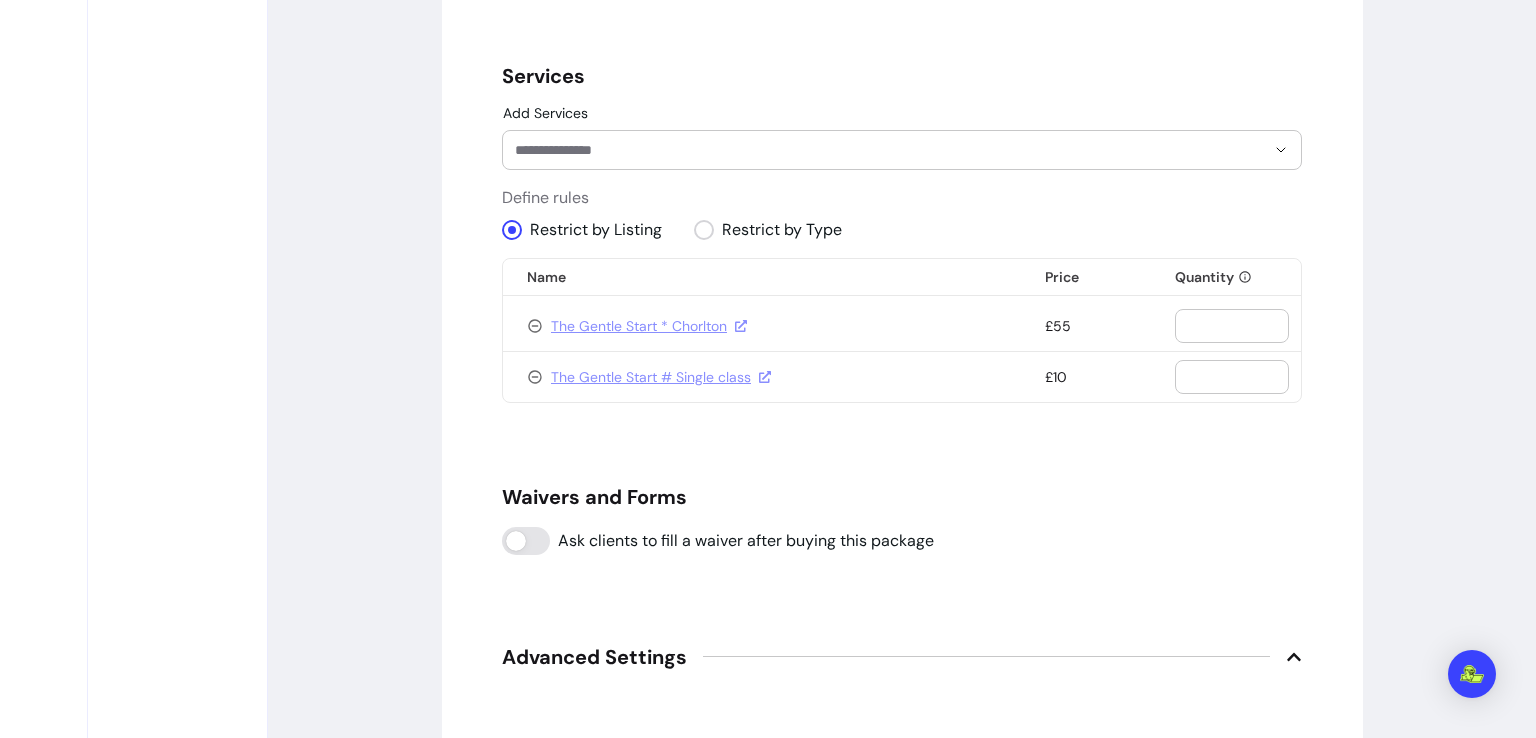scroll, scrollTop: 1536, scrollLeft: 0, axis: vertical 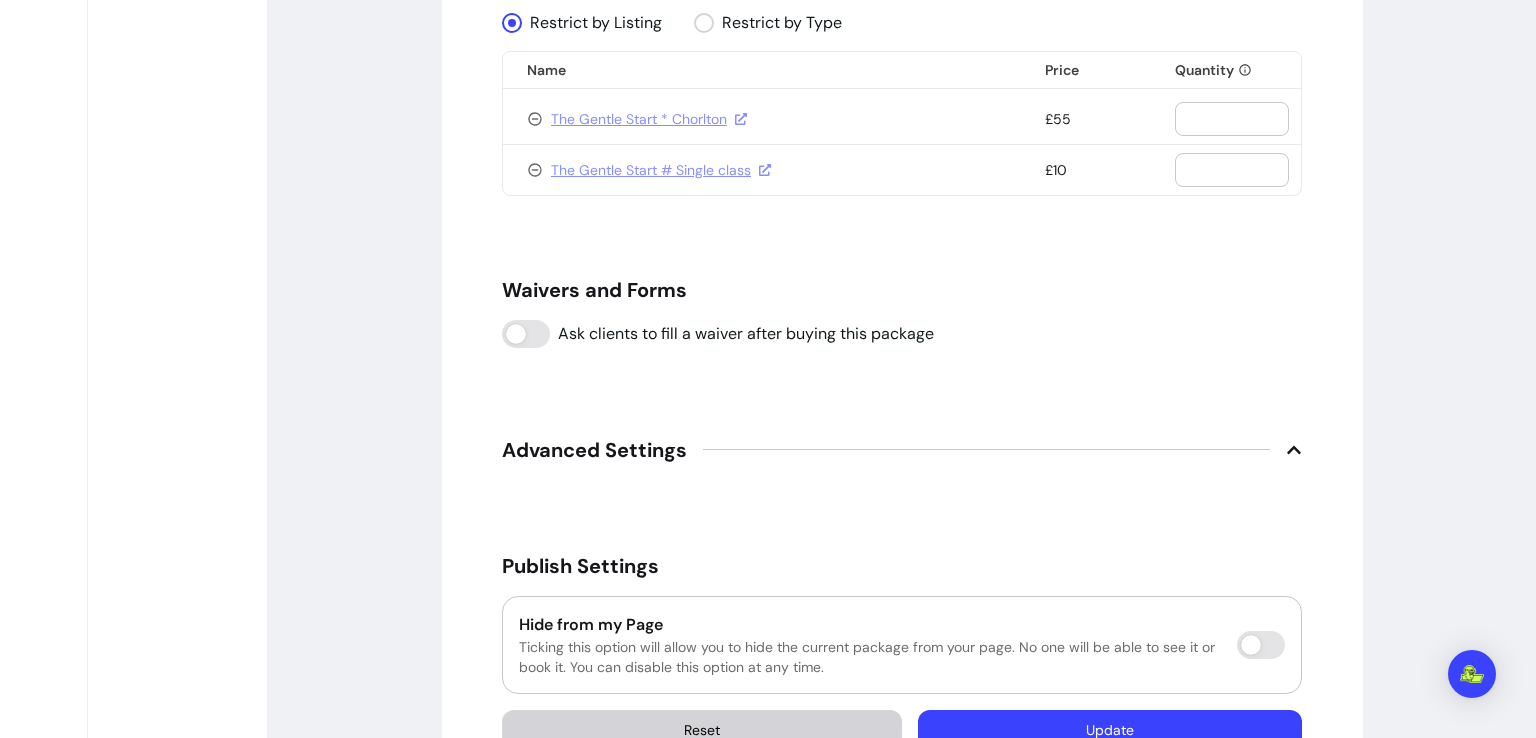 type on "*" 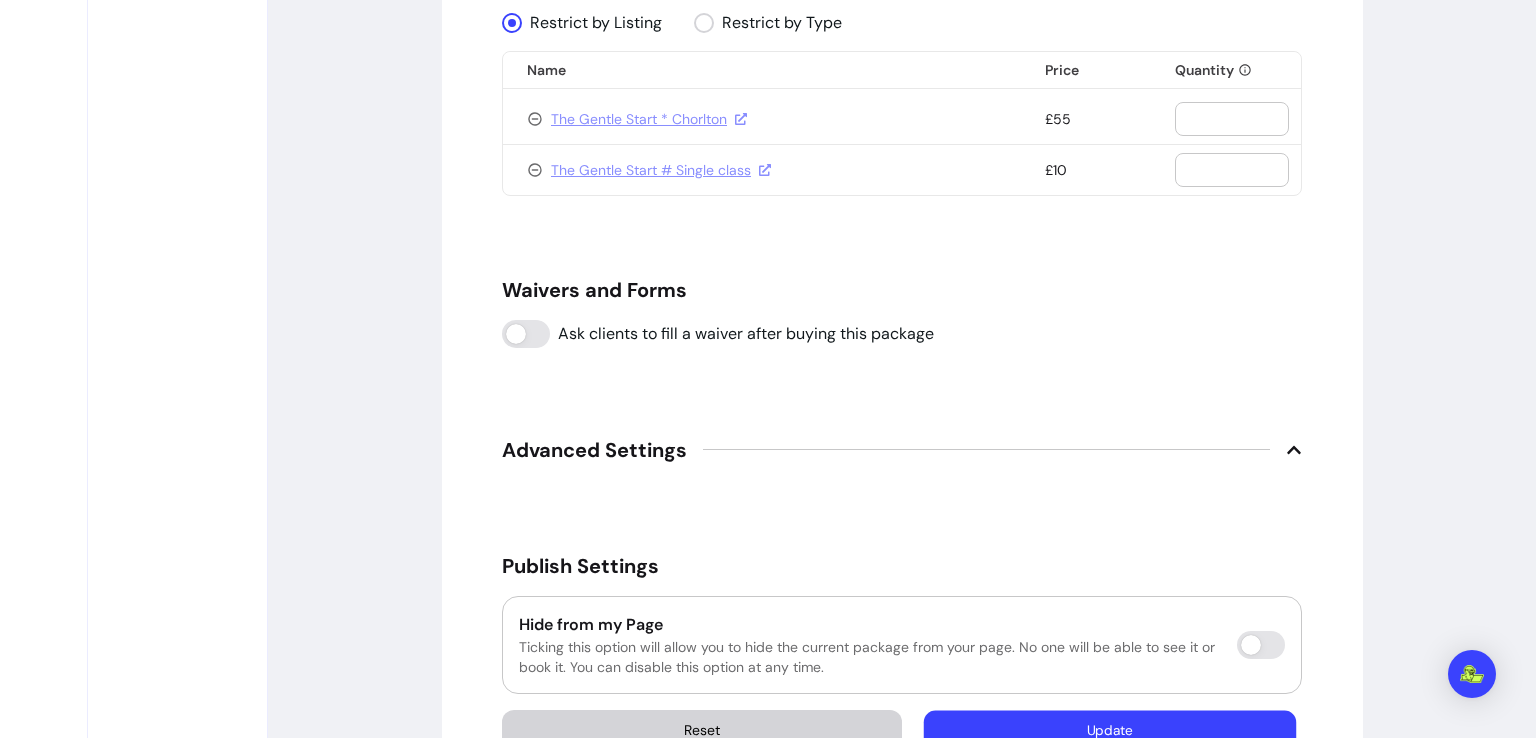click on "Update" at bounding box center (1110, 729) 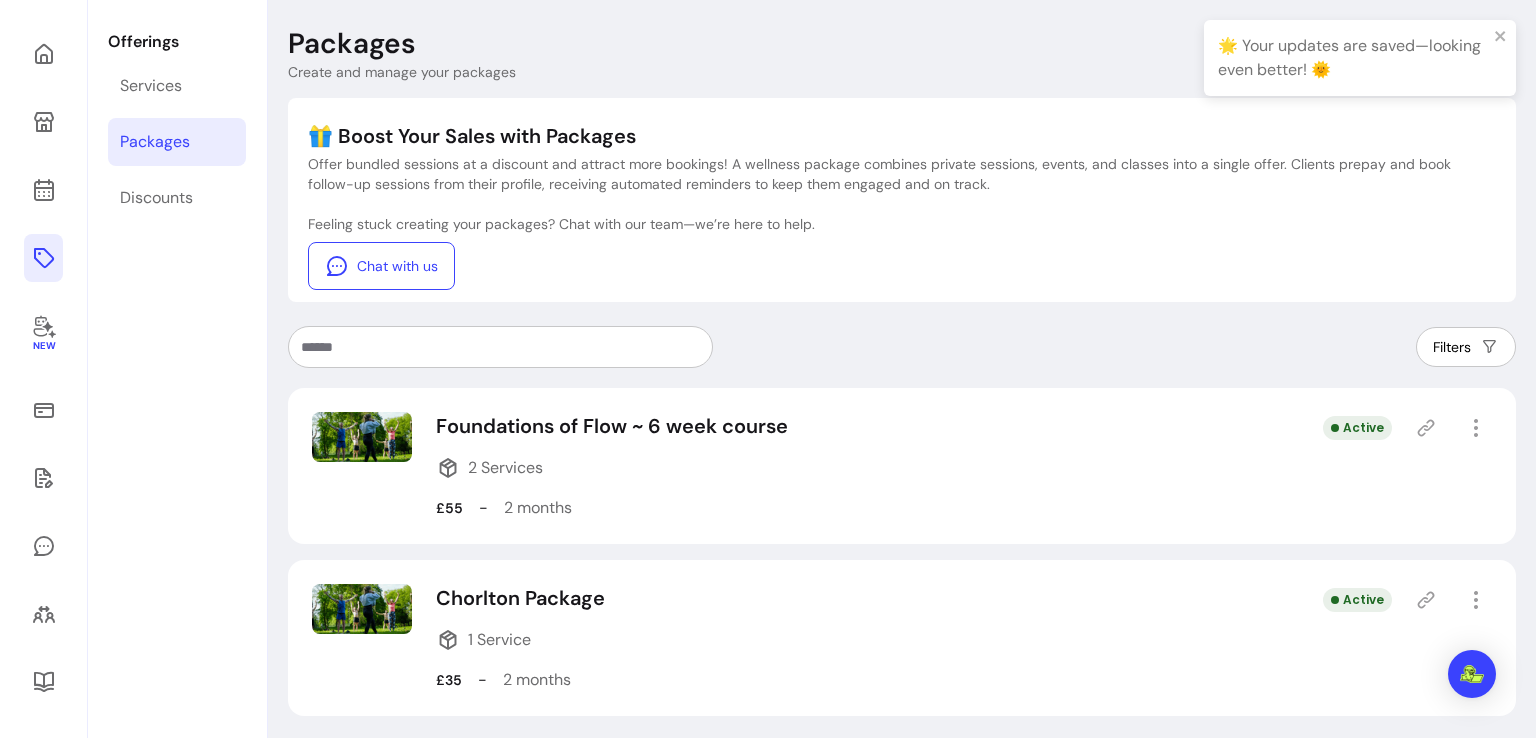 scroll, scrollTop: 96, scrollLeft: 0, axis: vertical 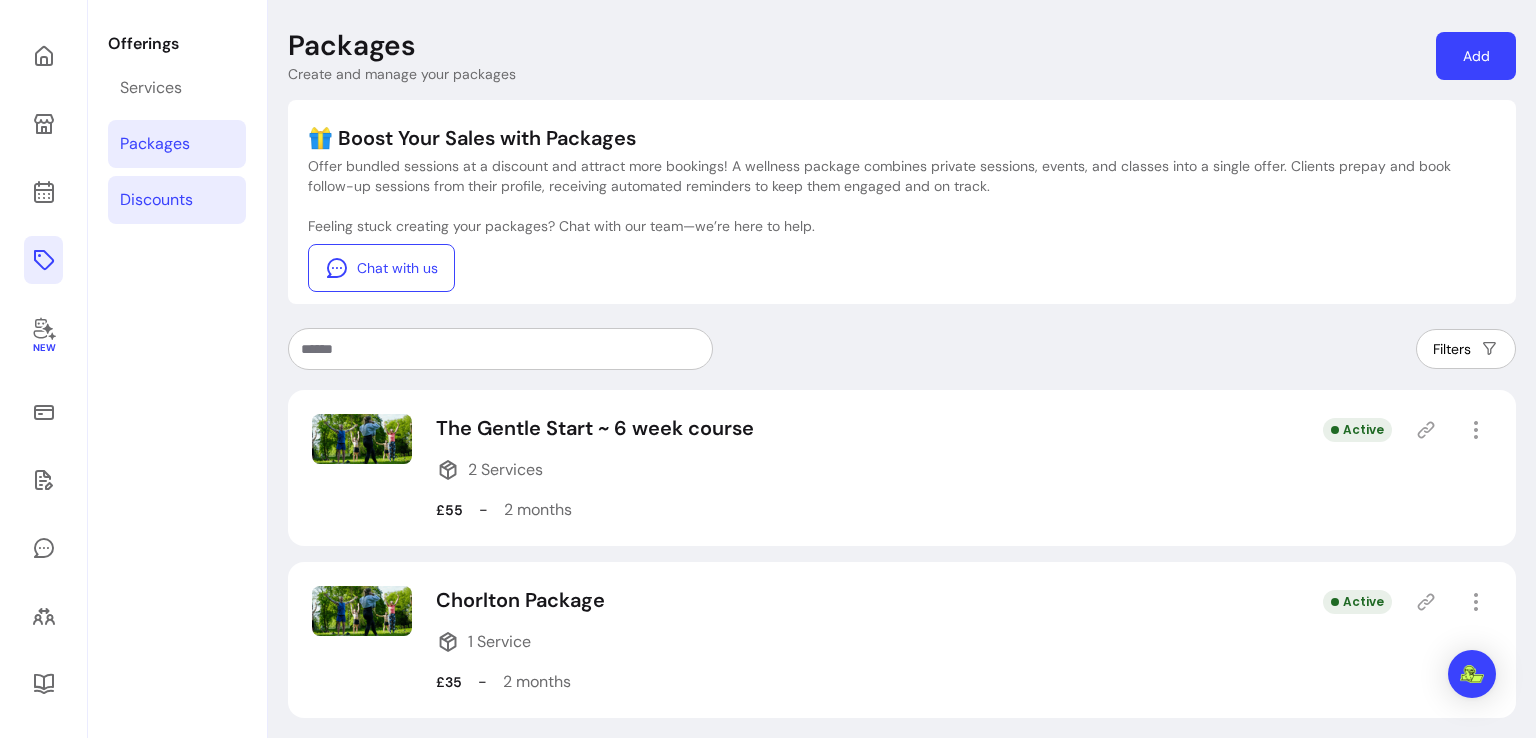 click on "Discounts" at bounding box center (177, 200) 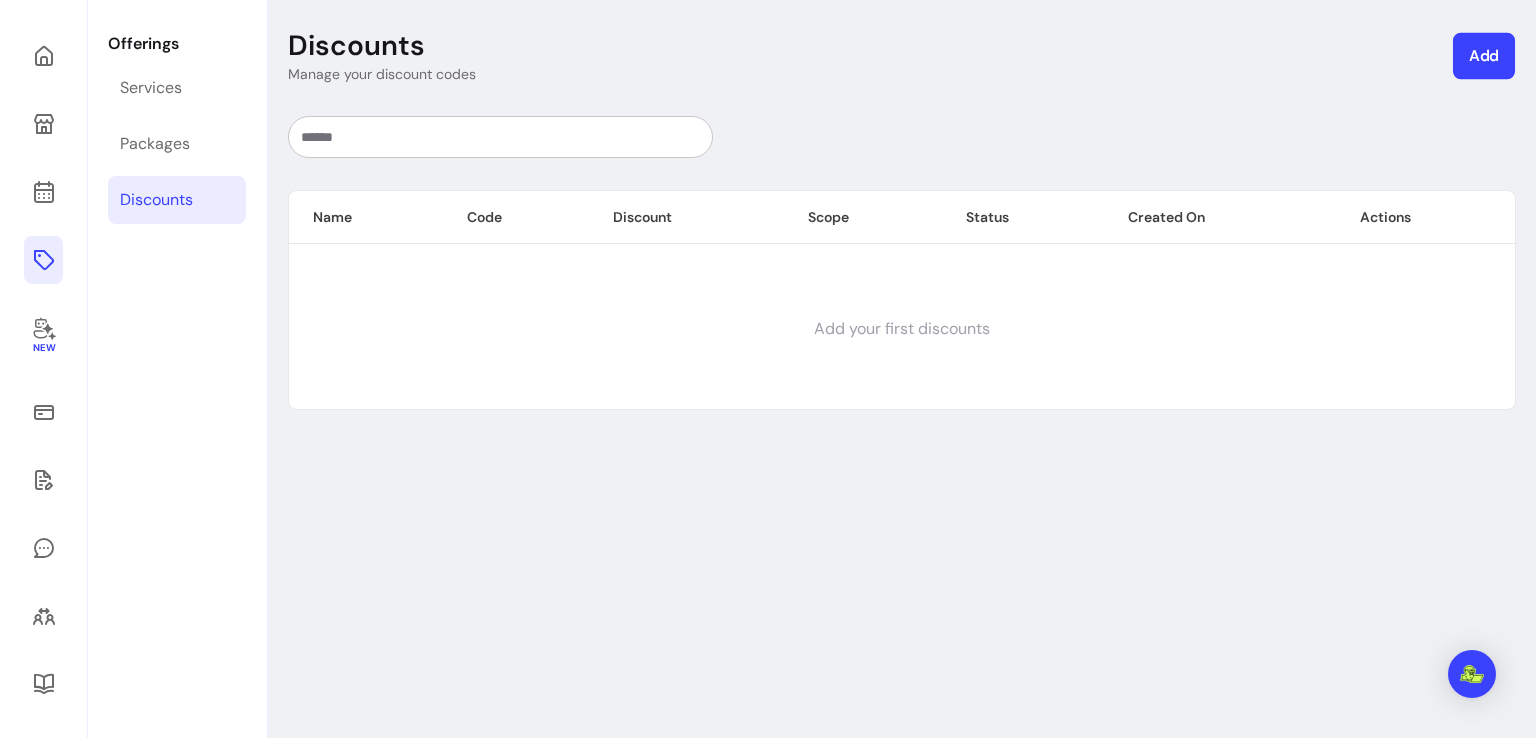click on "Add" at bounding box center [1484, 56] 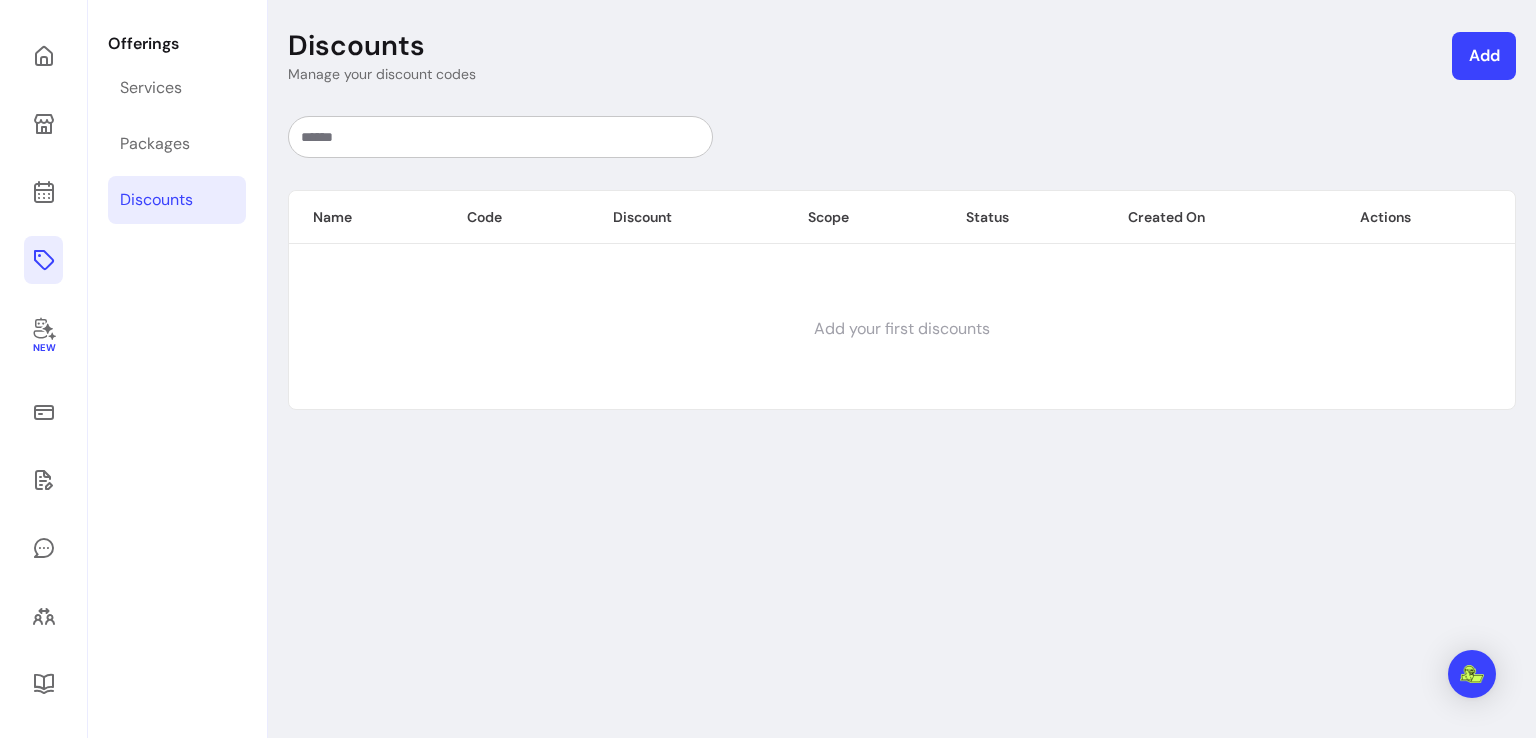 select on "****" 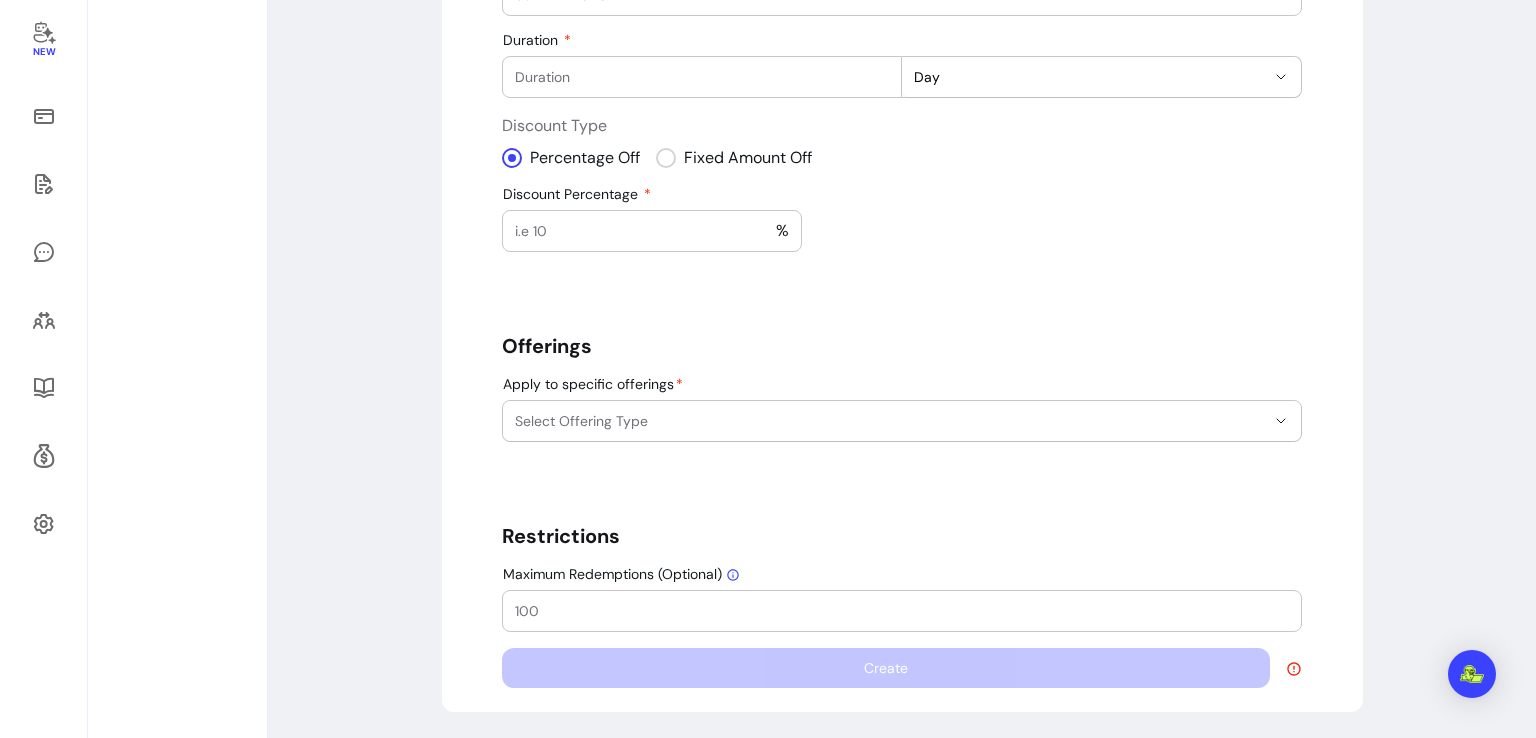 scroll, scrollTop: 0, scrollLeft: 0, axis: both 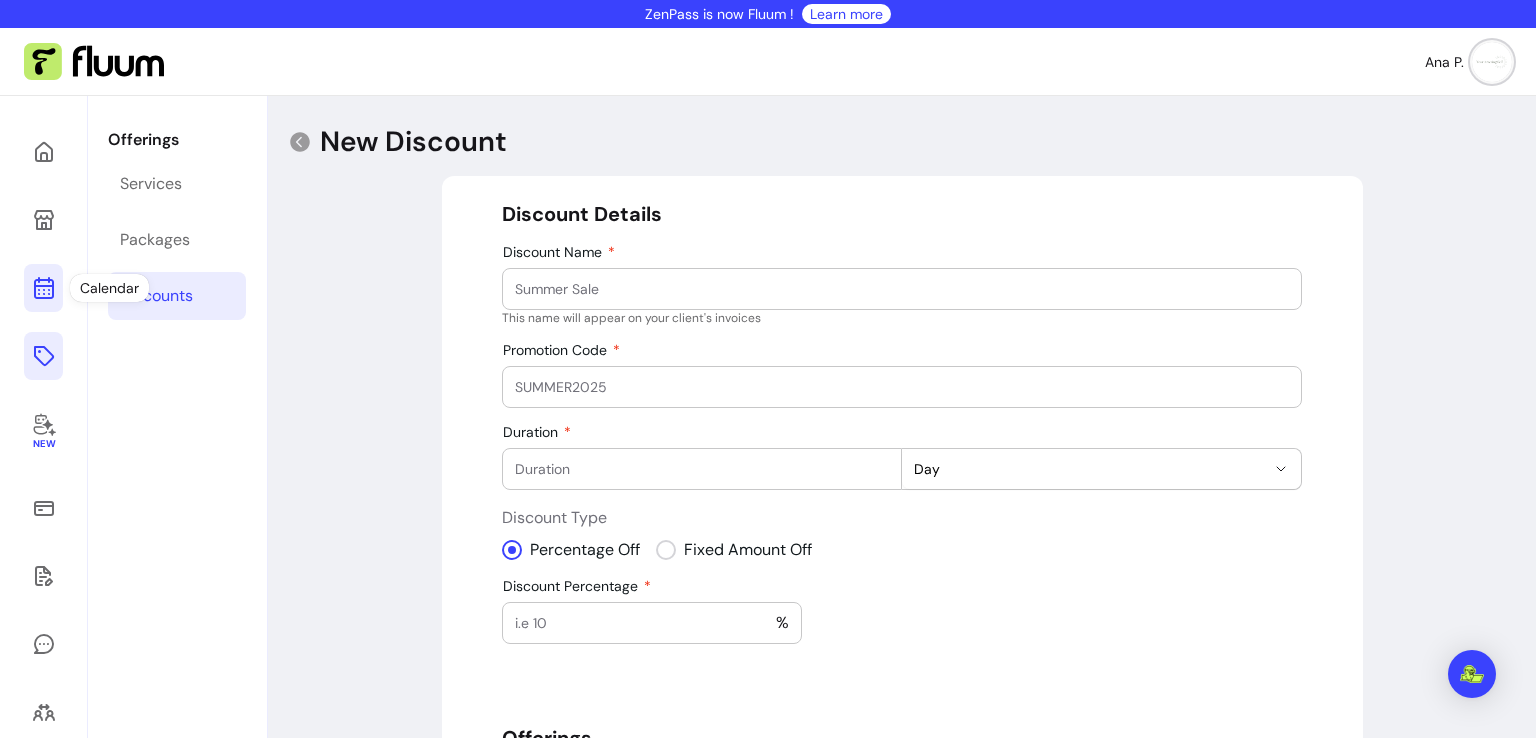 drag, startPoint x: 17, startPoint y: 312, endPoint x: 29, endPoint y: 293, distance: 22.472204 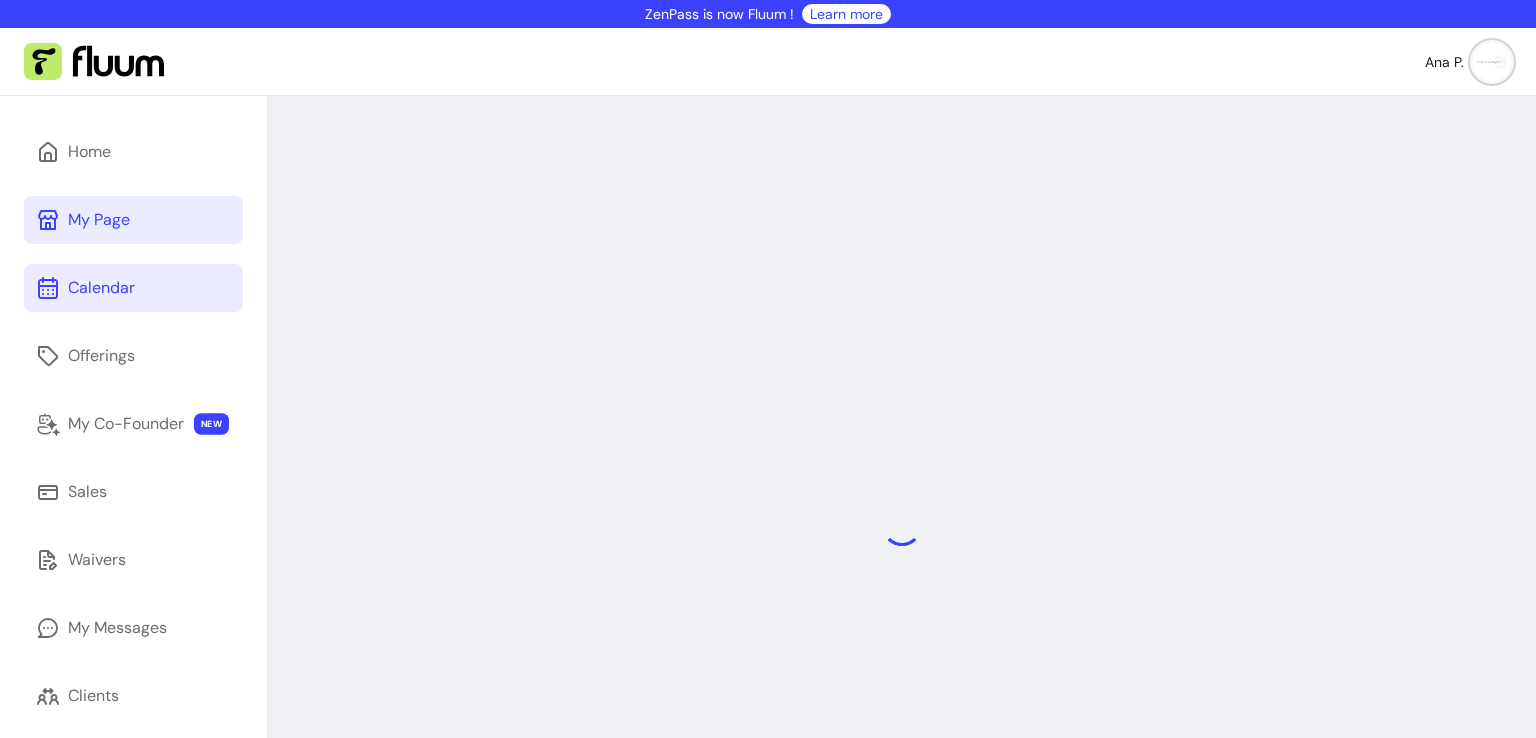 click 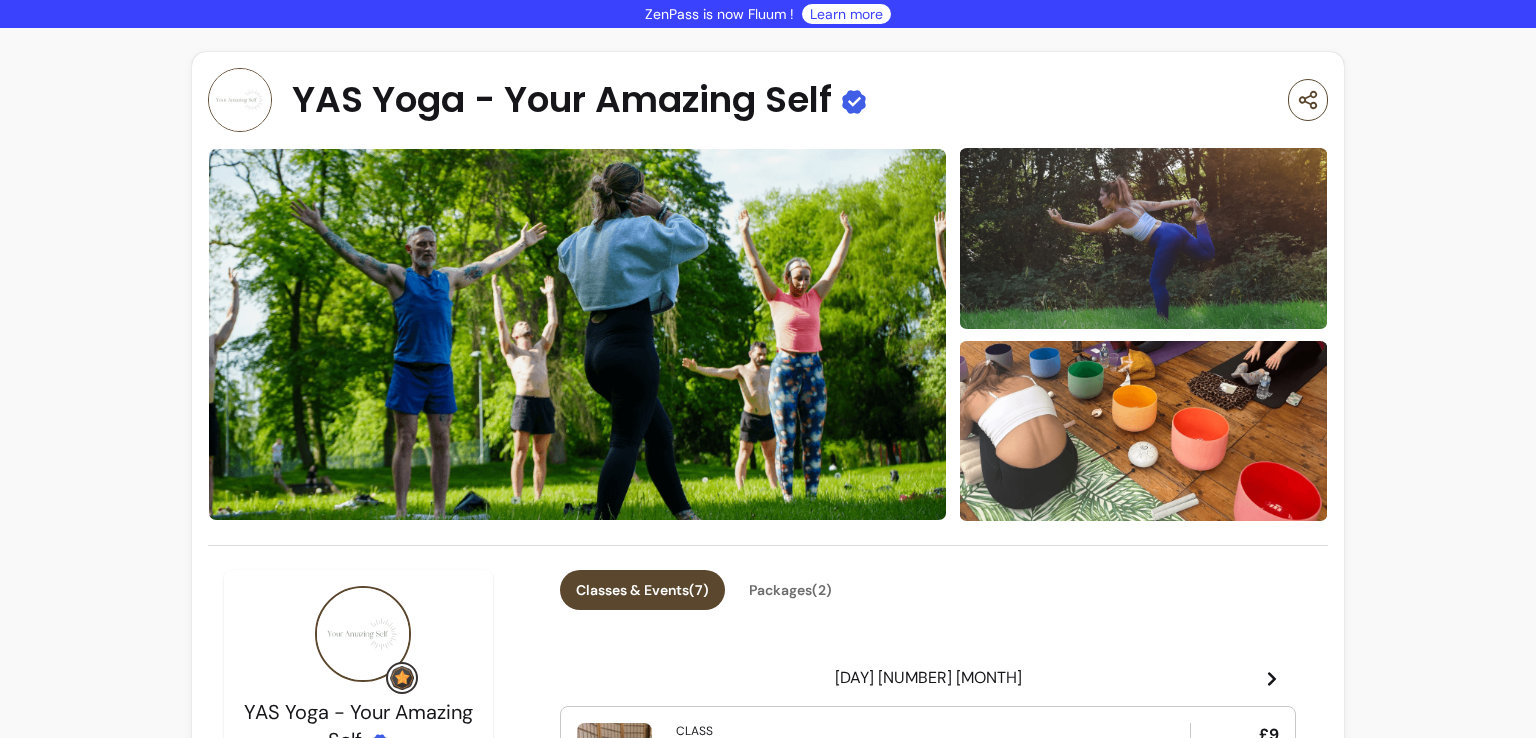 scroll, scrollTop: 0, scrollLeft: 0, axis: both 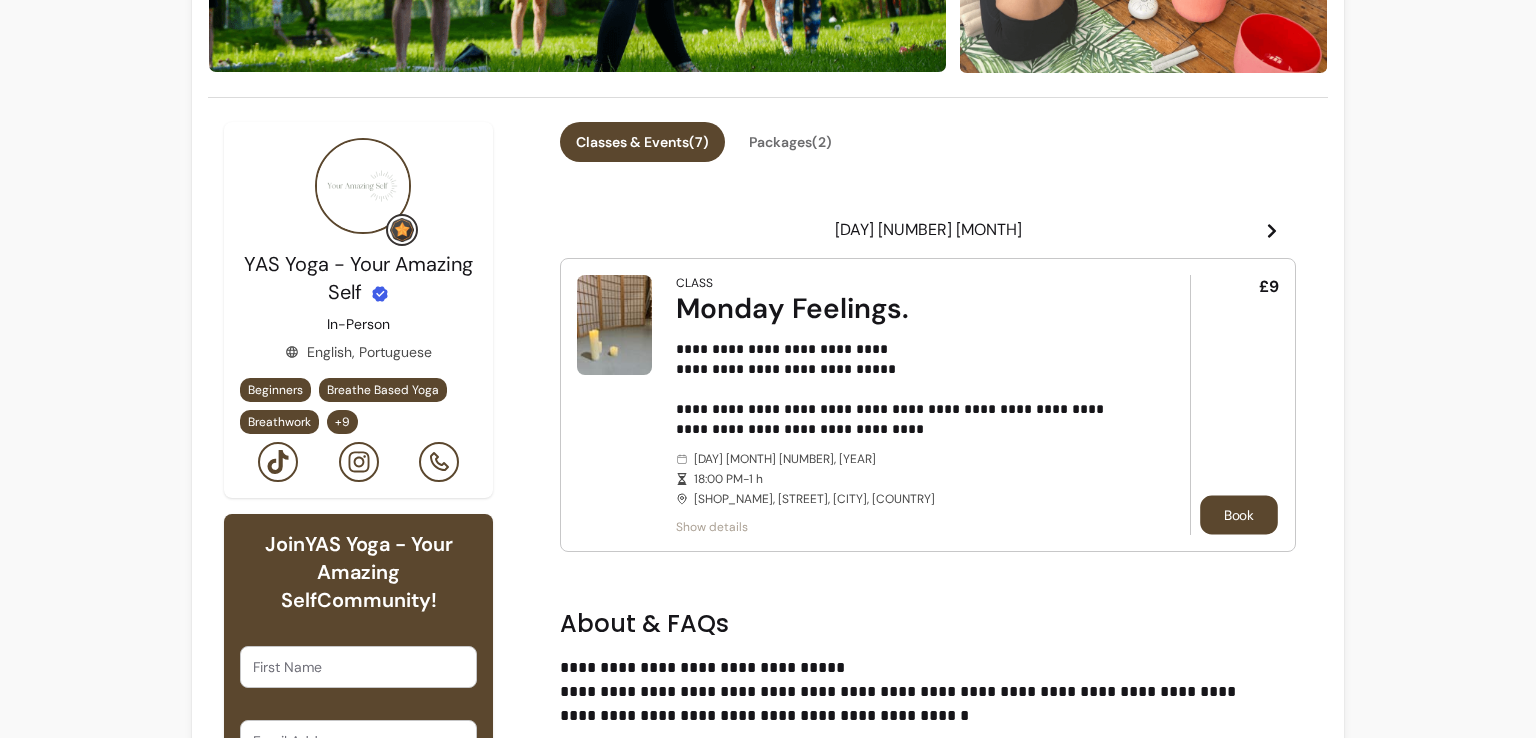 click on "Book" at bounding box center (1239, 515) 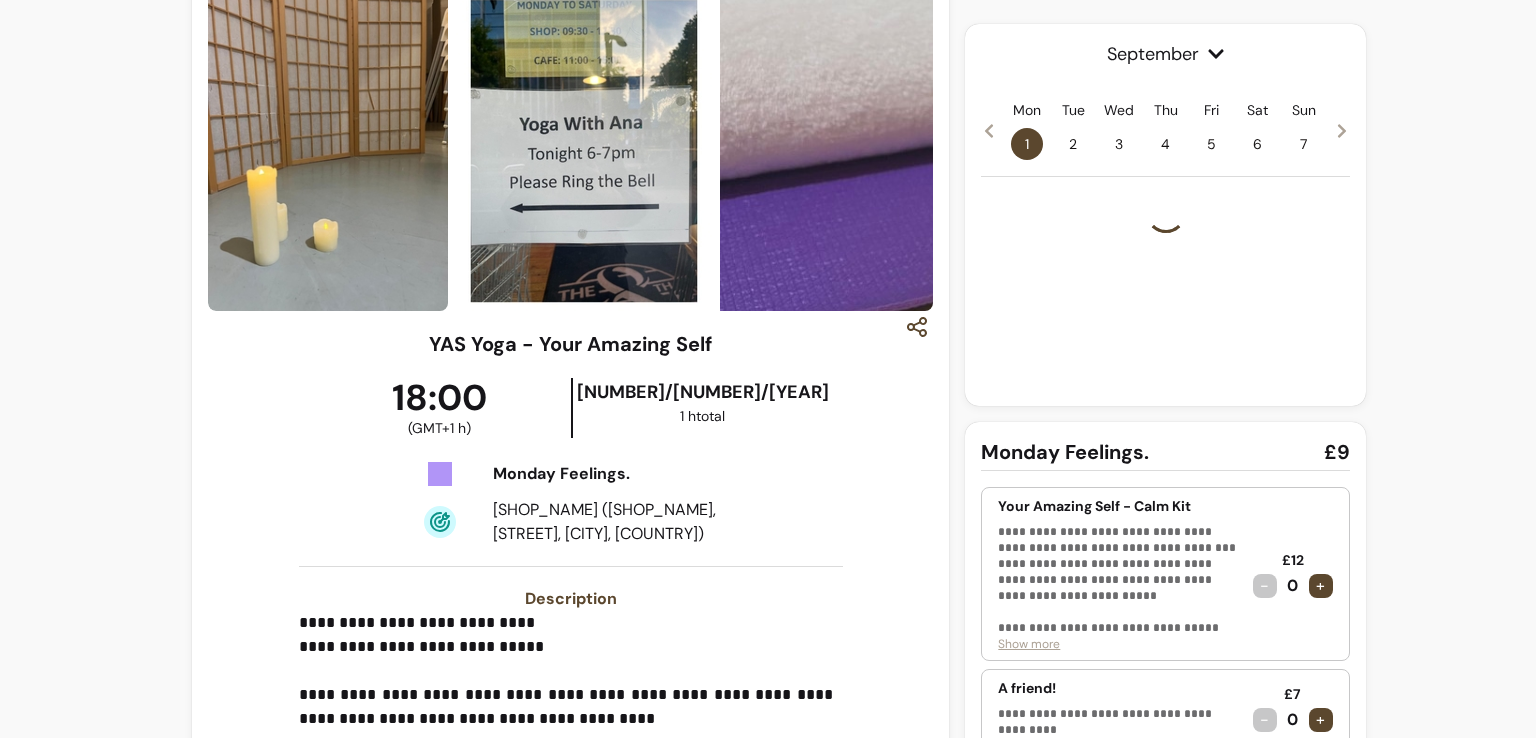 scroll, scrollTop: 52, scrollLeft: 0, axis: vertical 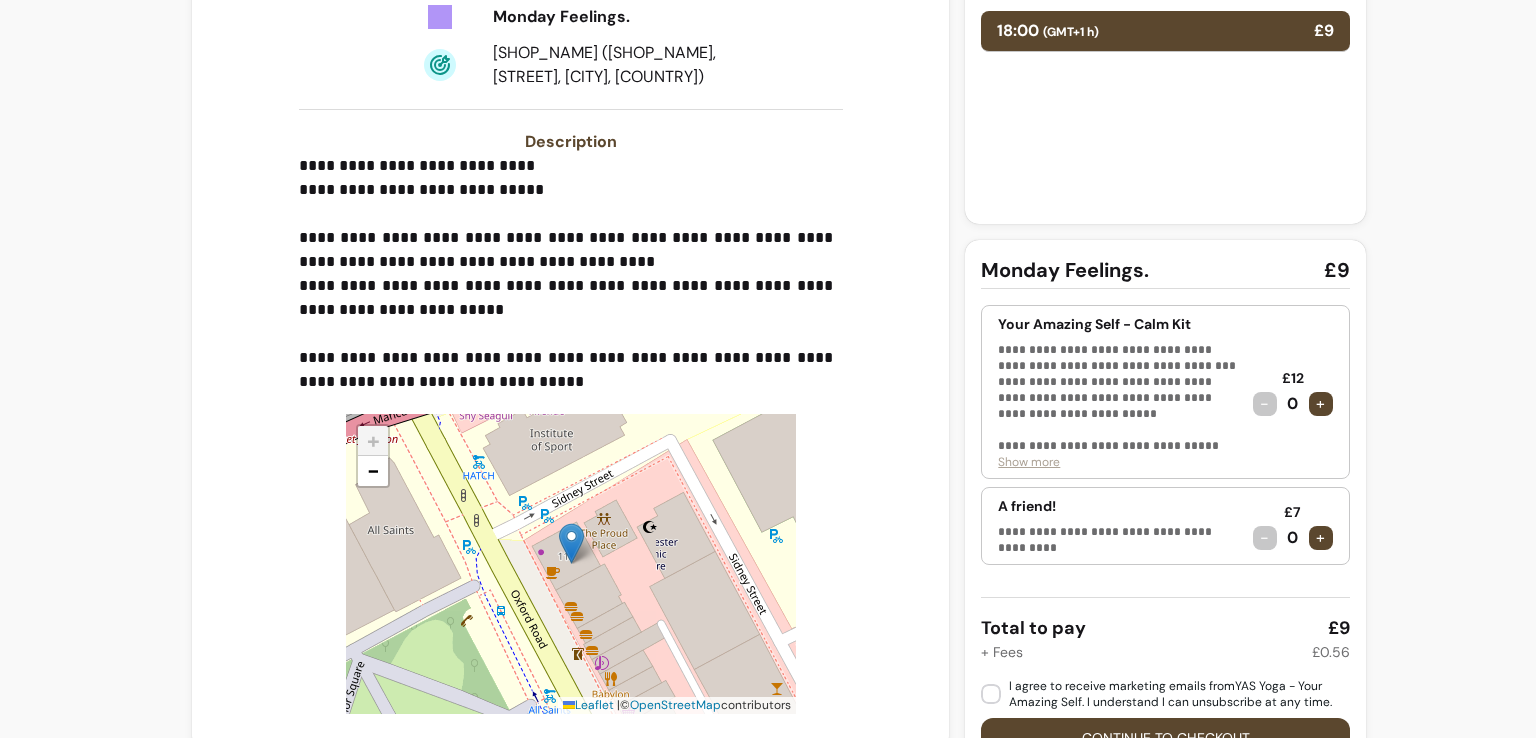 click on "Show more" at bounding box center (1029, 462) 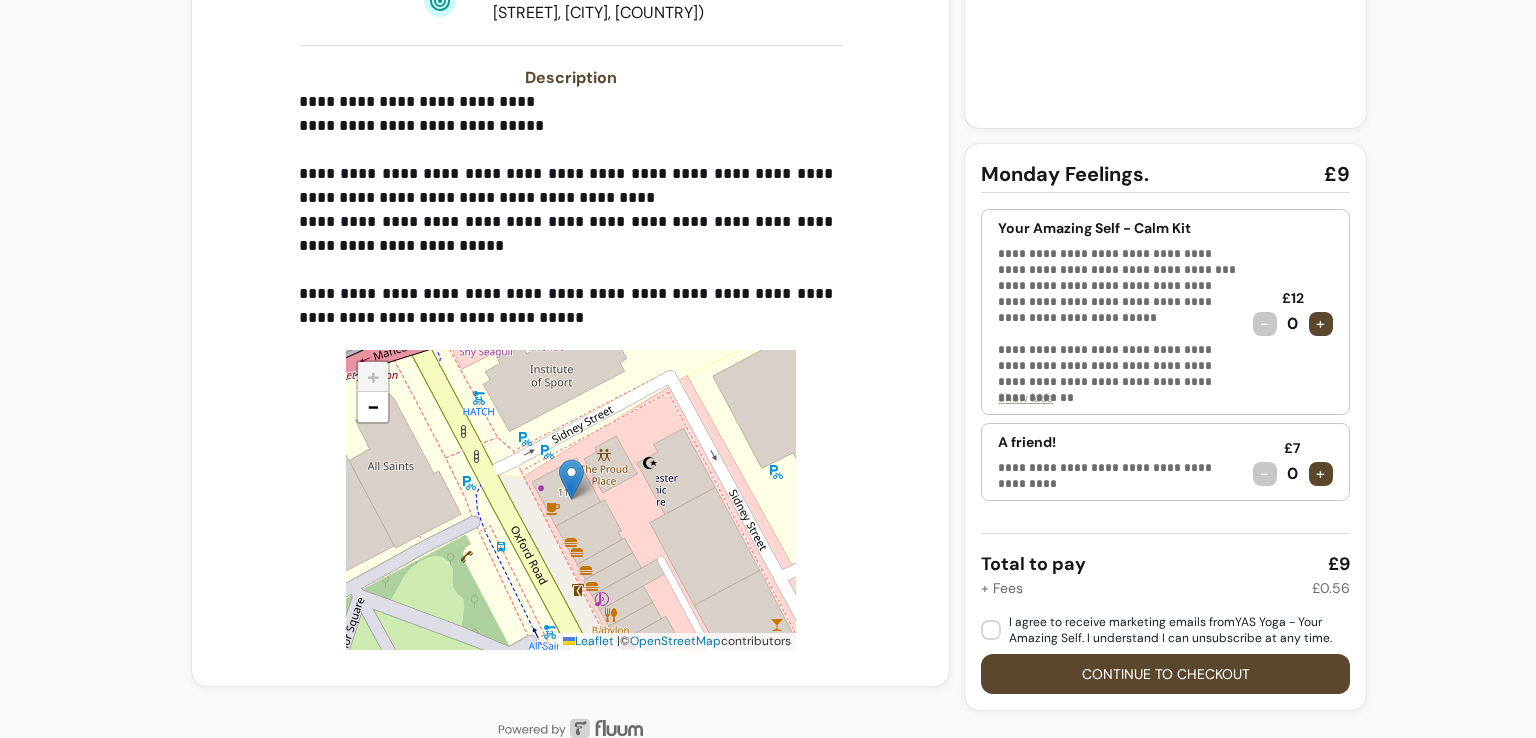scroll, scrollTop: 613, scrollLeft: 0, axis: vertical 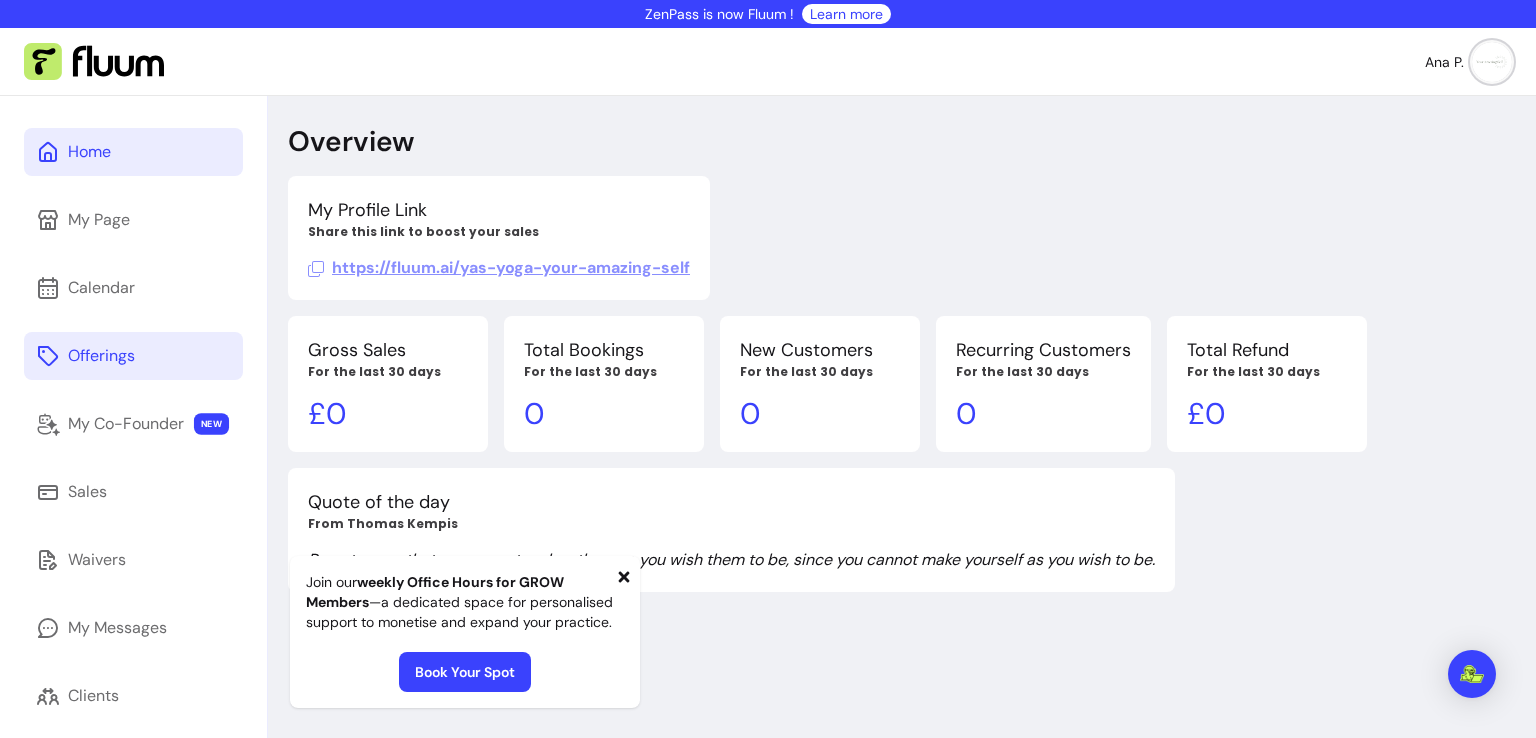 click on "Offerings" at bounding box center (133, 356) 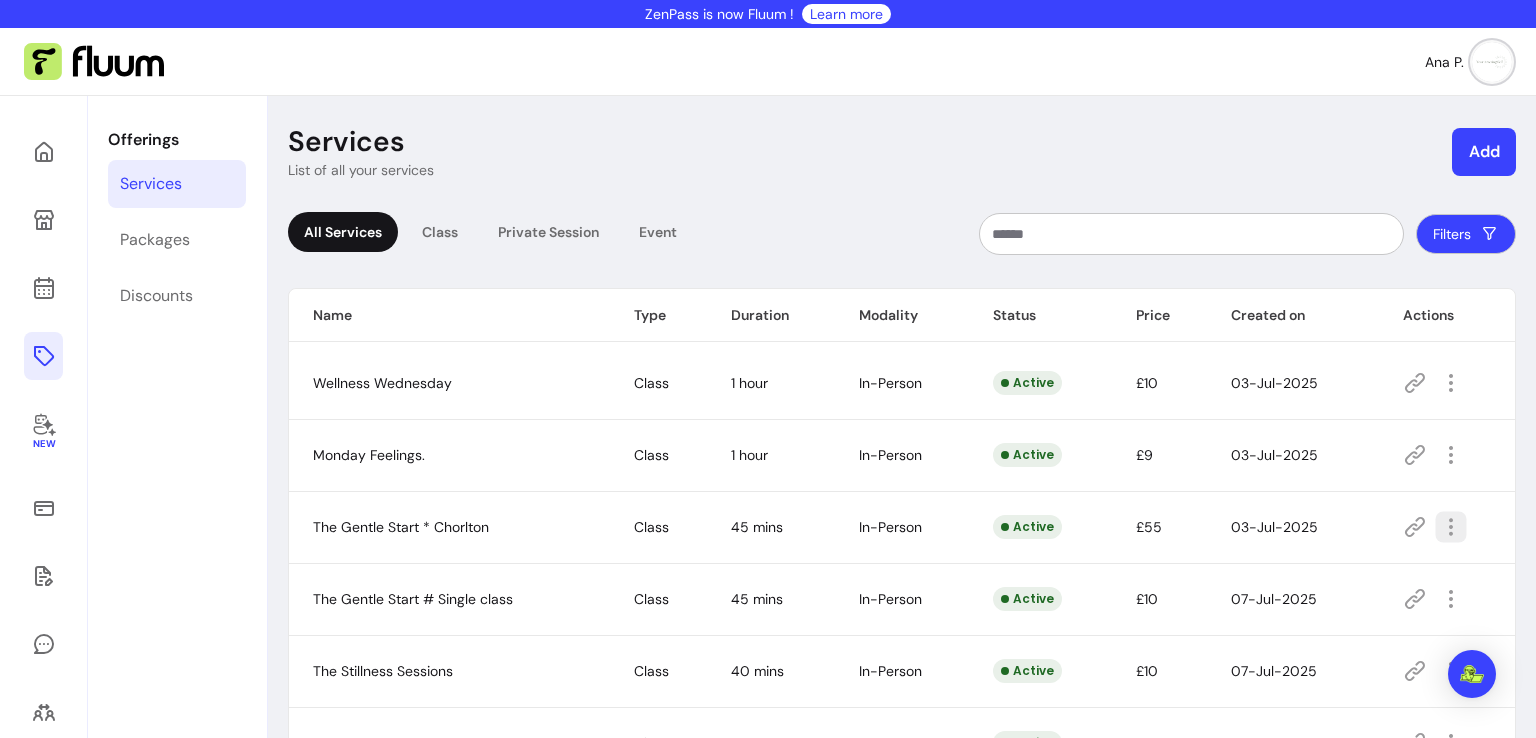 click 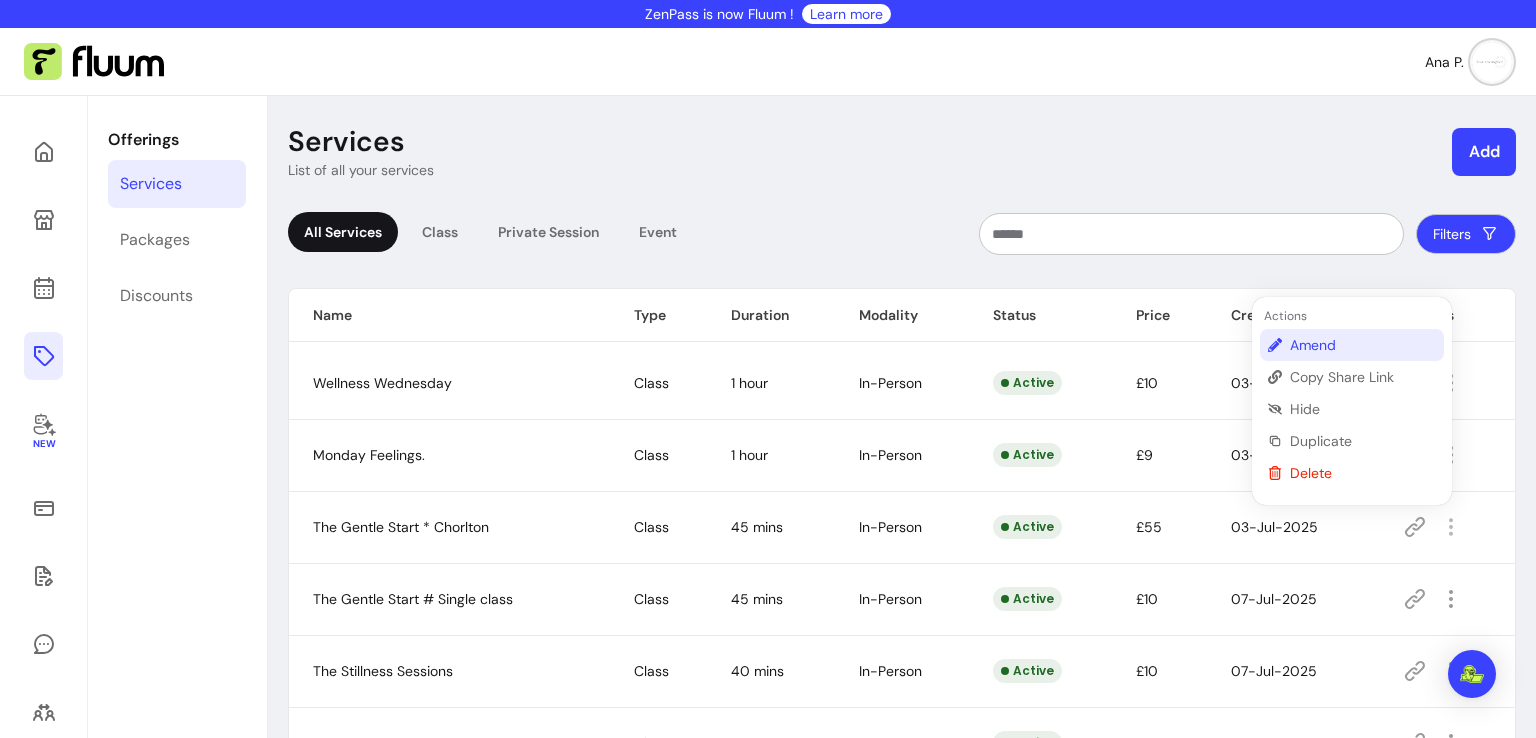 click on "Amend" at bounding box center [1363, 345] 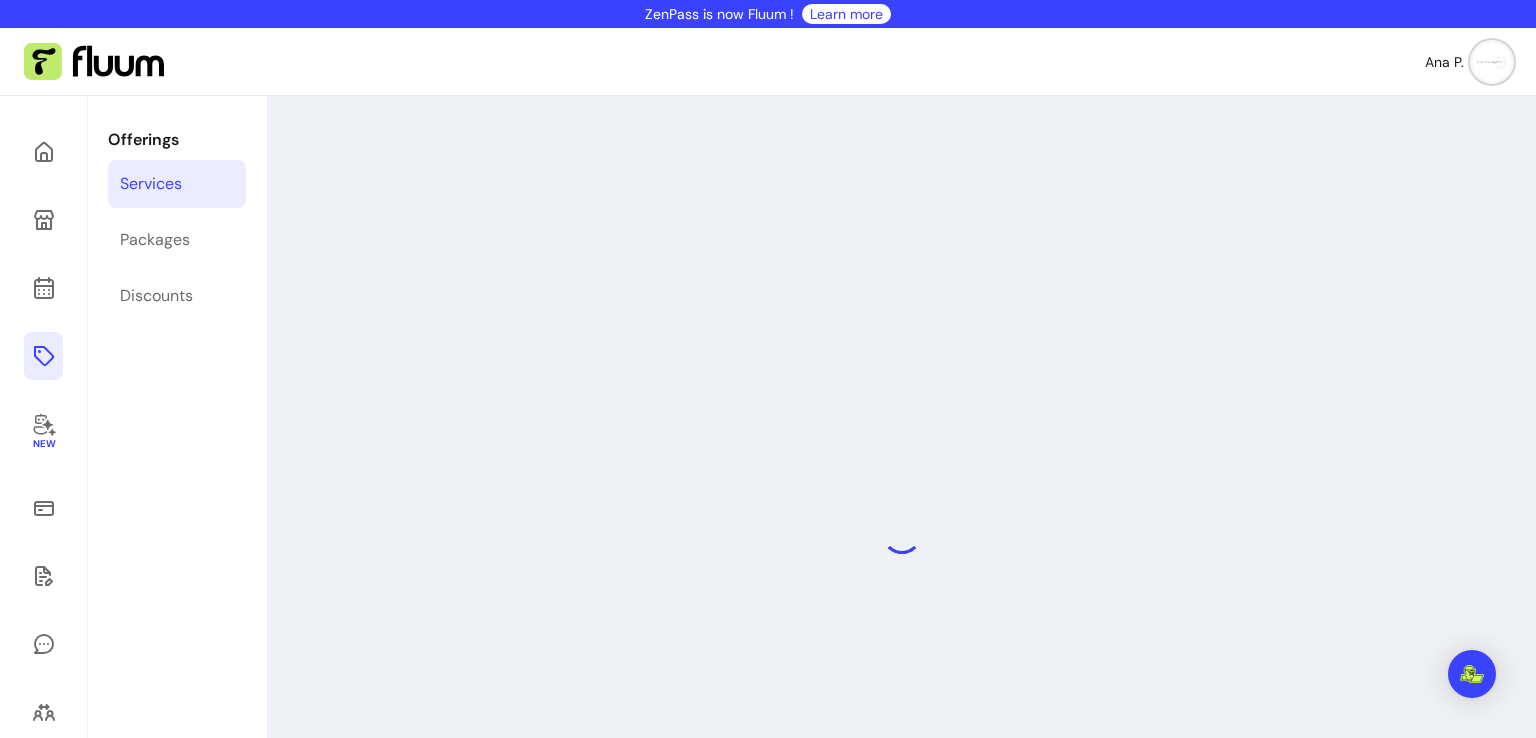 select on "**" 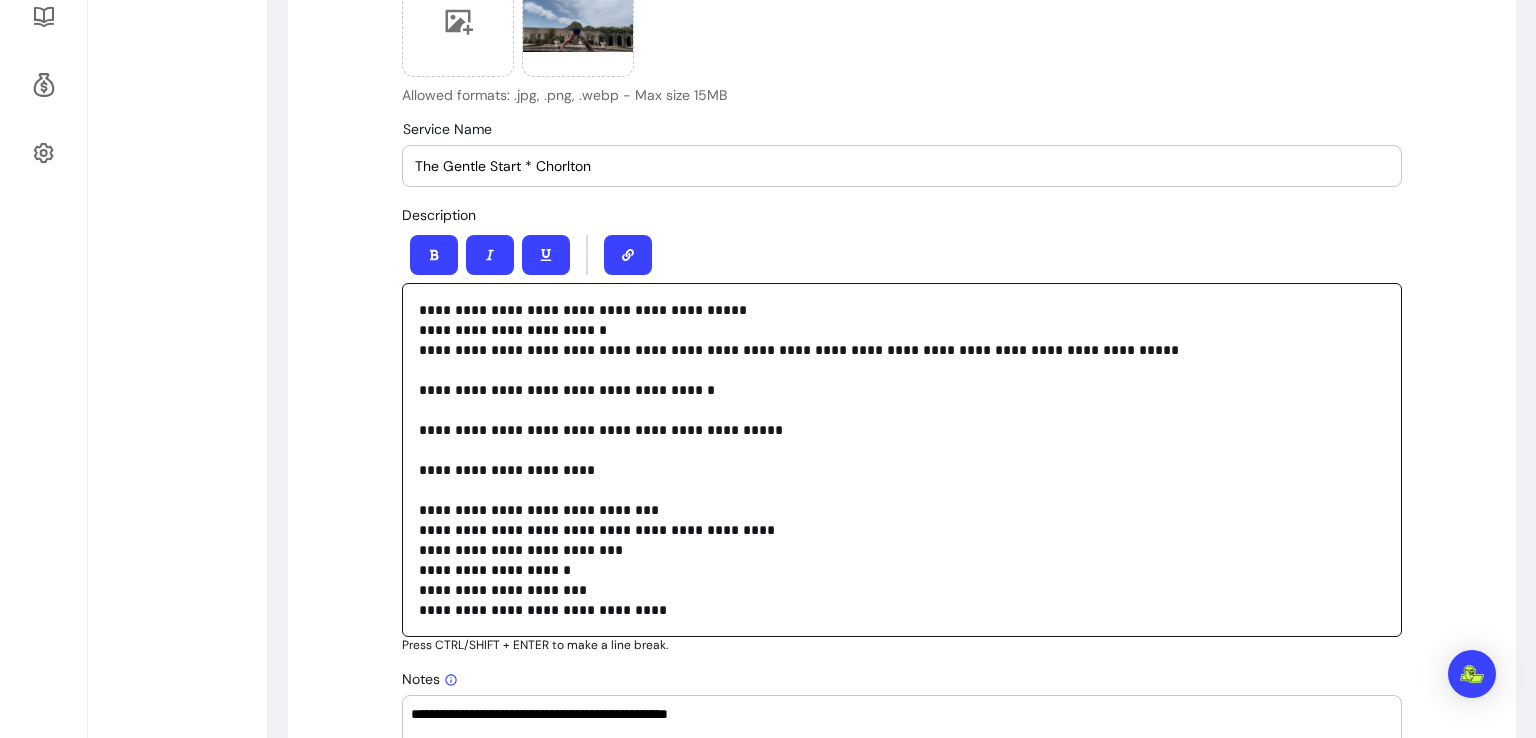 scroll, scrollTop: 789, scrollLeft: 0, axis: vertical 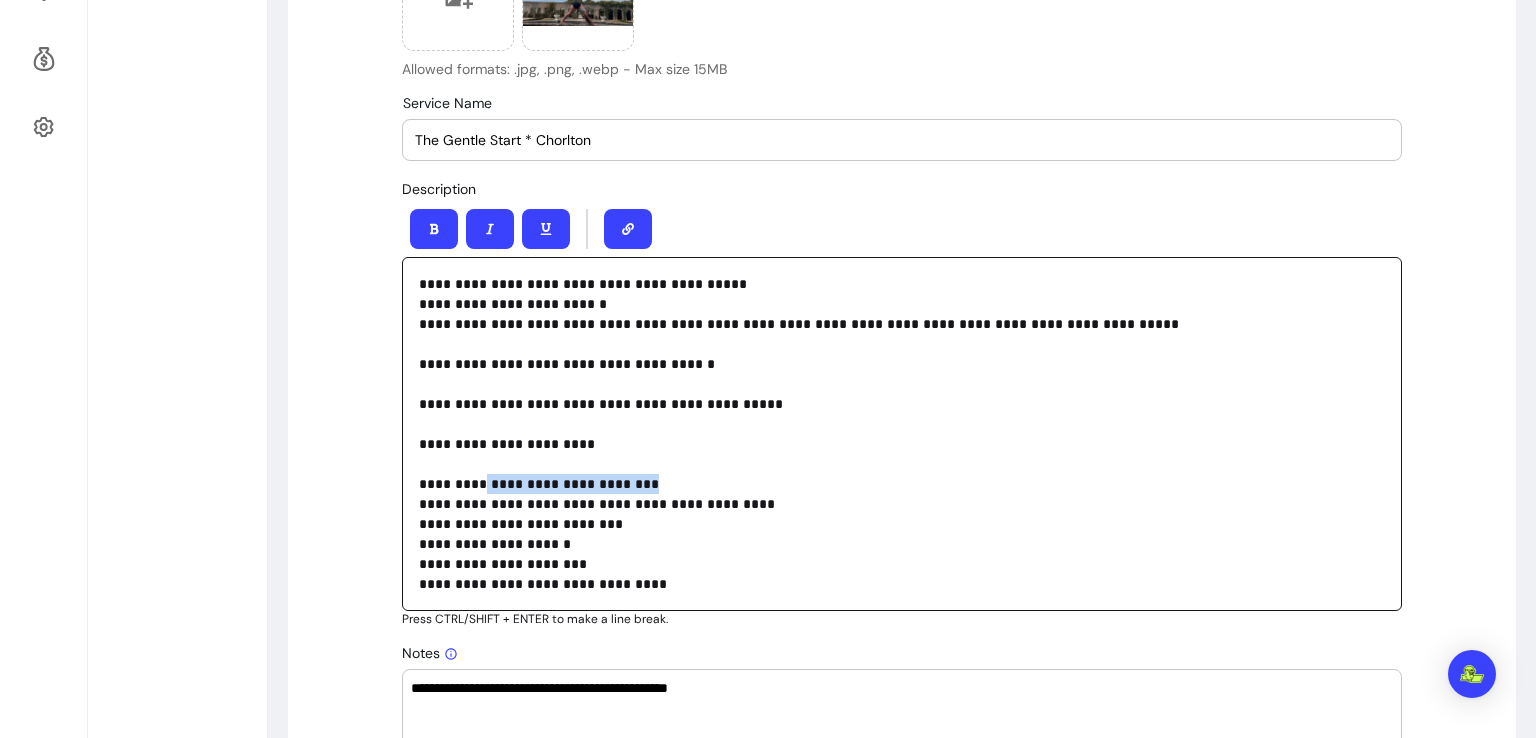 drag, startPoint x: 628, startPoint y: 480, endPoint x: 472, endPoint y: 477, distance: 156.02884 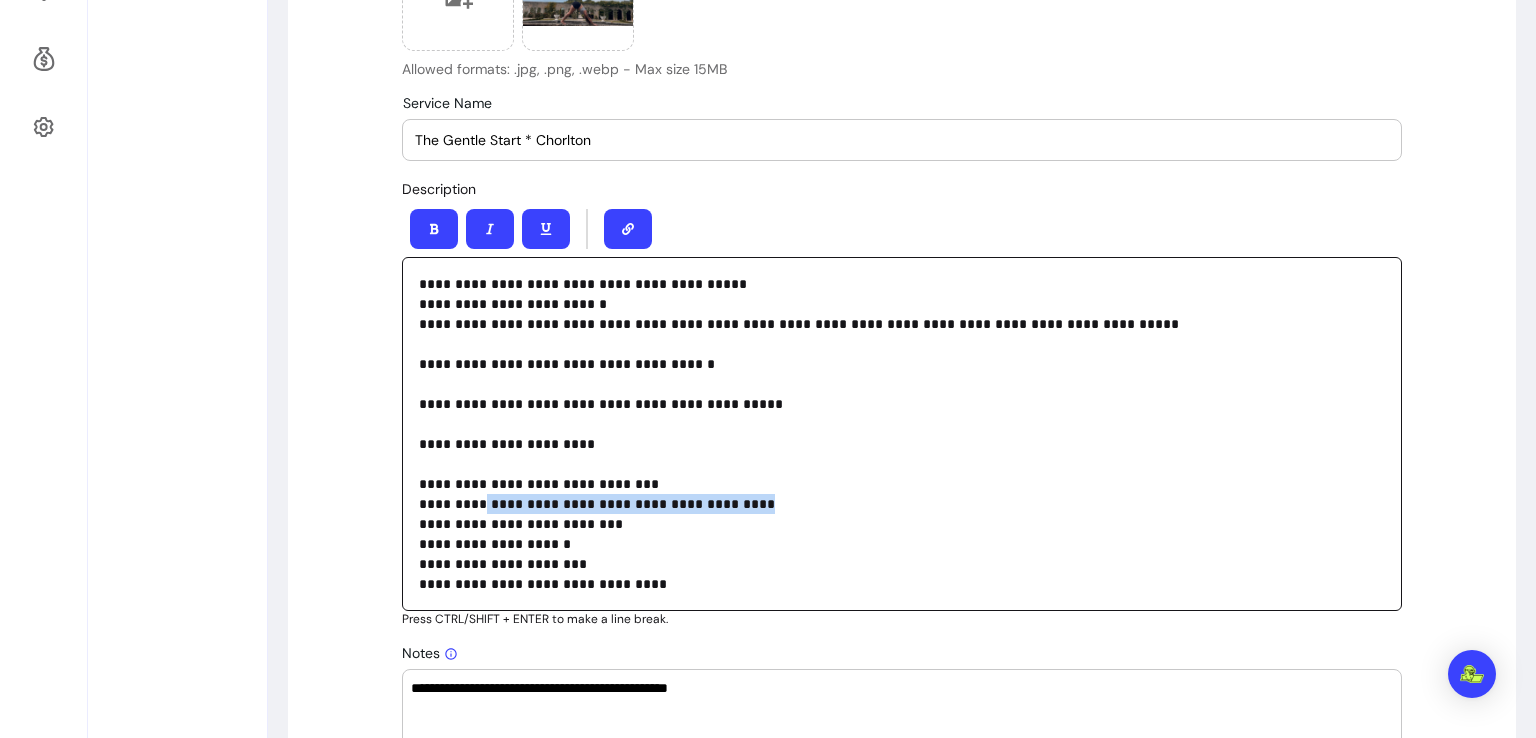drag, startPoint x: 475, startPoint y: 501, endPoint x: 740, endPoint y: 500, distance: 265.0019 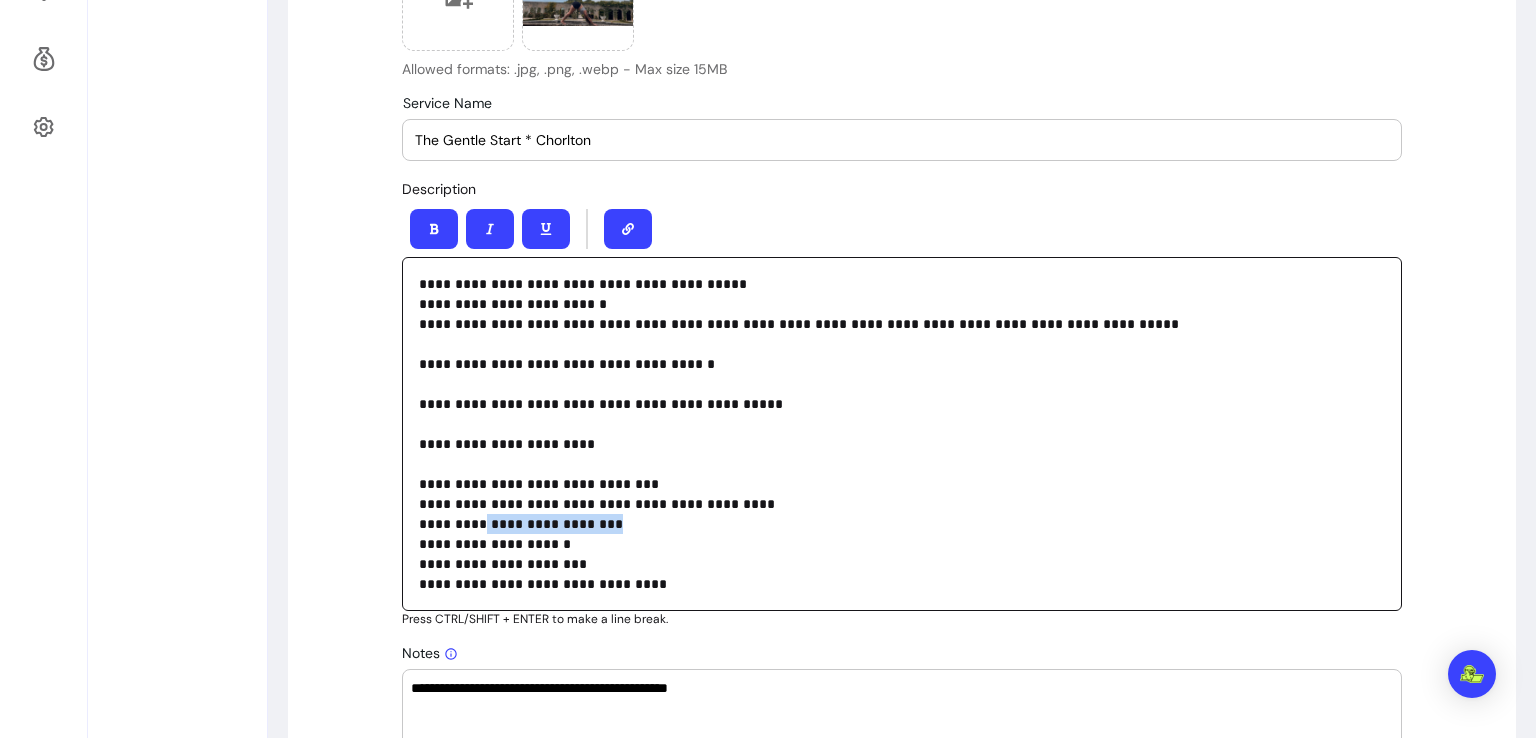 drag, startPoint x: 612, startPoint y: 522, endPoint x: 472, endPoint y: 521, distance: 140.00357 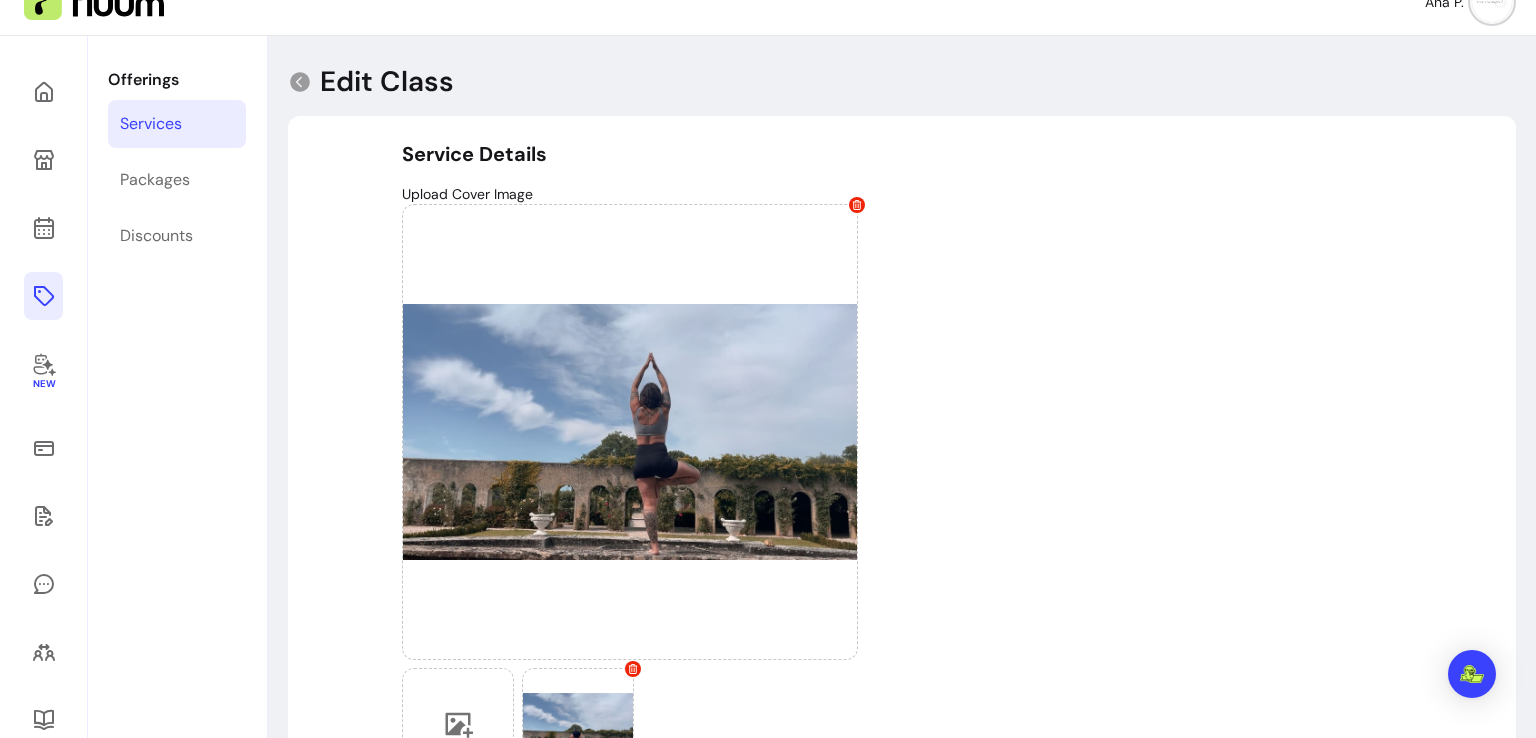 scroll, scrollTop: 0, scrollLeft: 0, axis: both 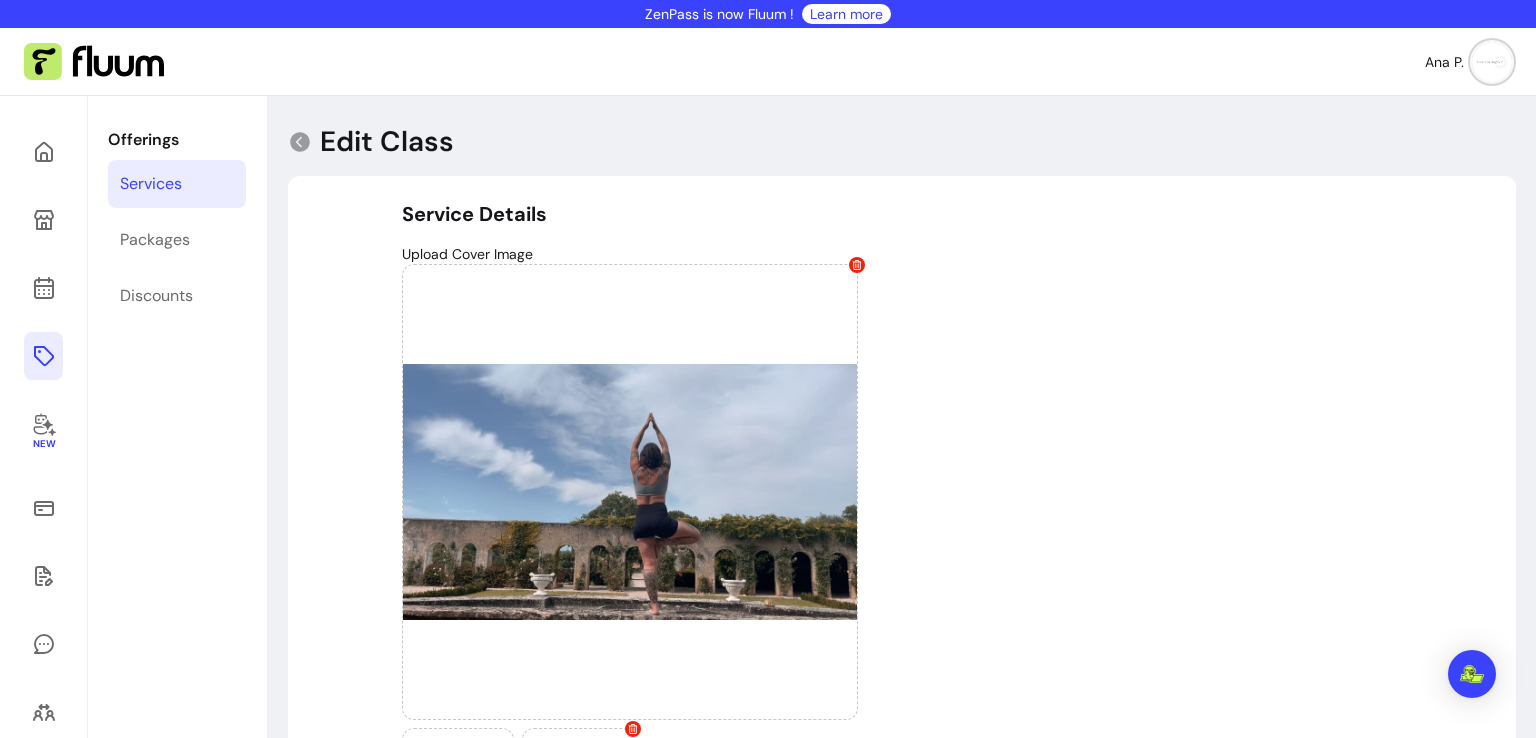 click at bounding box center (94, 62) 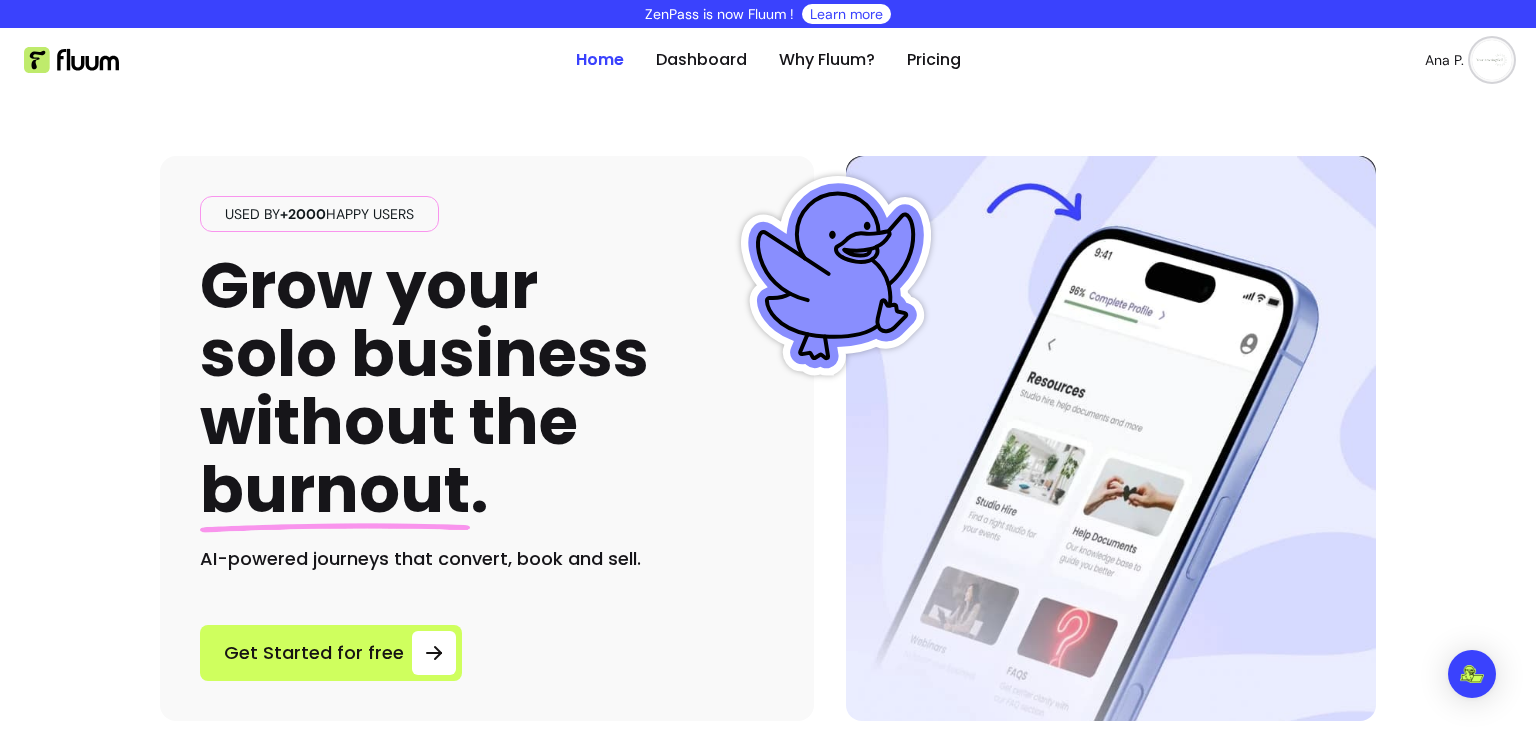 click at bounding box center (1492, 60) 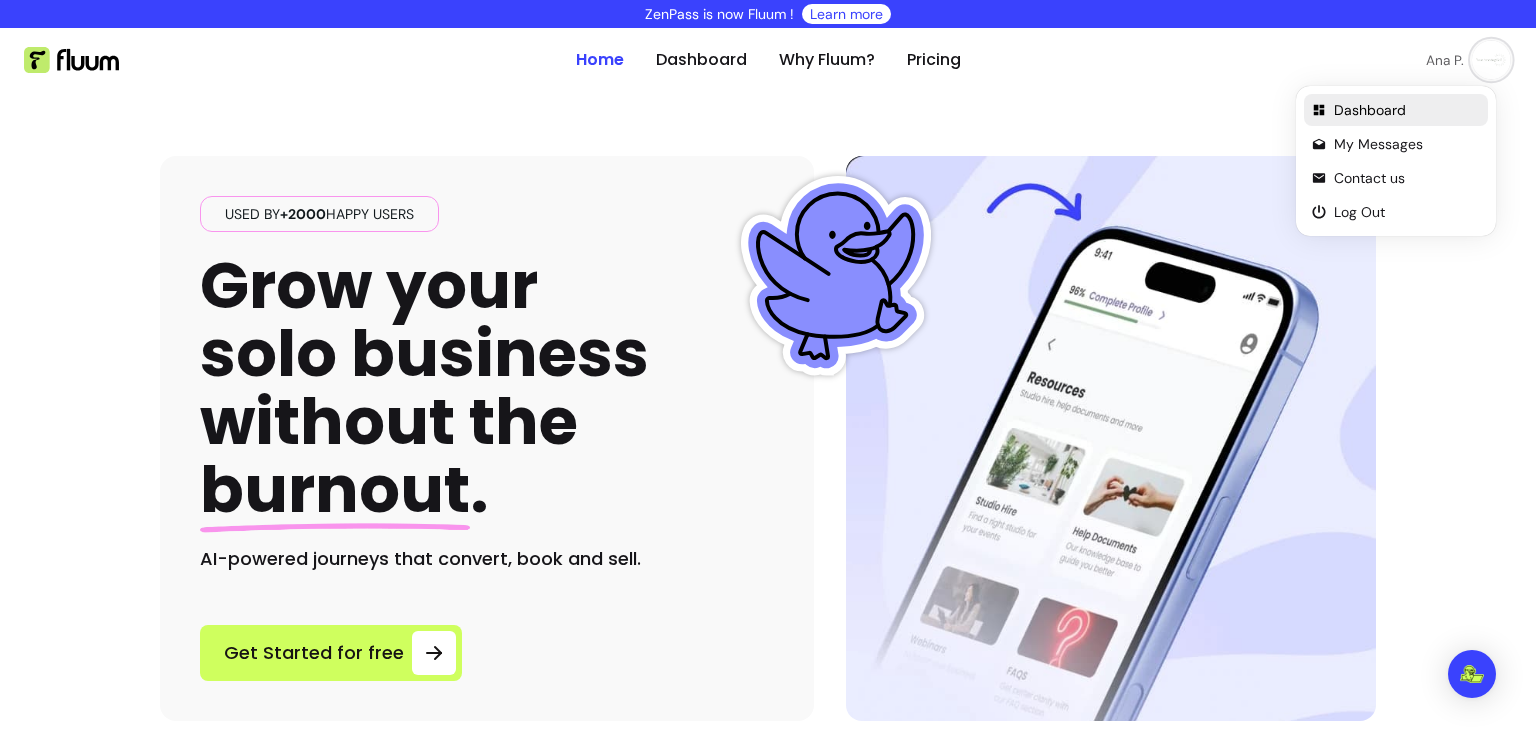 click on "Dashboard" at bounding box center [1396, 110] 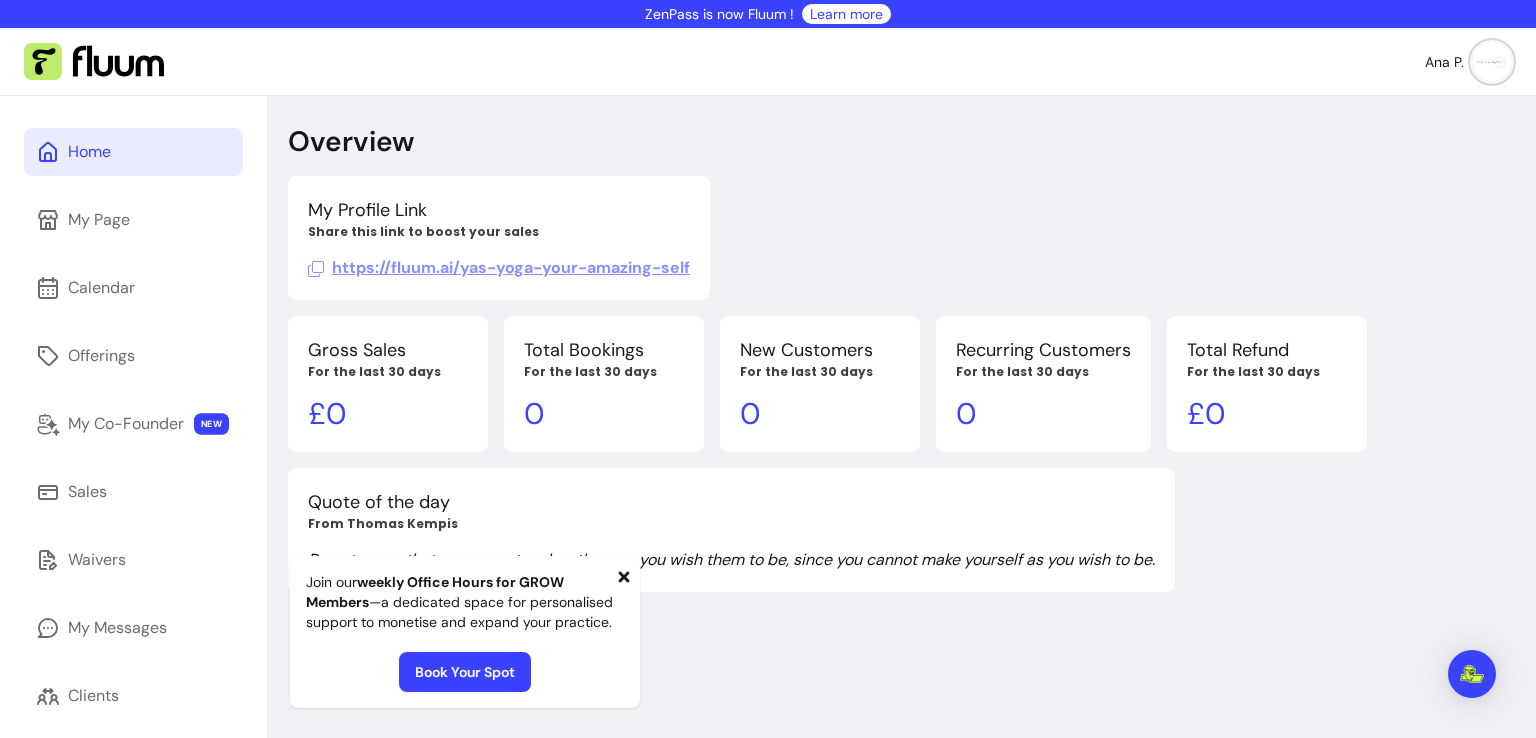 click on "https://fluum.ai/yas-yoga-your-amazing-self" at bounding box center (499, 267) 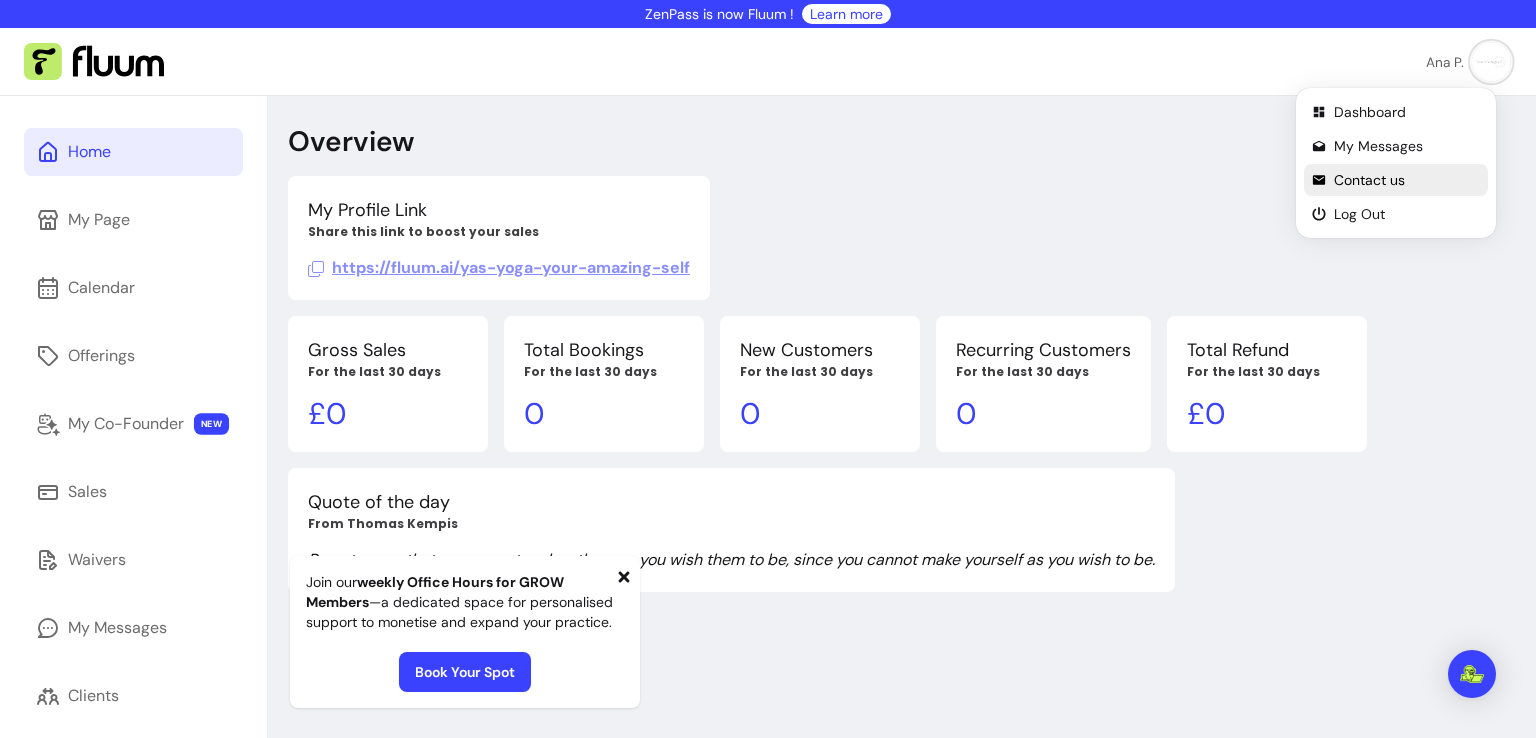 click on "Contact us" at bounding box center (1407, 180) 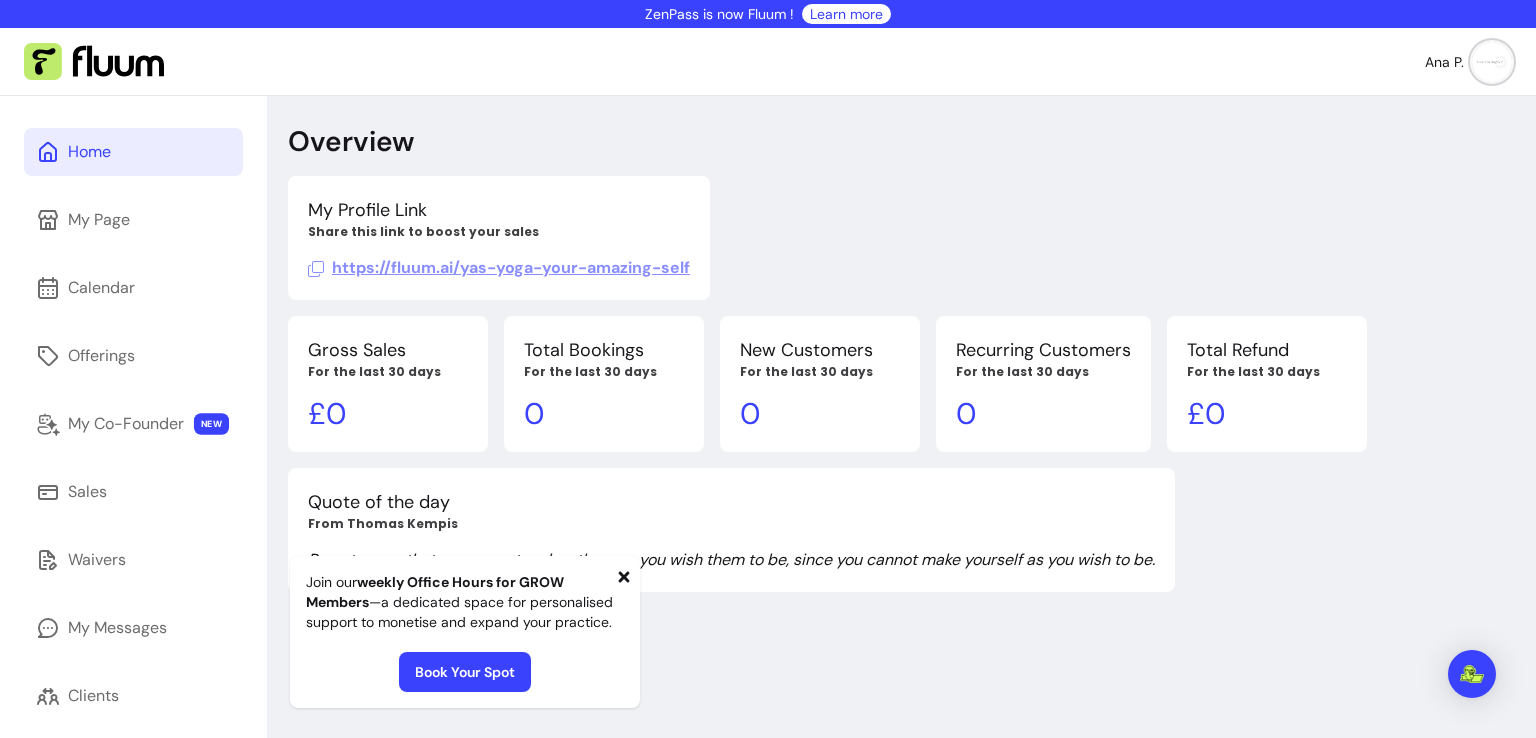 click on "https://fluum.ai/yas-yoga-your-amazing-self" at bounding box center (499, 267) 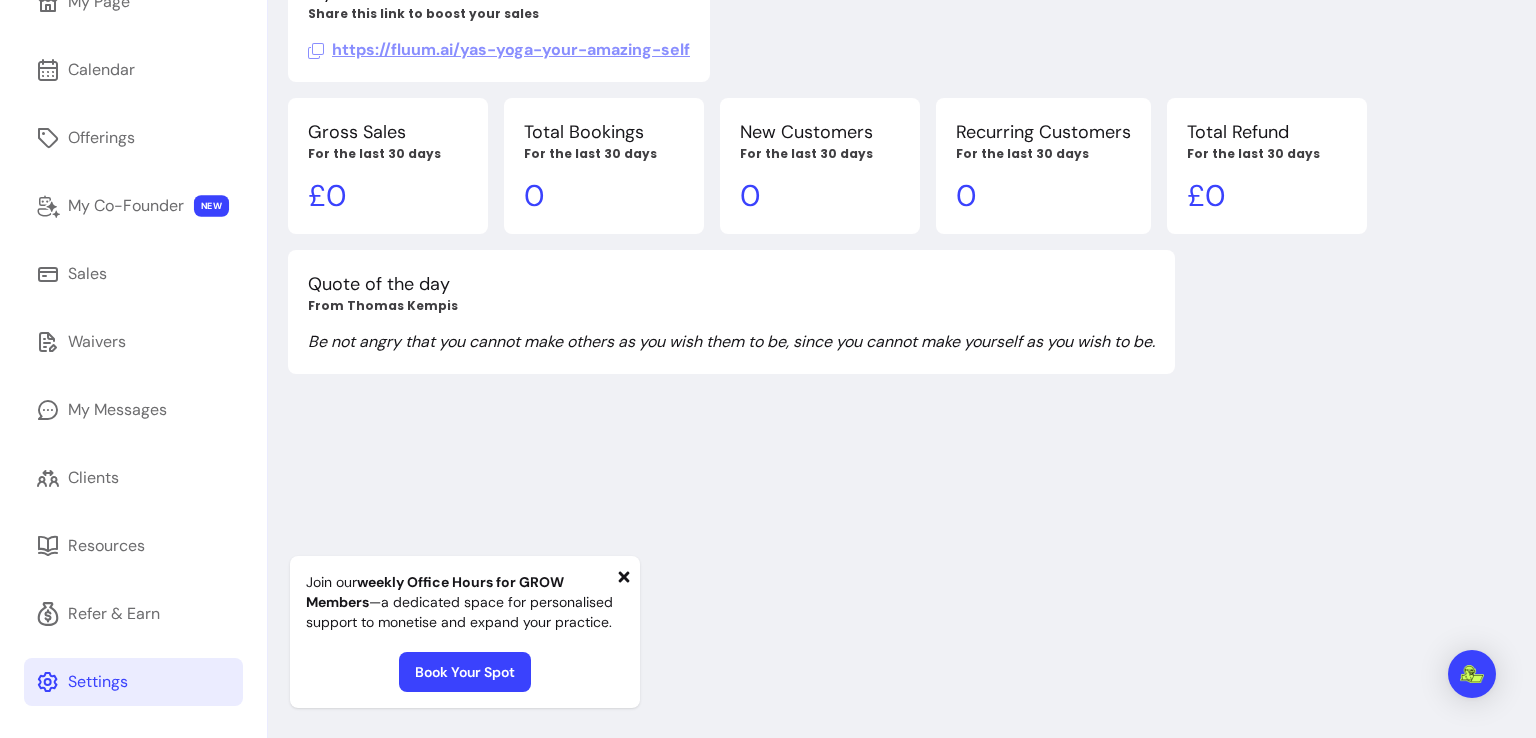 click on "Settings" at bounding box center (98, 682) 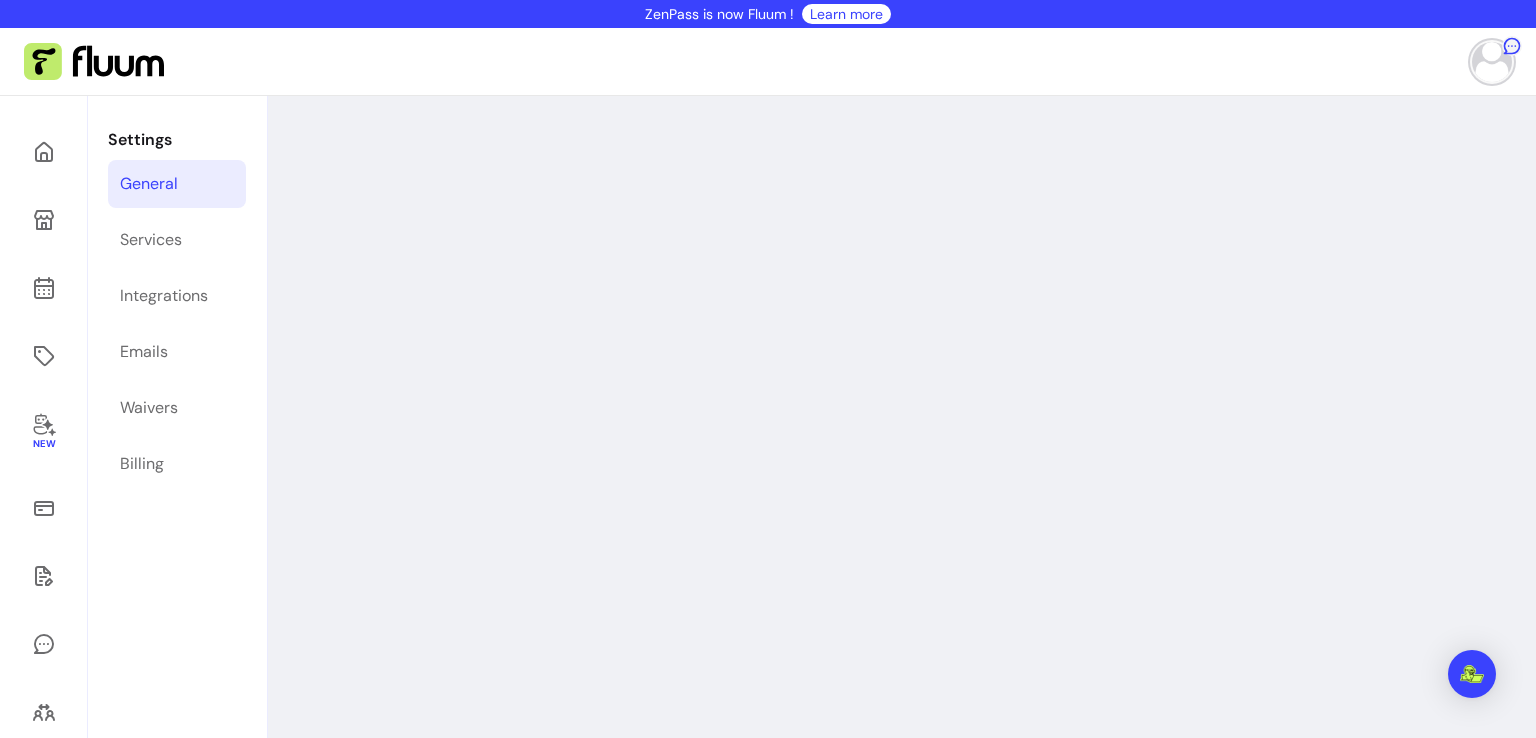 scroll, scrollTop: 0, scrollLeft: 0, axis: both 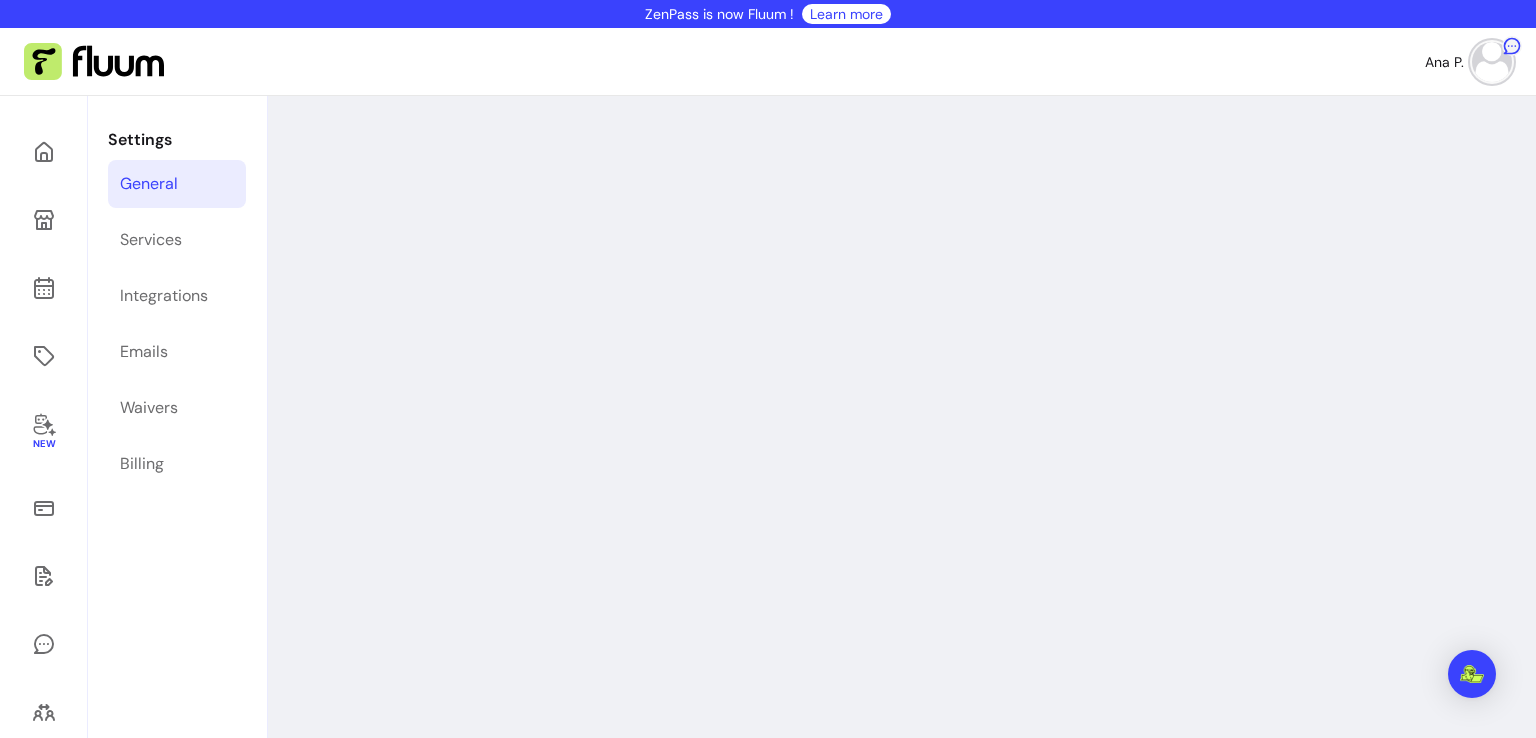 select on "**********" 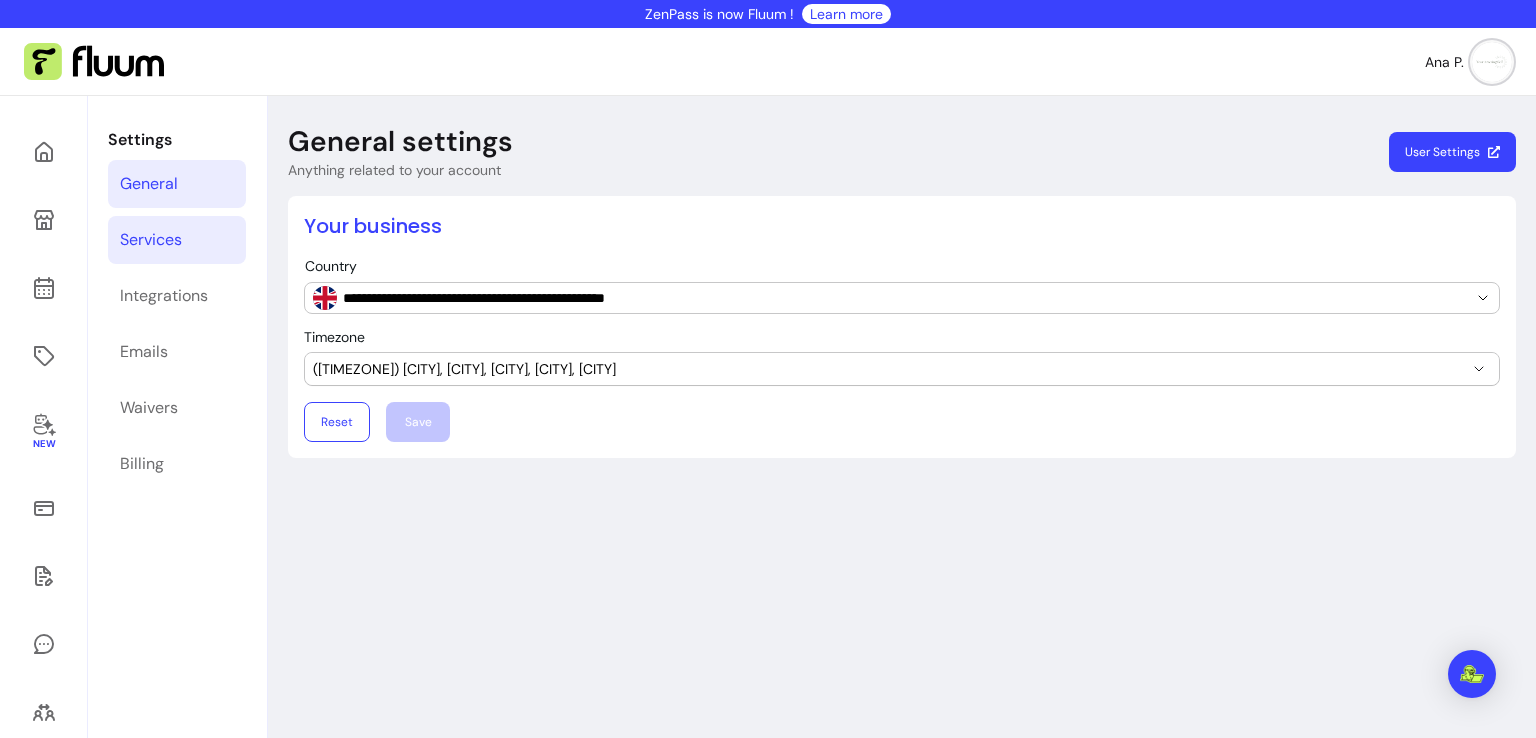 click on "Services" at bounding box center [177, 240] 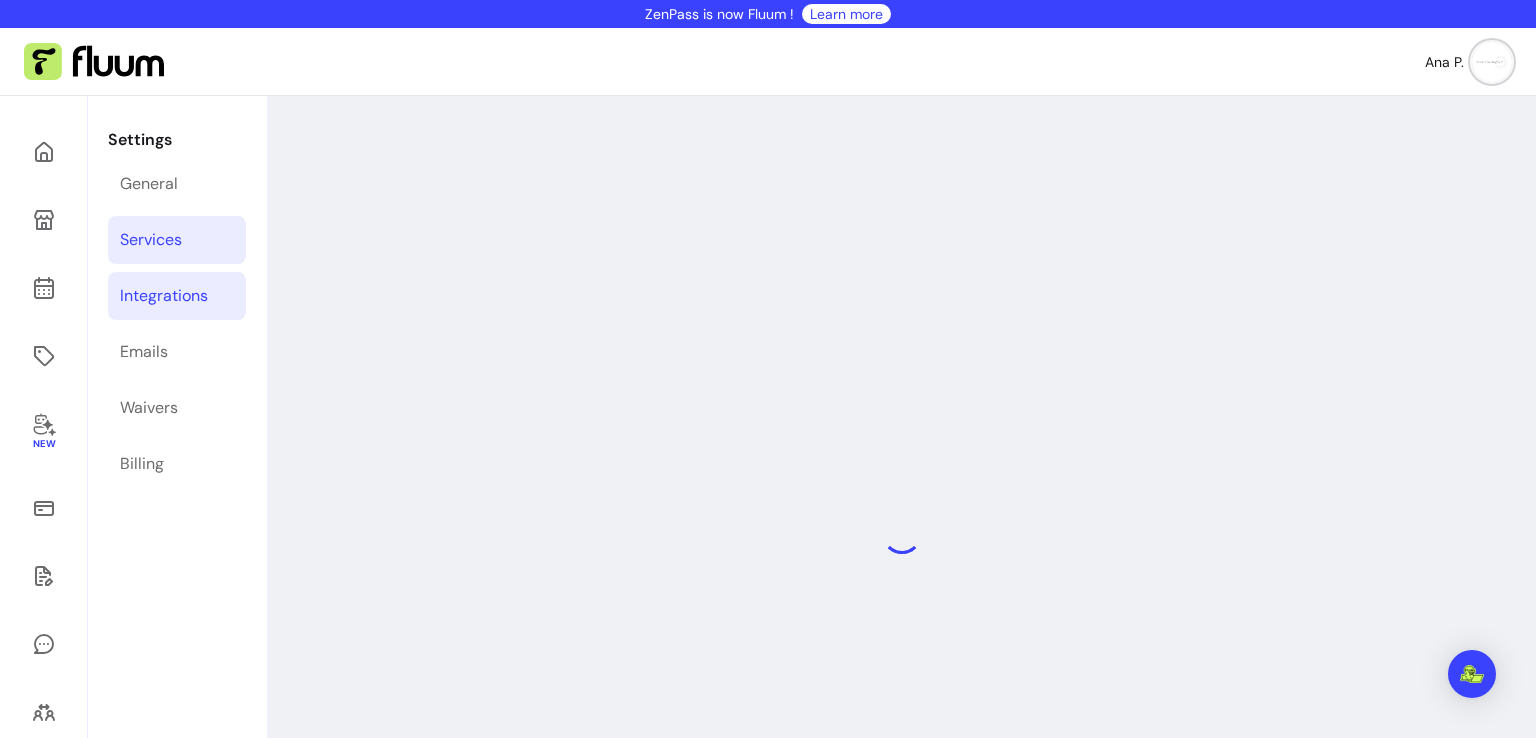 select on "***" 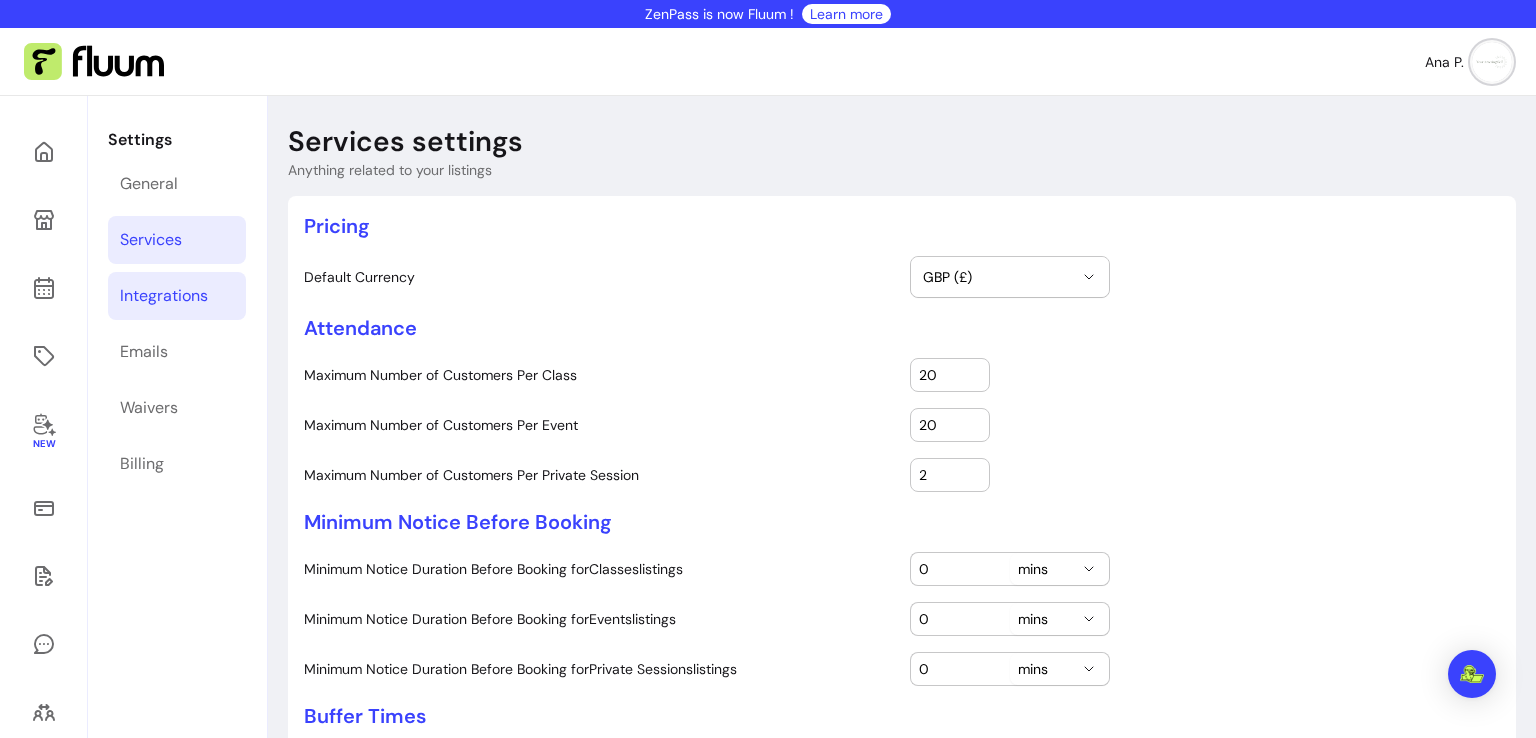 click on "Integrations" at bounding box center [164, 296] 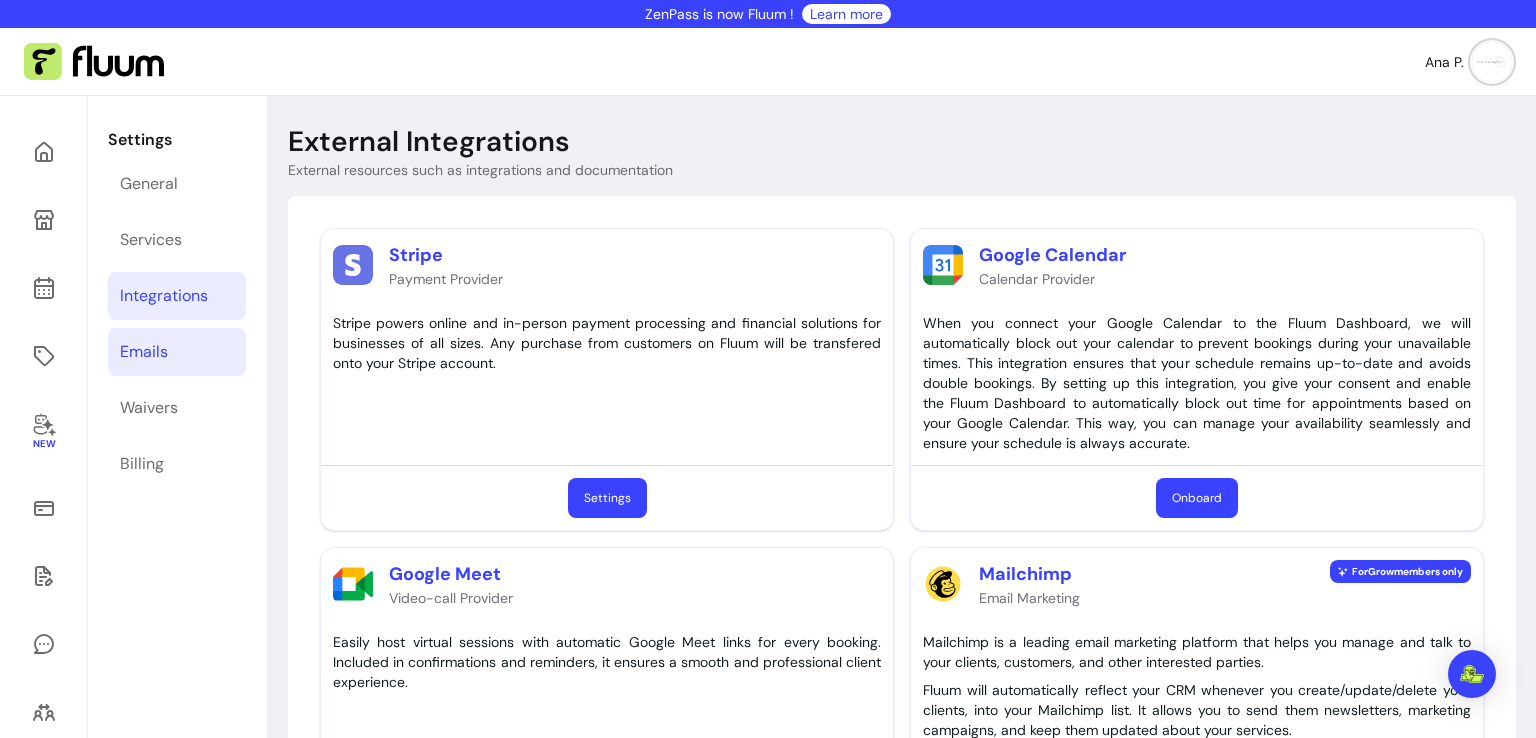 click on "Emails" at bounding box center [177, 352] 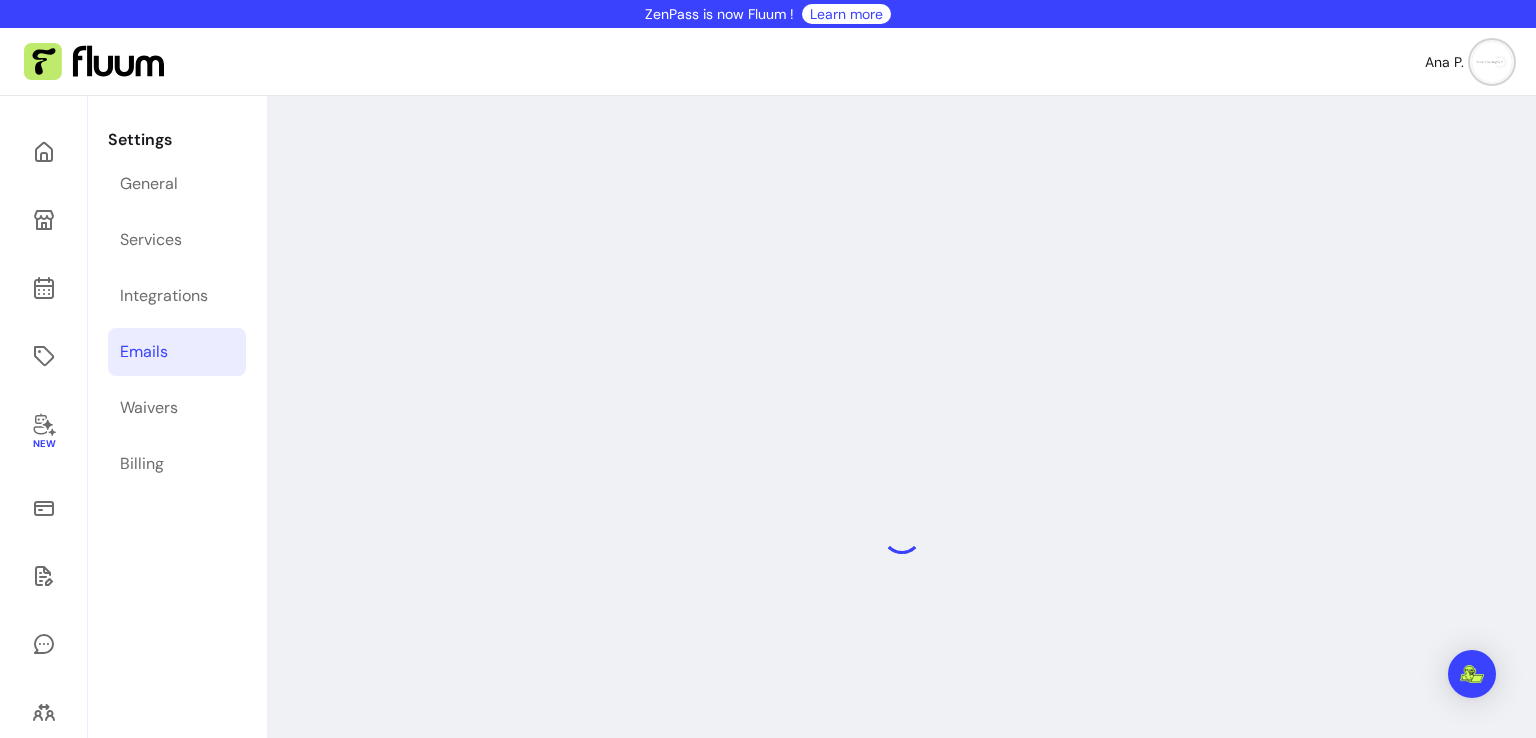 select on "**********" 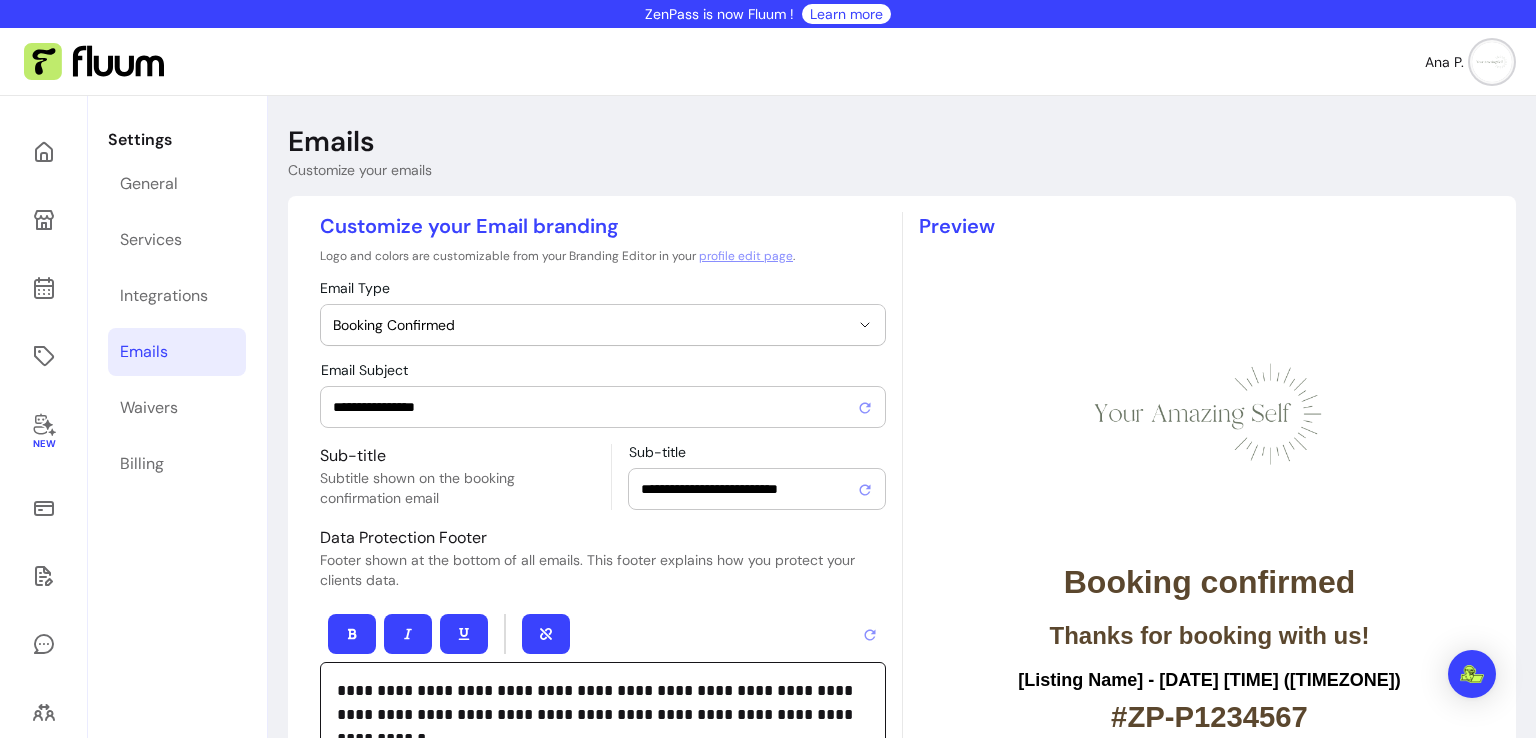 scroll, scrollTop: 0, scrollLeft: 0, axis: both 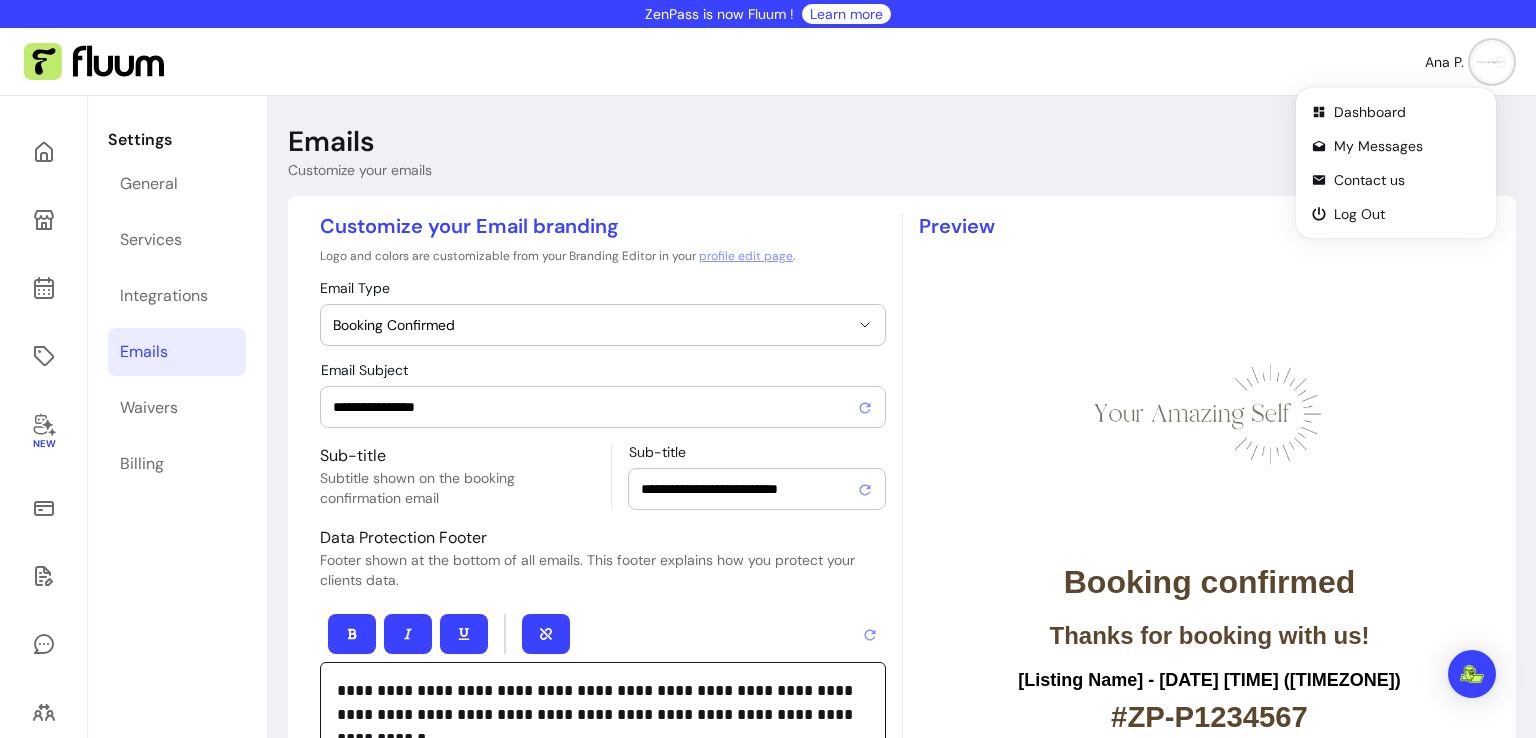 click on "Emails Customize your emails" at bounding box center [902, 152] 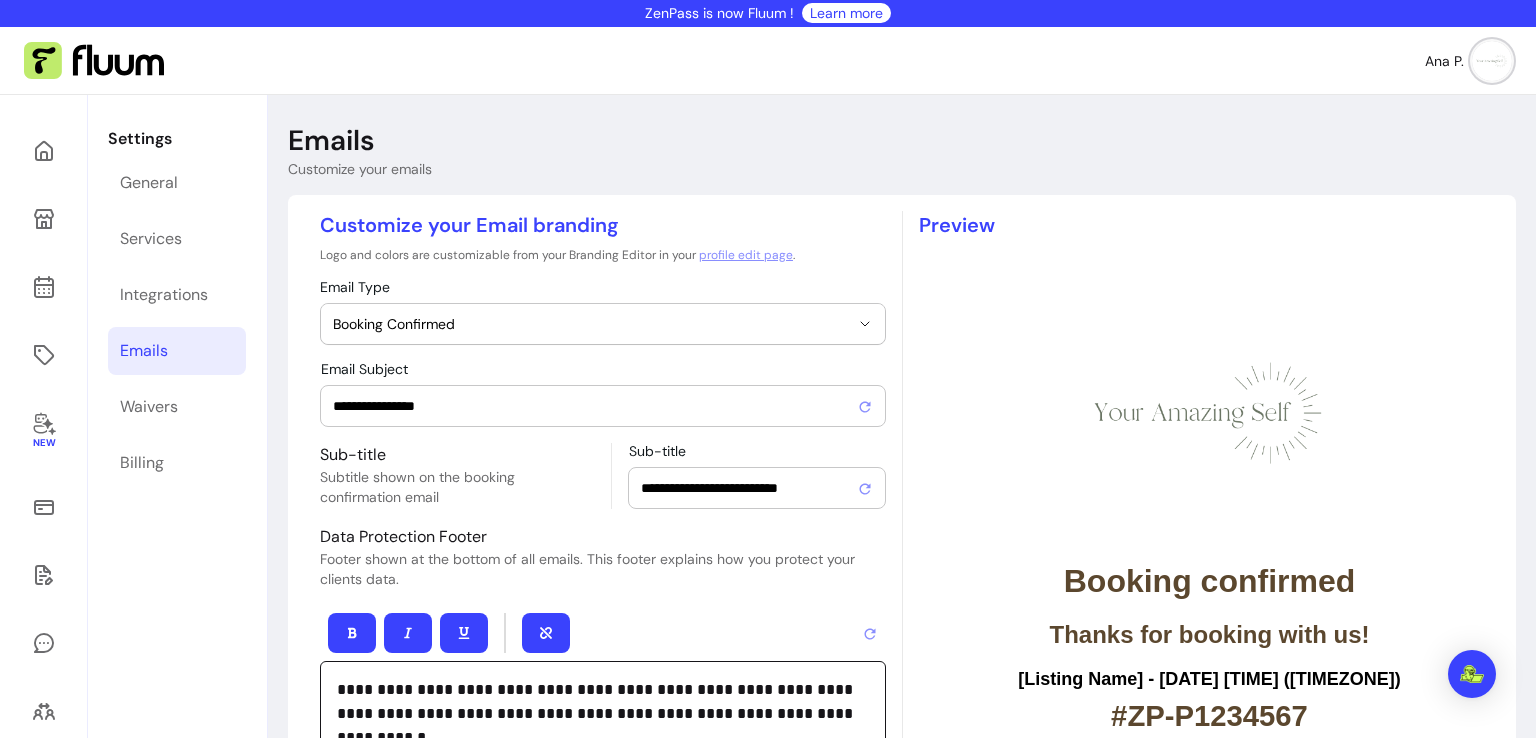 scroll, scrollTop: 0, scrollLeft: 0, axis: both 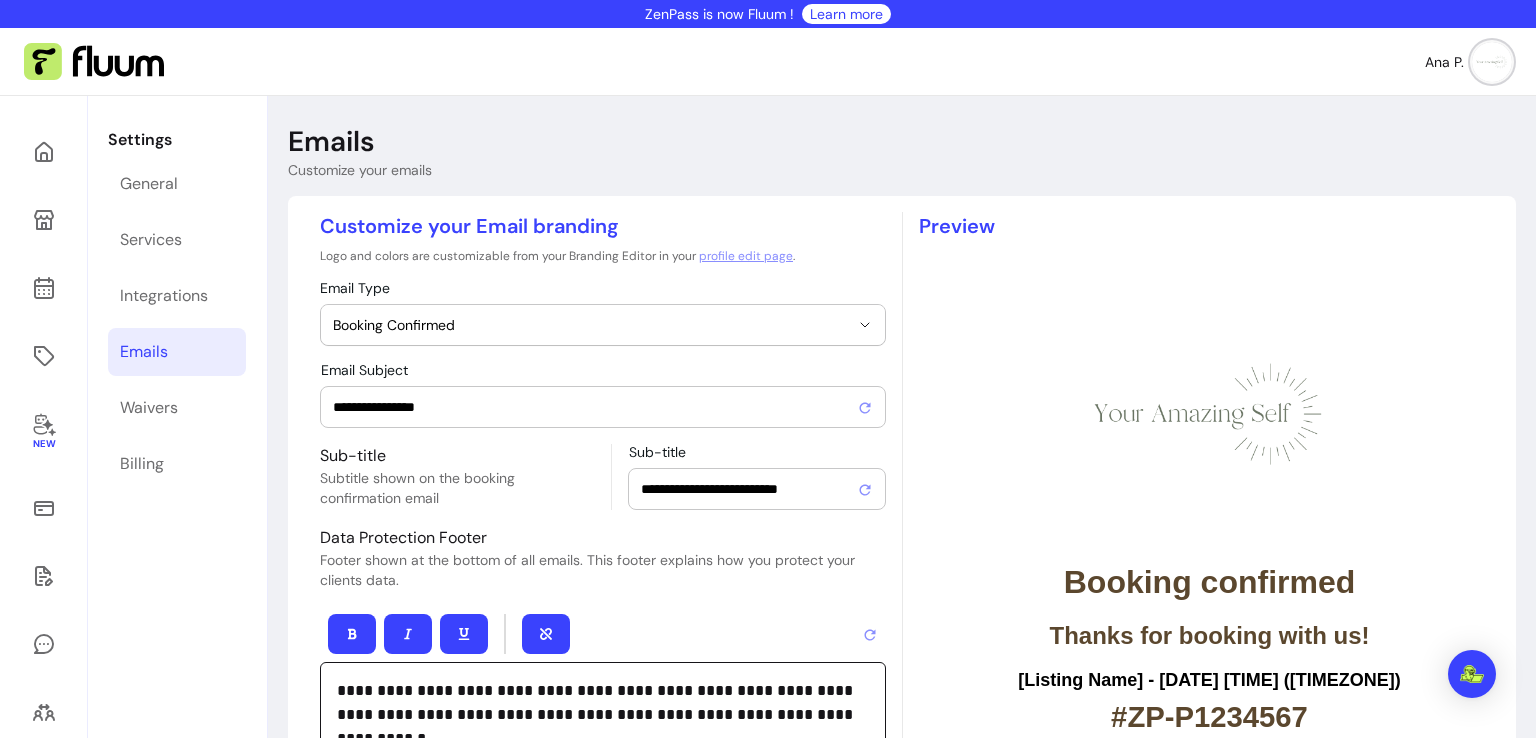 click on "Ana P." at bounding box center [1444, 62] 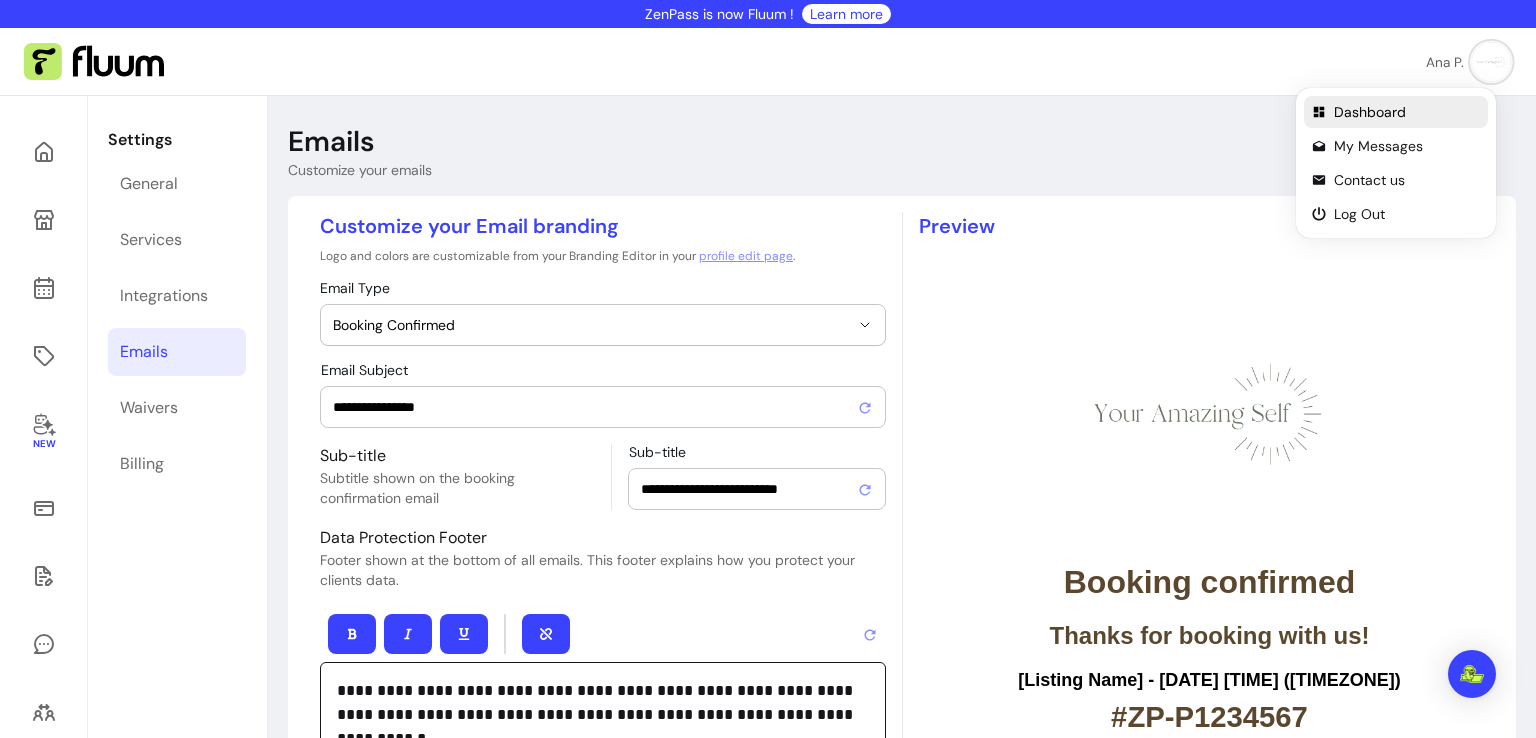 click on "Dashboard" at bounding box center (1407, 112) 